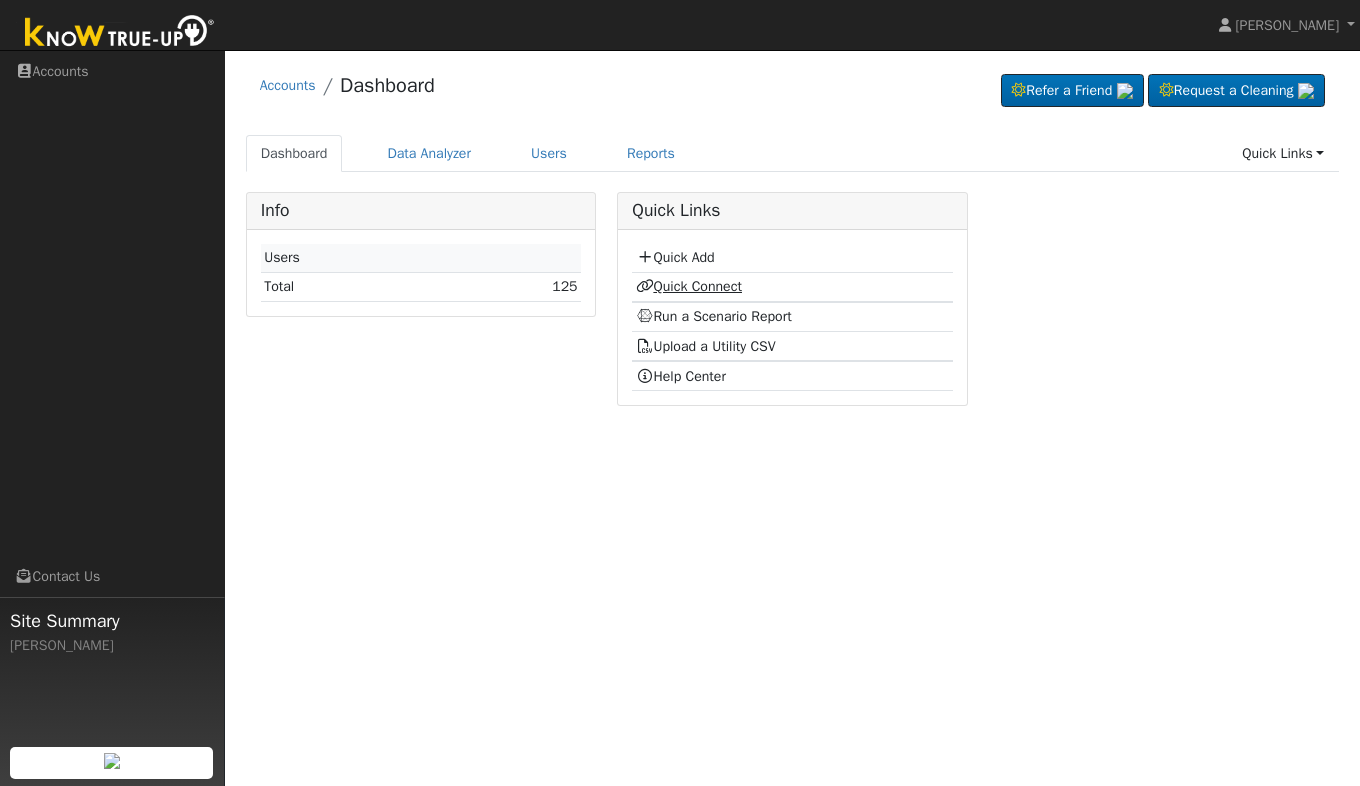 scroll, scrollTop: 0, scrollLeft: 0, axis: both 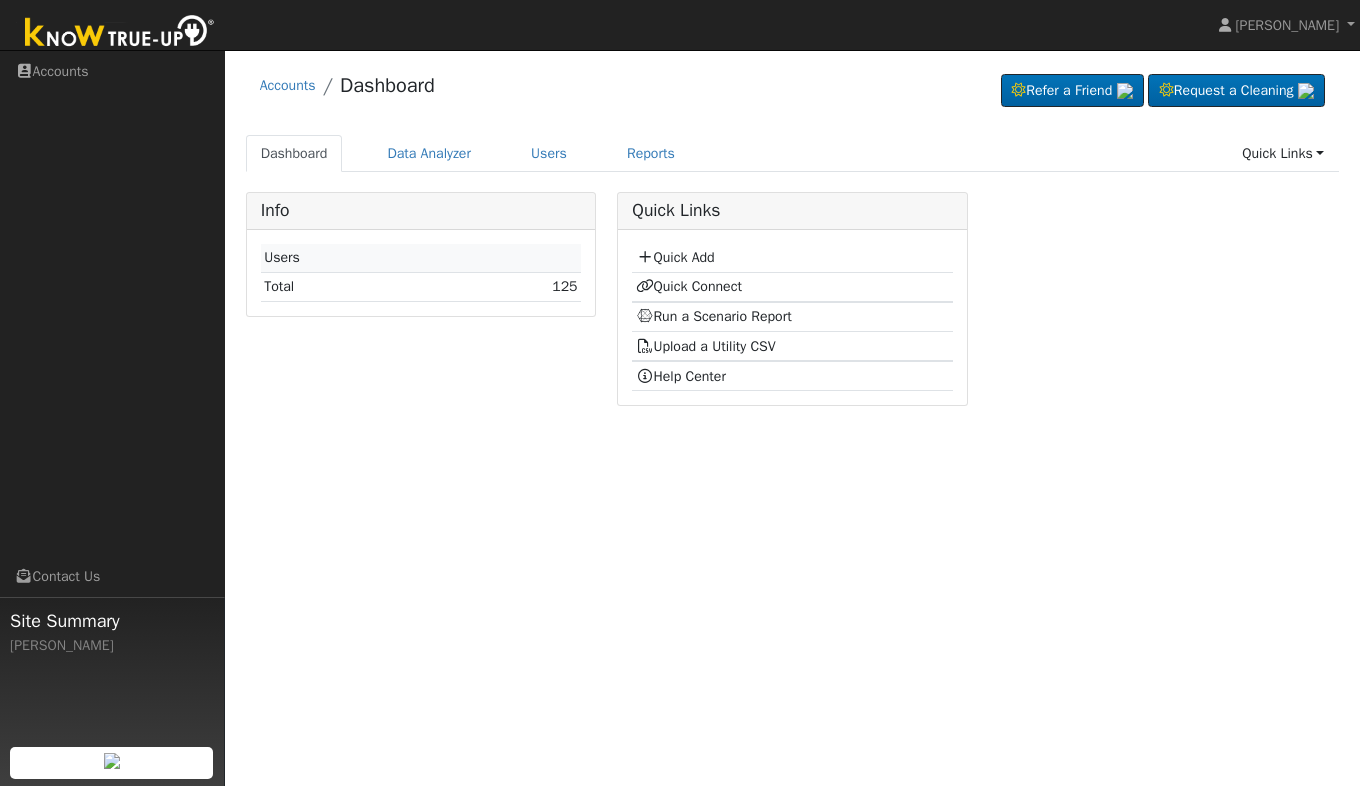 click on "Quick Add" at bounding box center (792, 258) 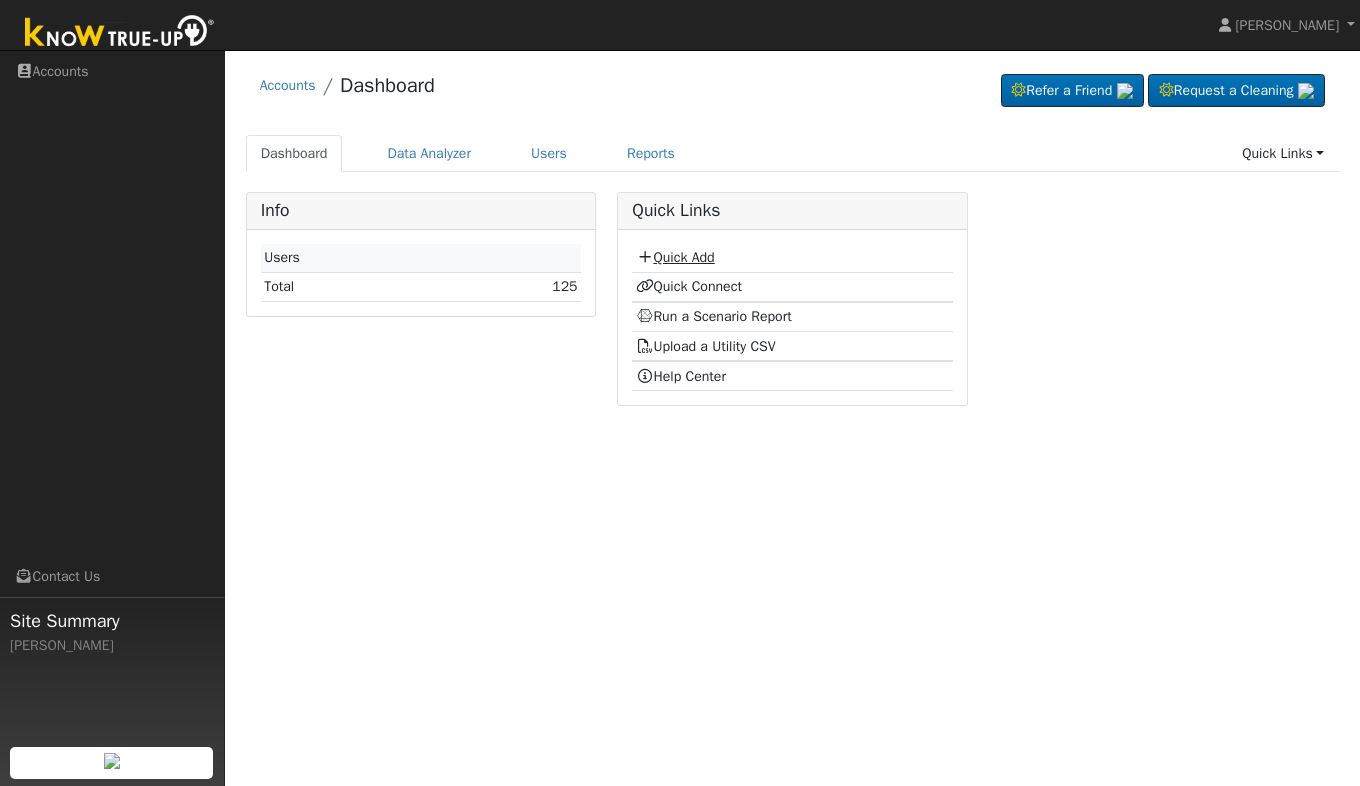 click on "Quick Add" at bounding box center (675, 257) 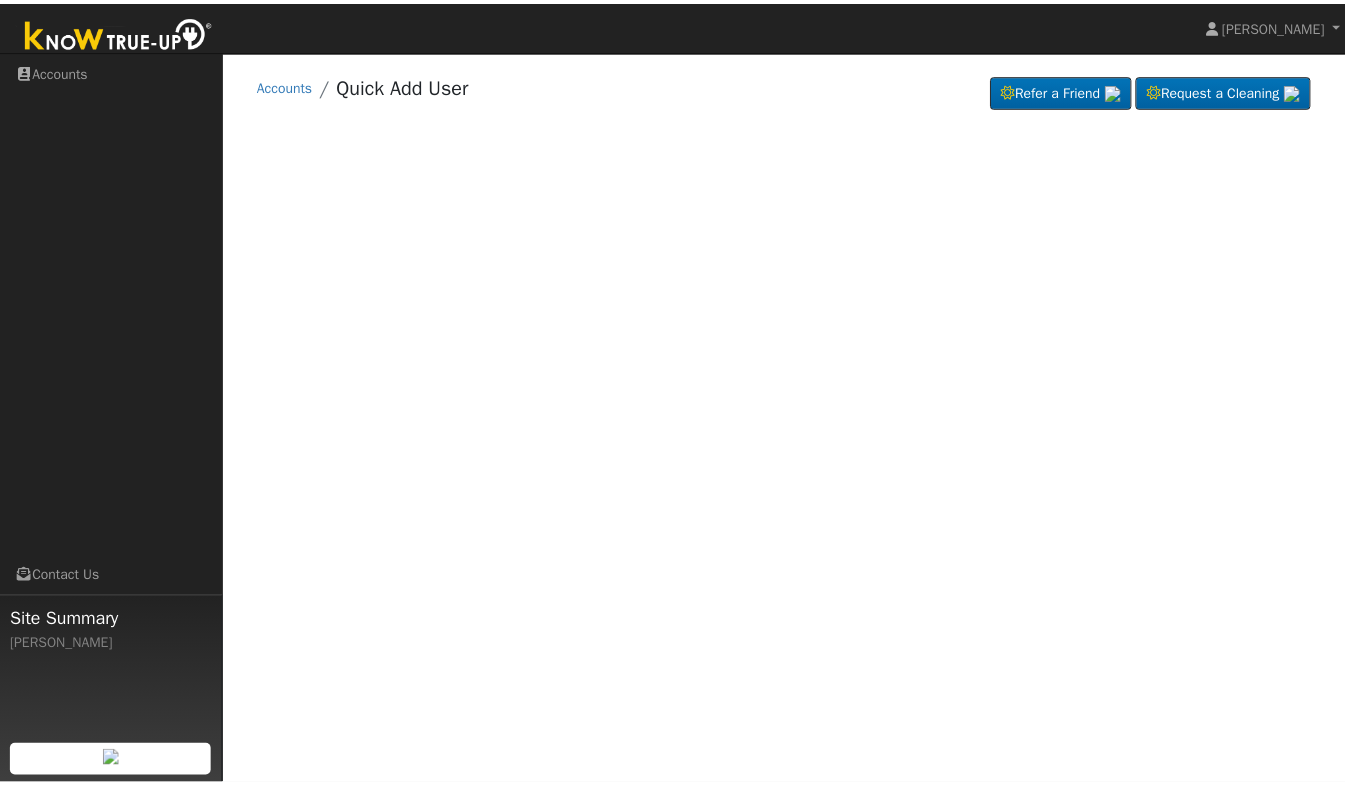 scroll, scrollTop: 0, scrollLeft: 0, axis: both 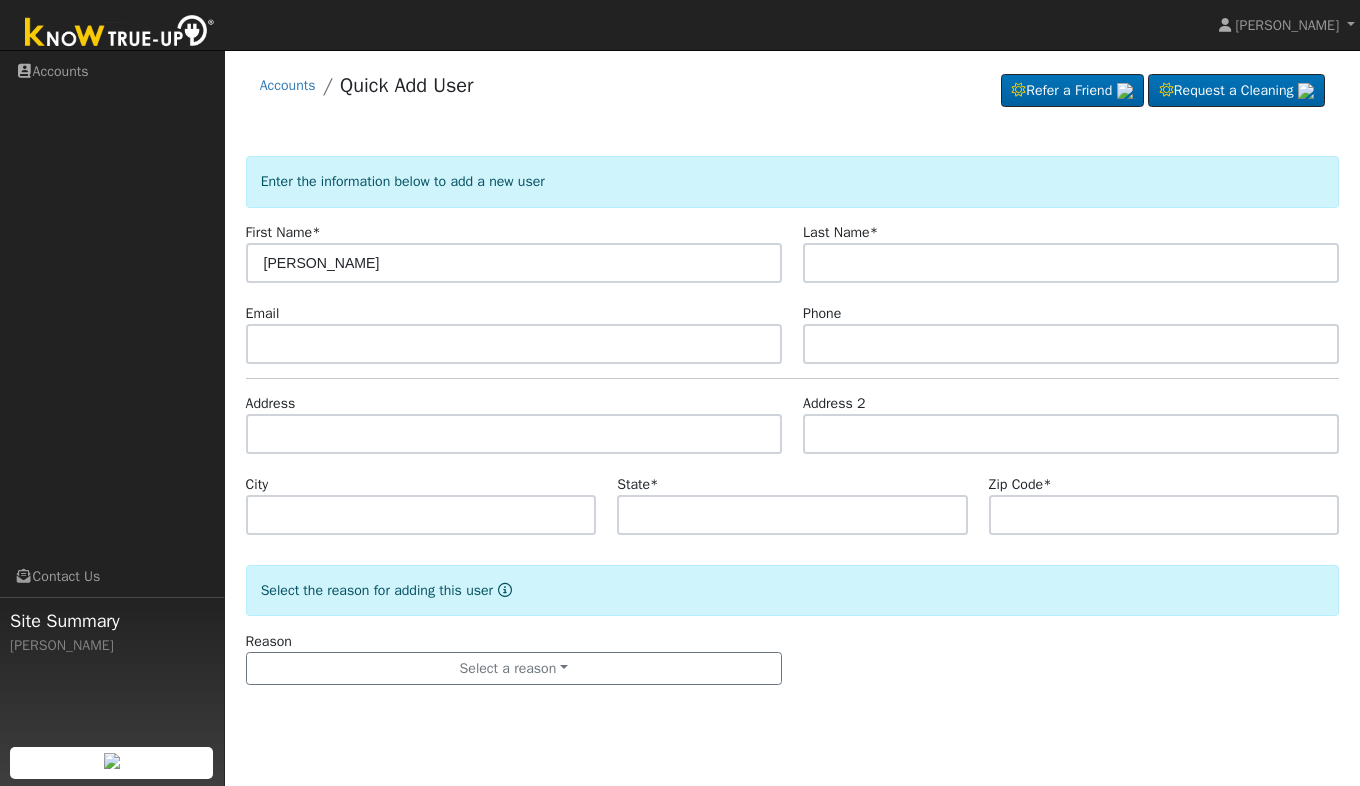 type on "Cesar" 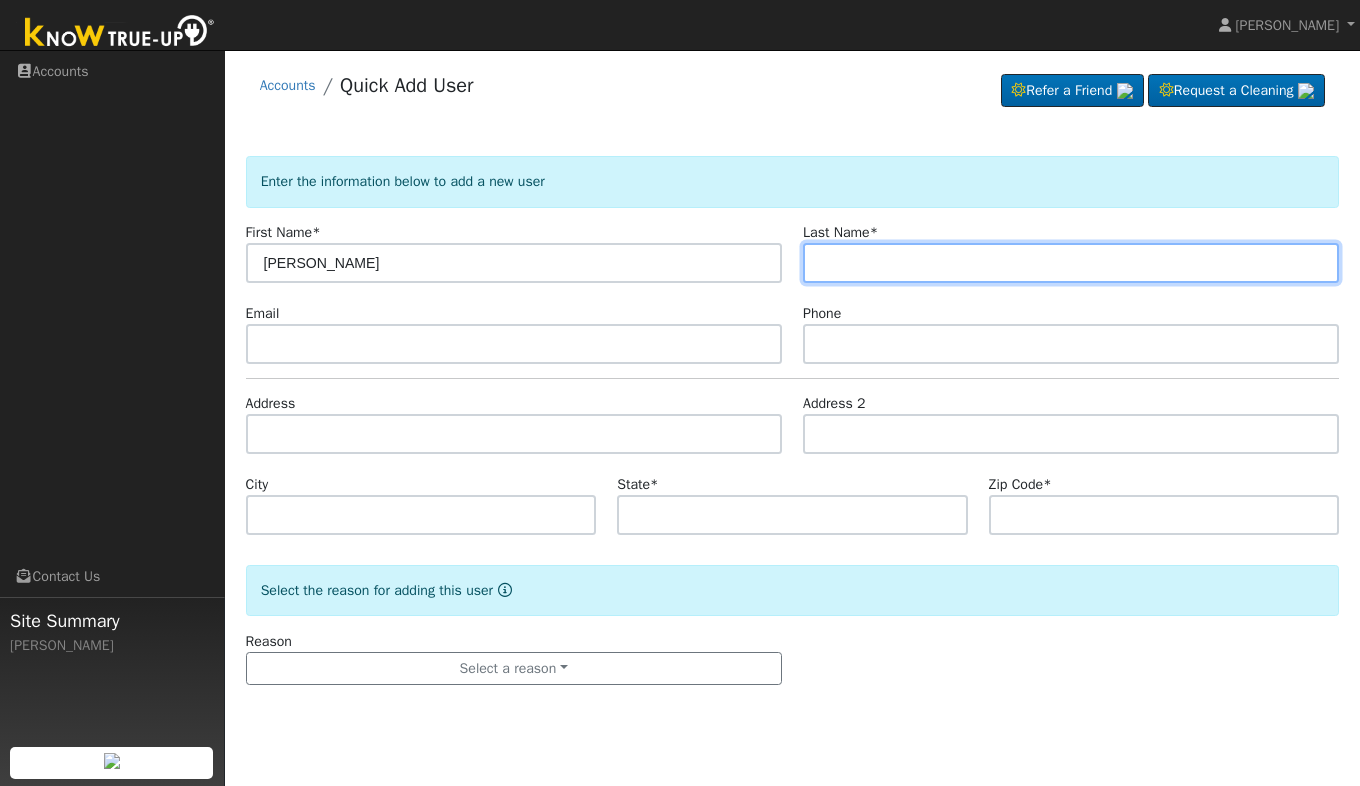 click at bounding box center (1071, 263) 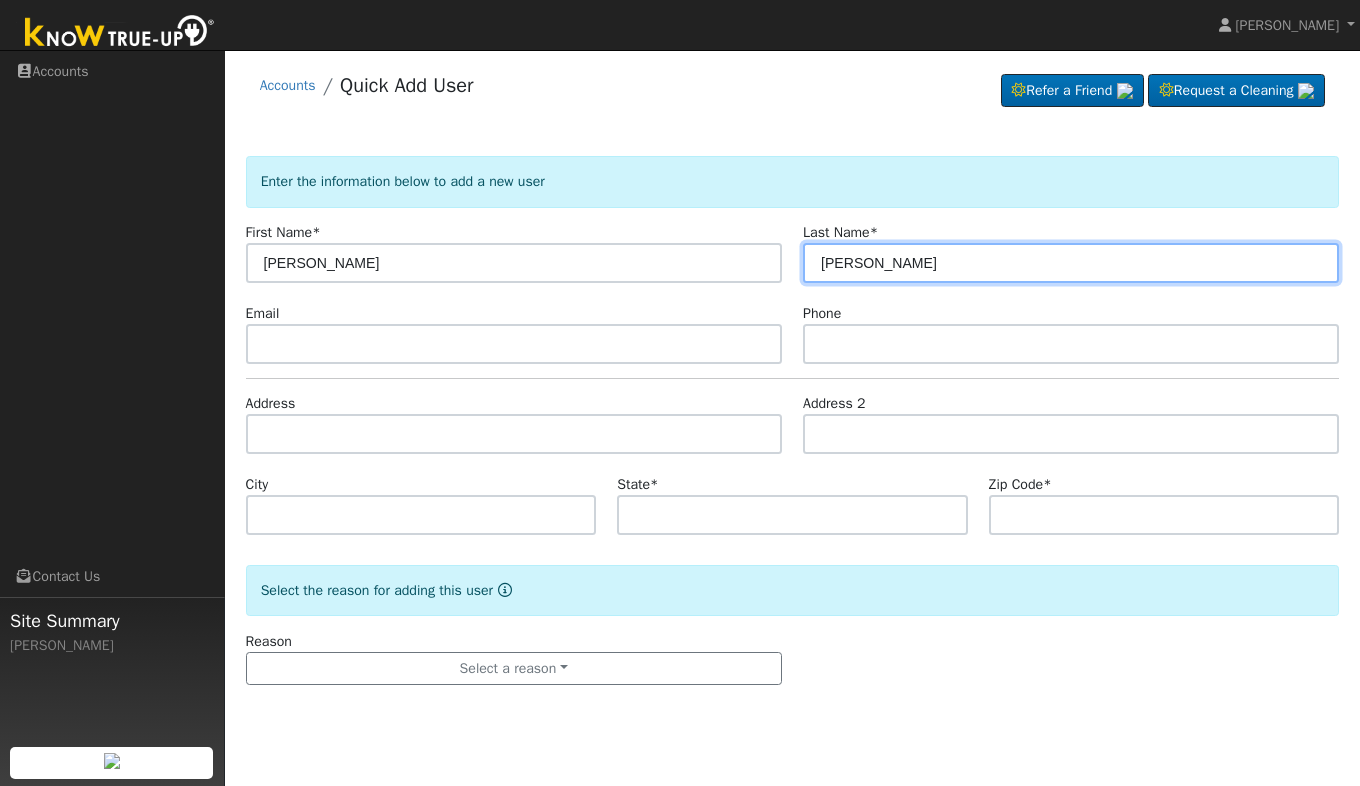 type on "Mora" 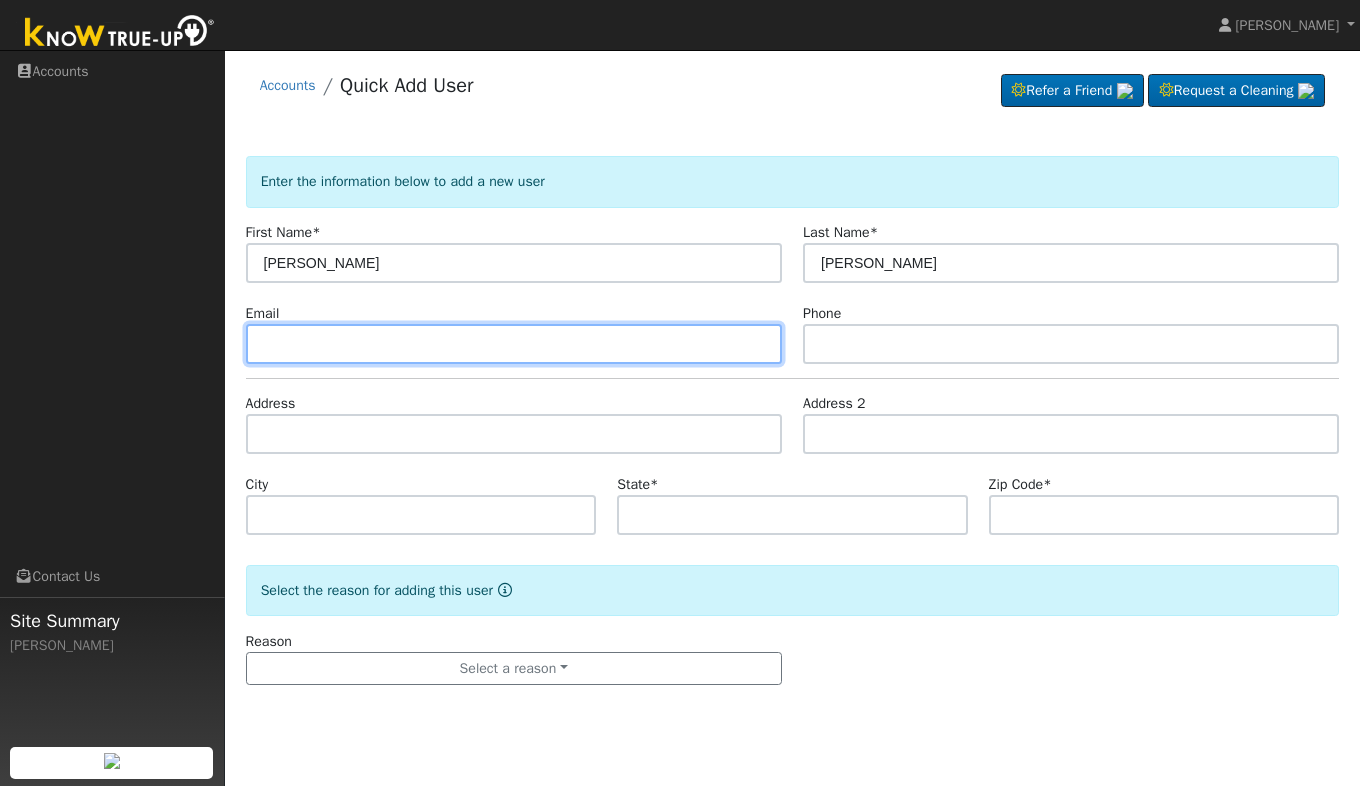 click at bounding box center (514, 344) 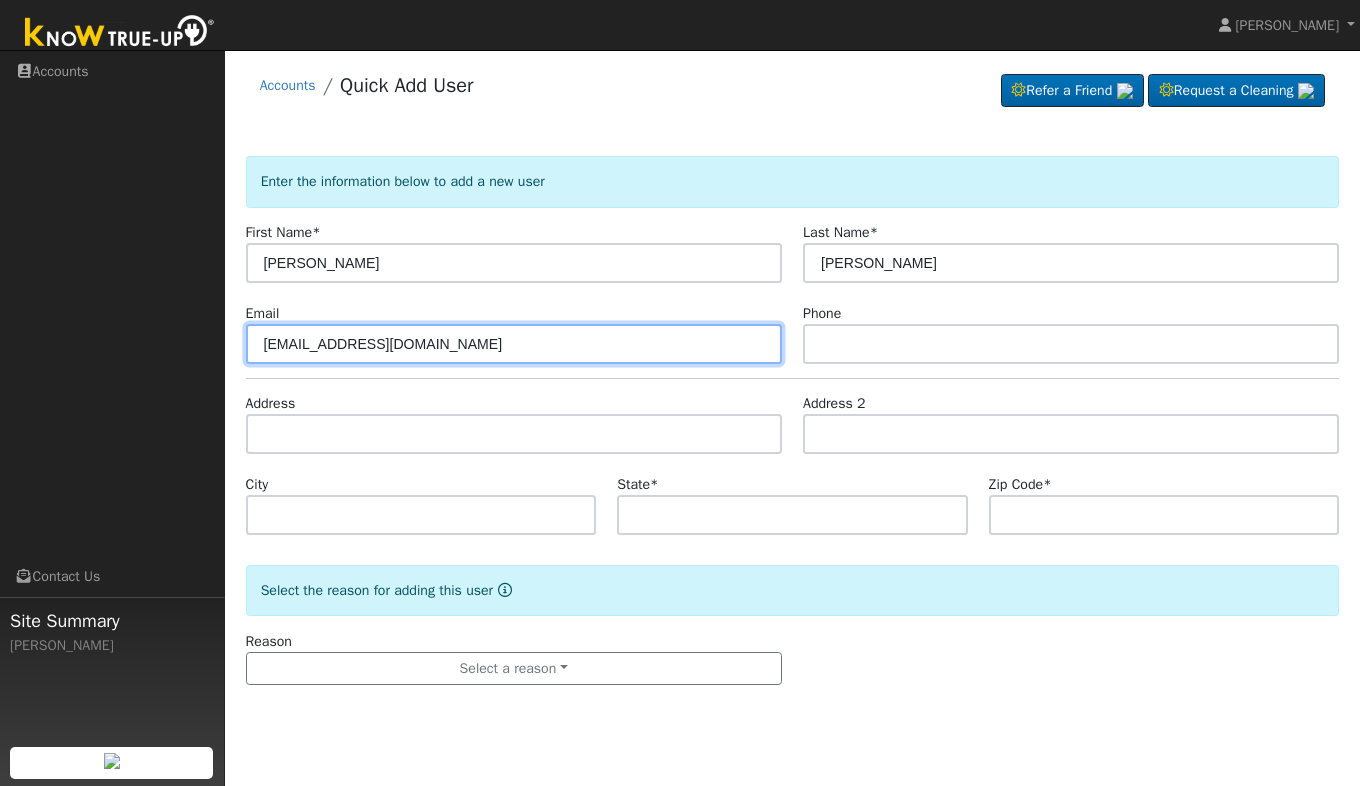 type on "cmora12@gmail.com" 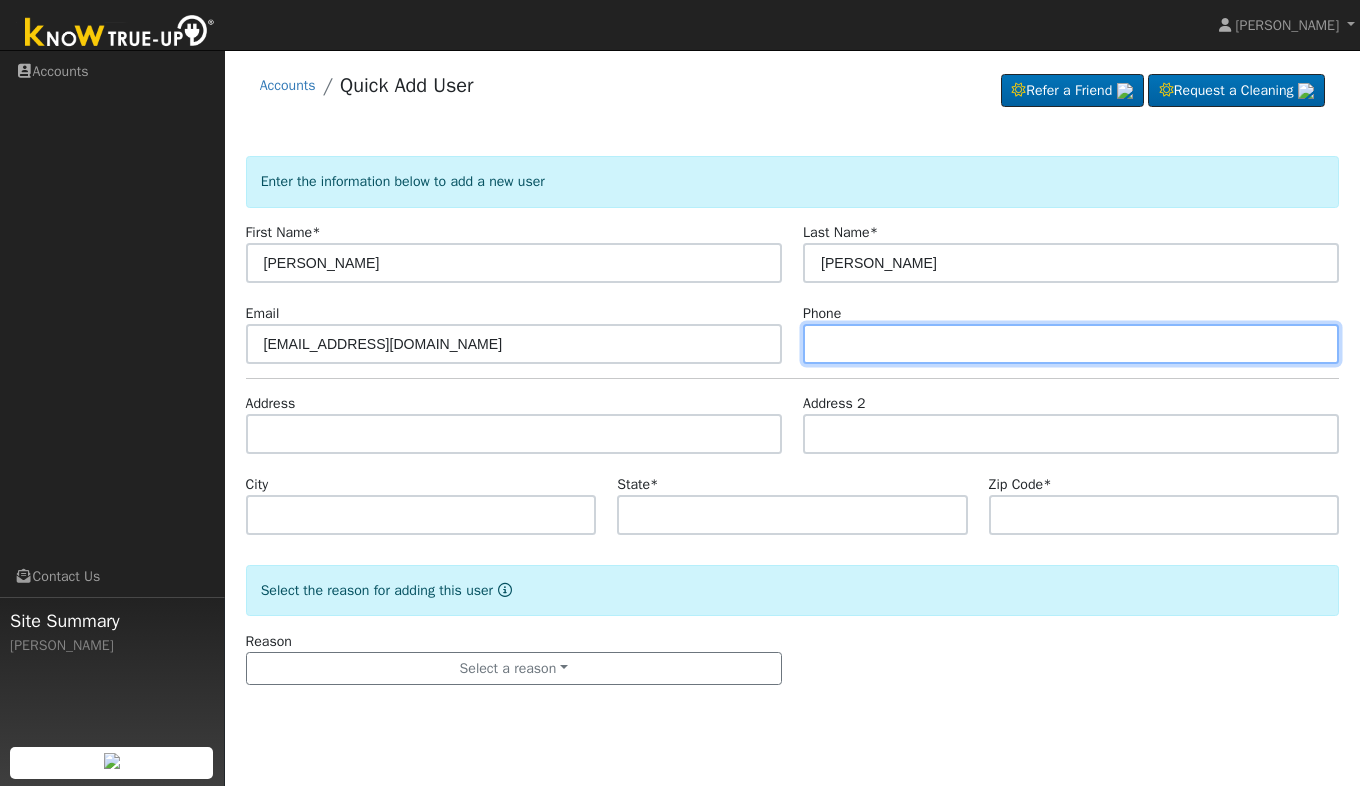 click at bounding box center (1071, 344) 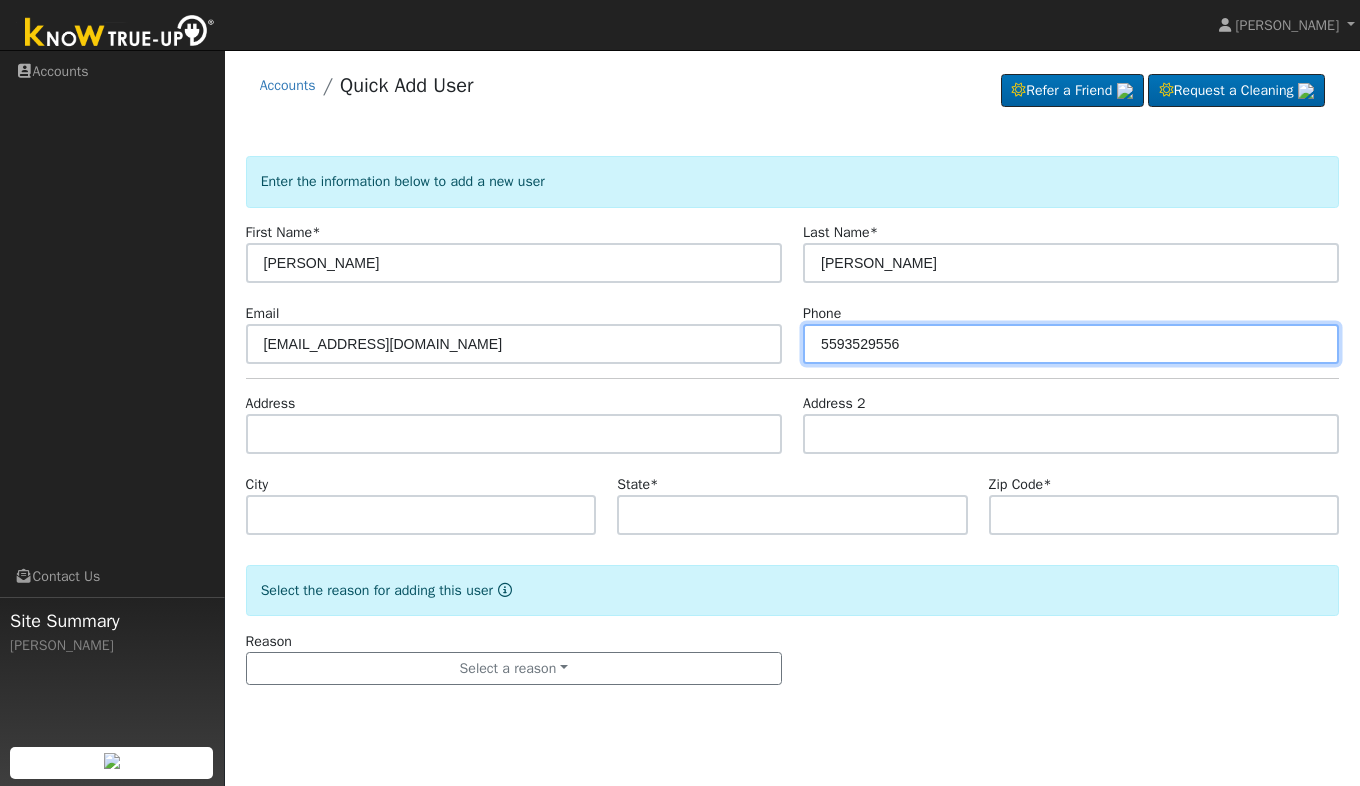 type on "5593529556" 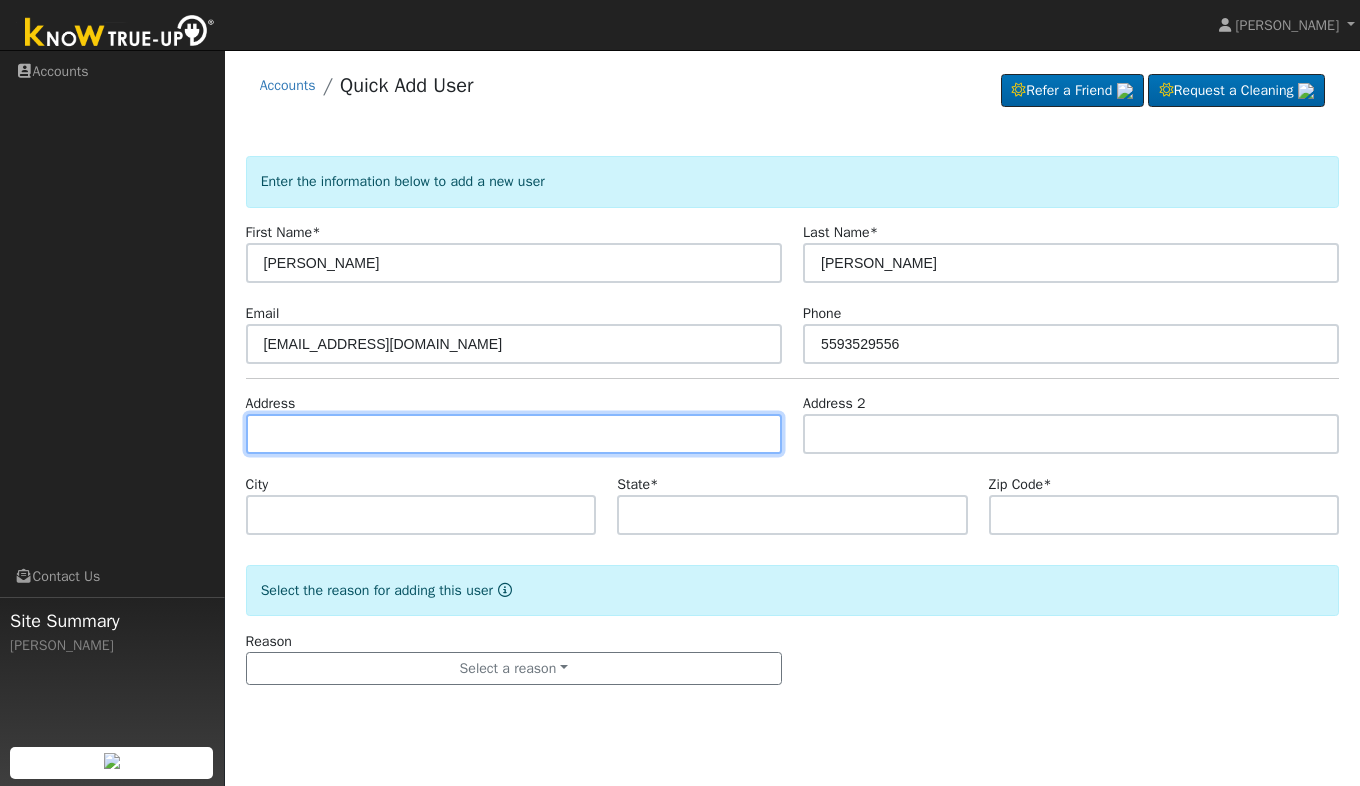 click at bounding box center [514, 434] 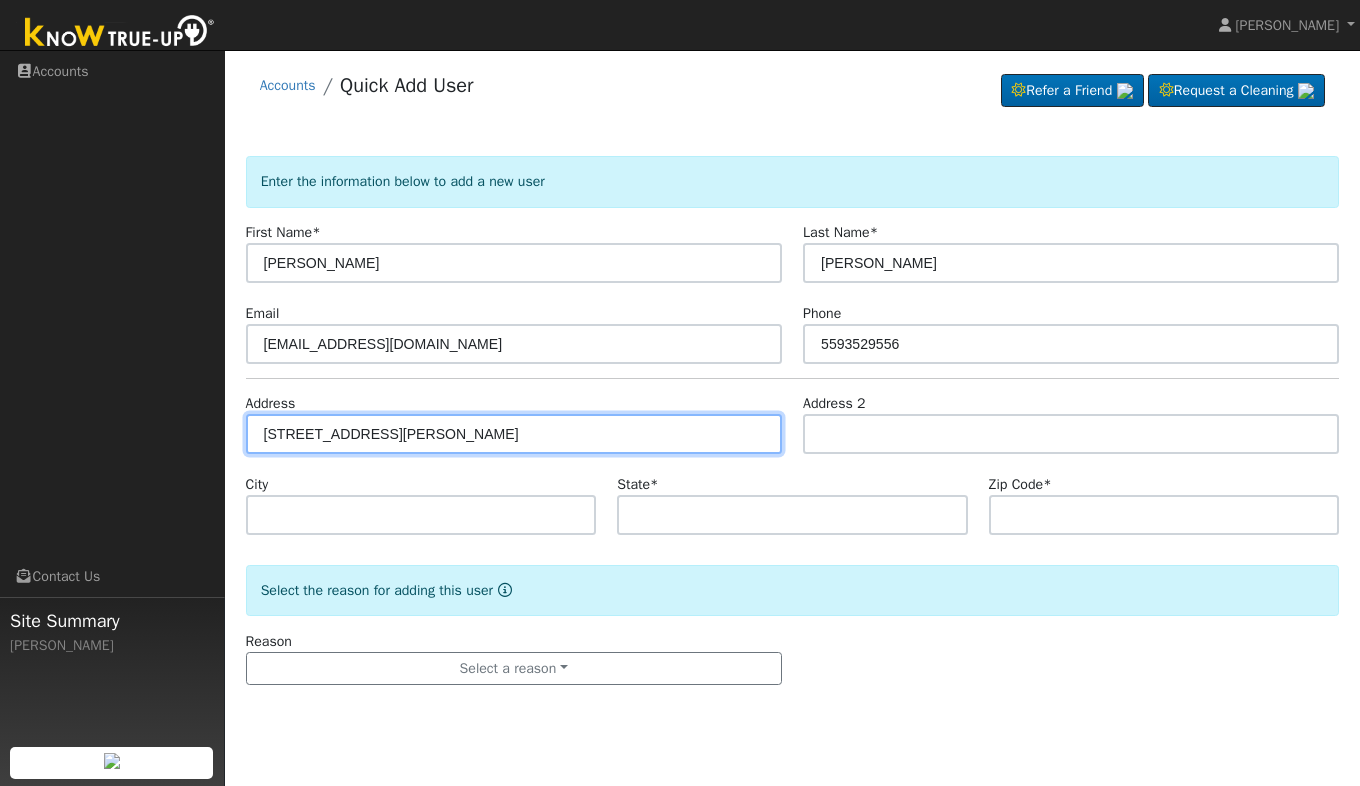 type on "8450 South Englehart Avenue" 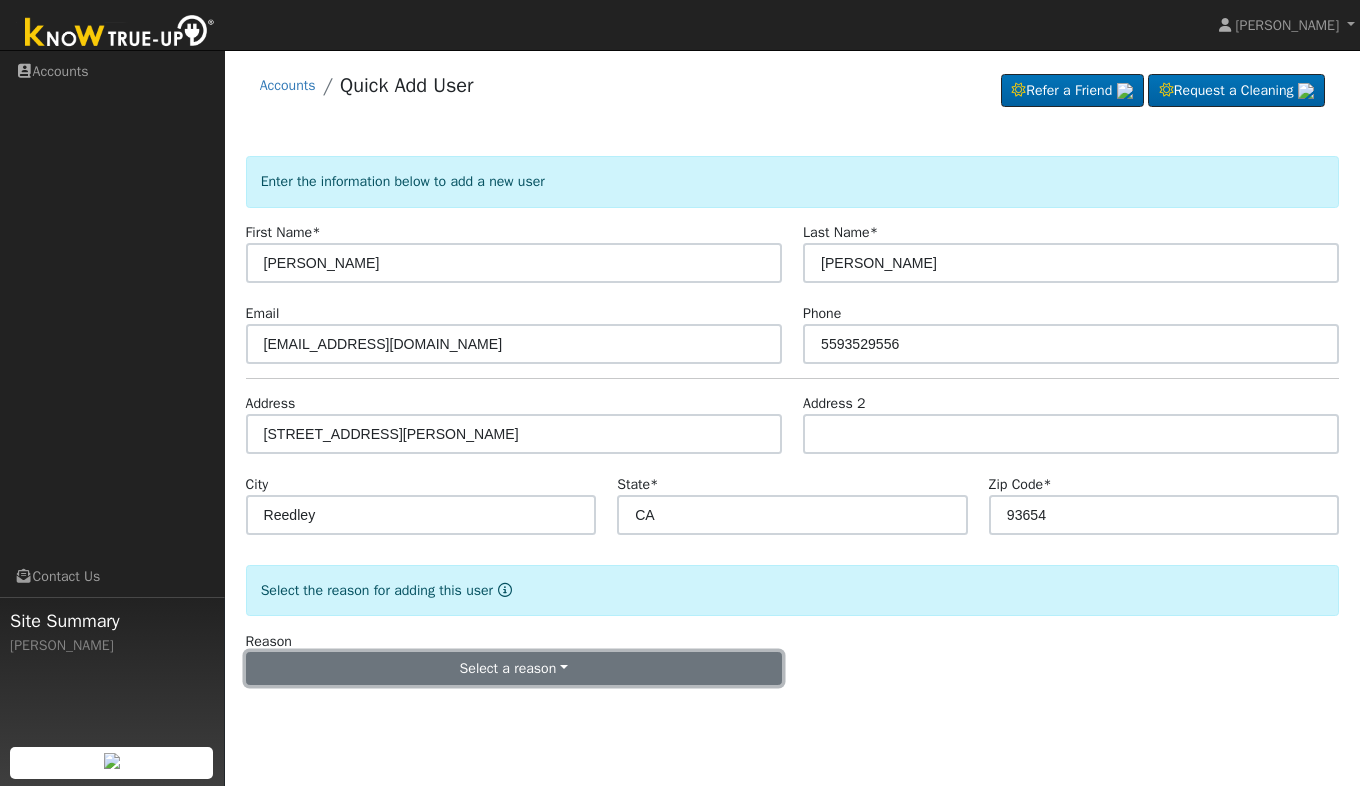 click on "Select a reason" at bounding box center (514, 669) 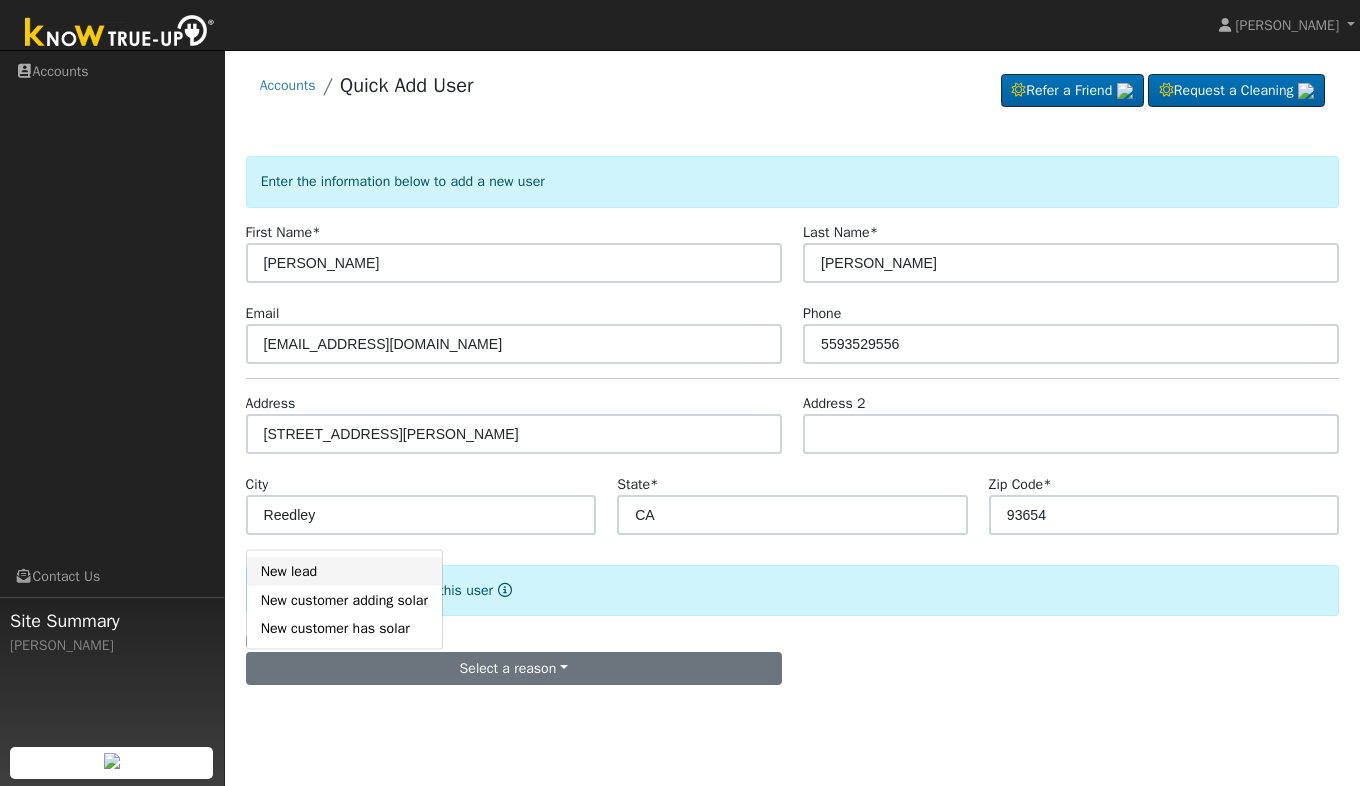 click on "New lead" at bounding box center (344, 571) 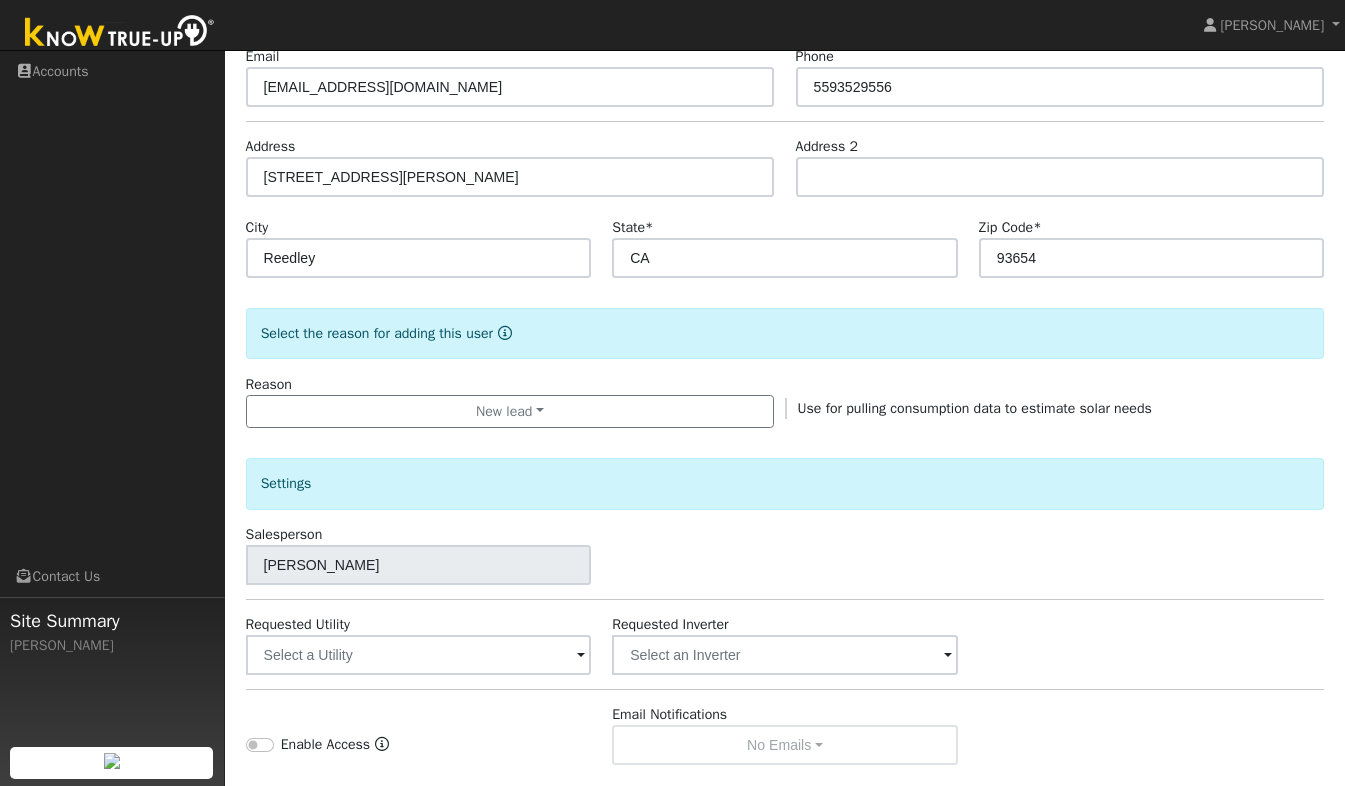 scroll, scrollTop: 258, scrollLeft: 0, axis: vertical 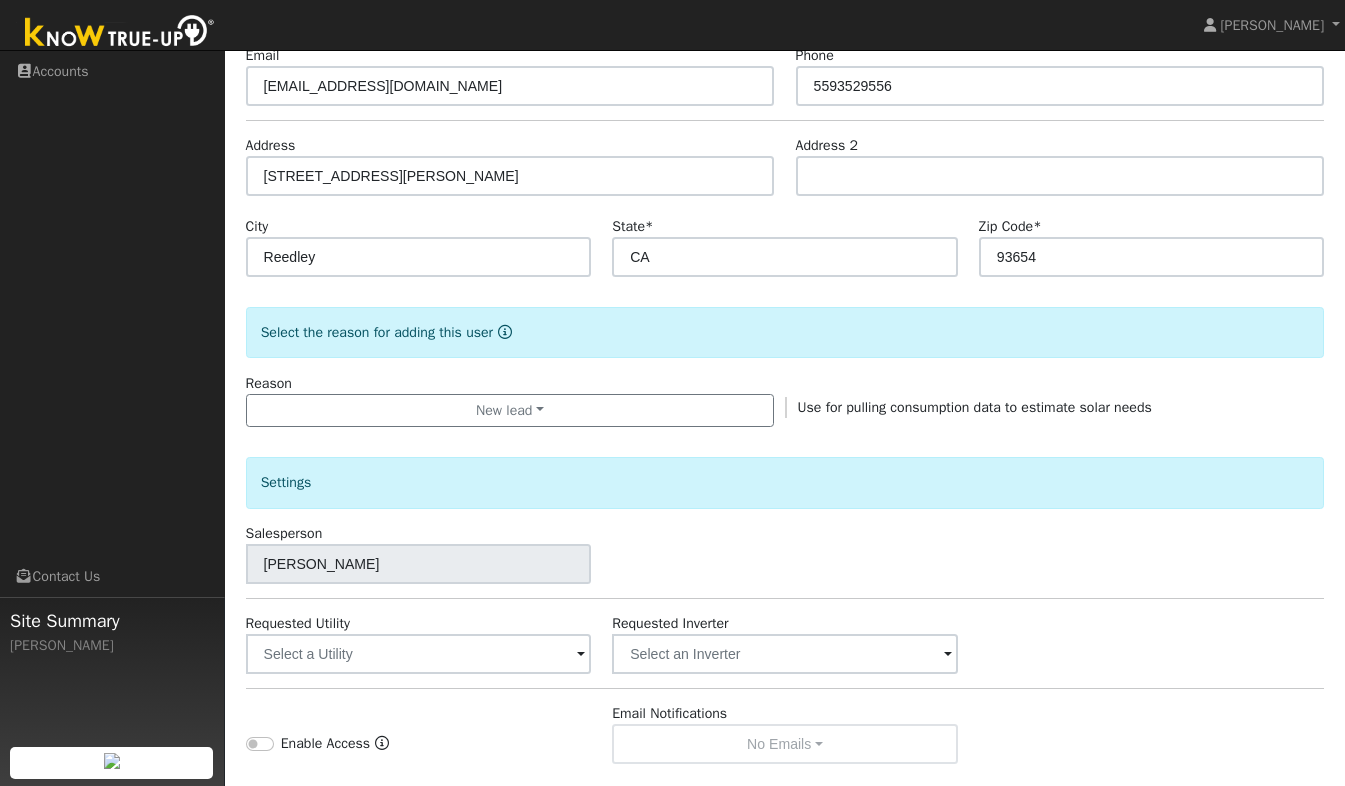 click at bounding box center [581, 655] 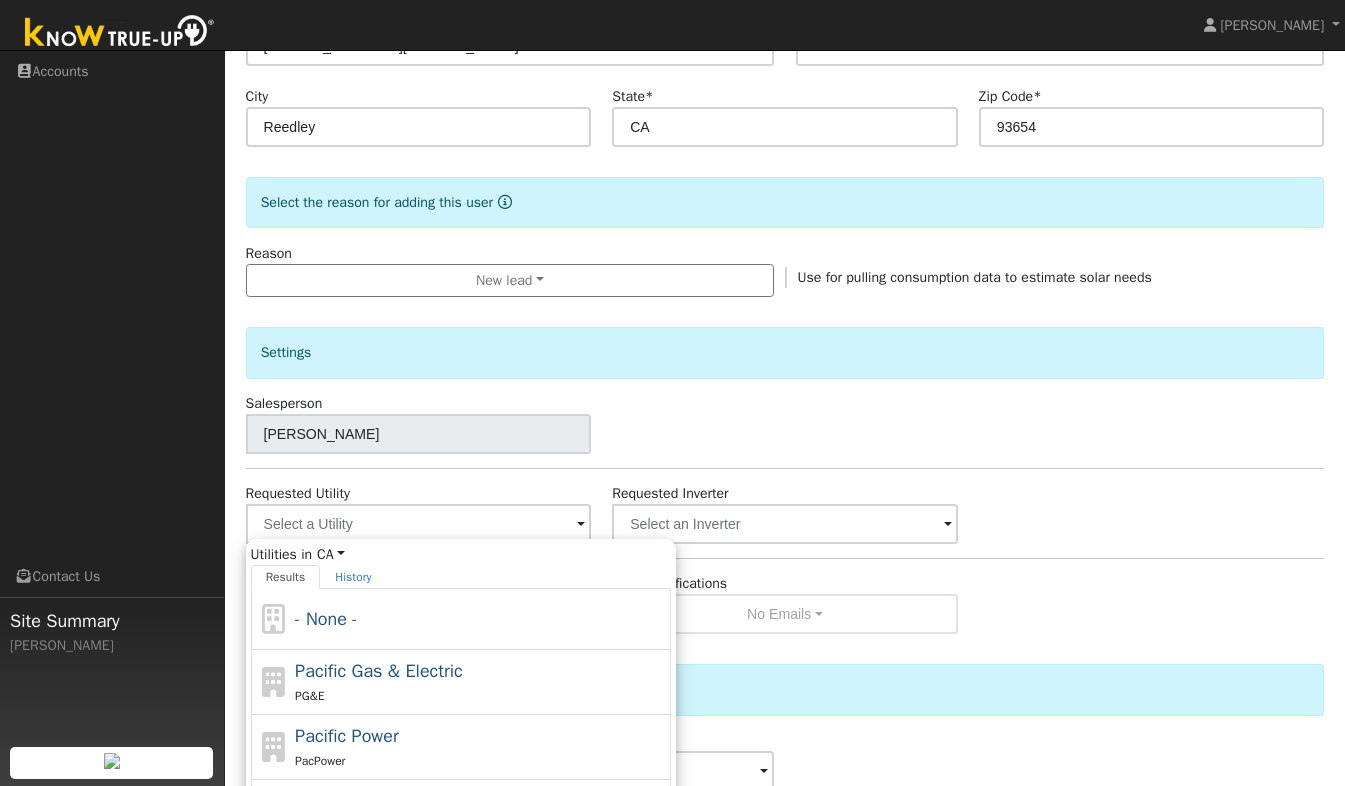 scroll, scrollTop: 387, scrollLeft: 0, axis: vertical 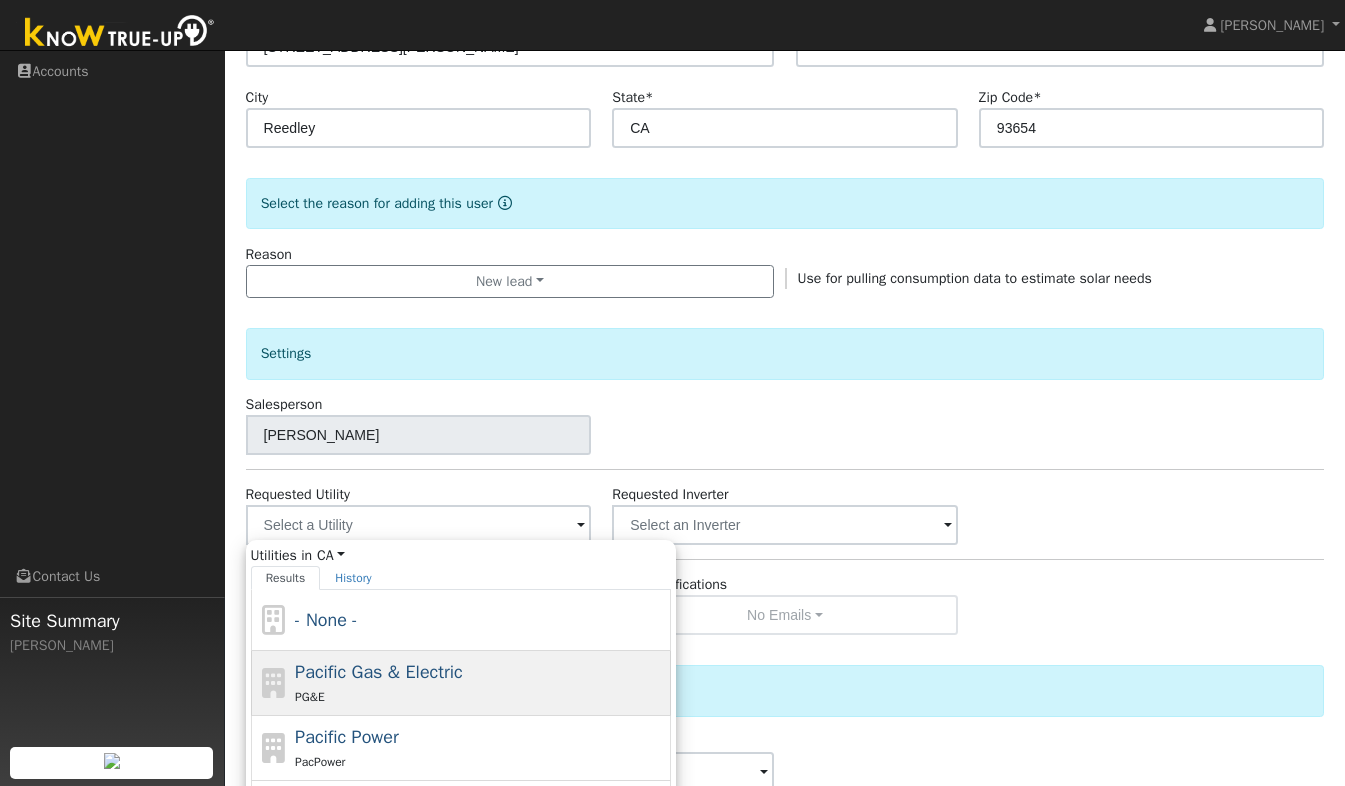click on "PG&E" at bounding box center [480, 696] 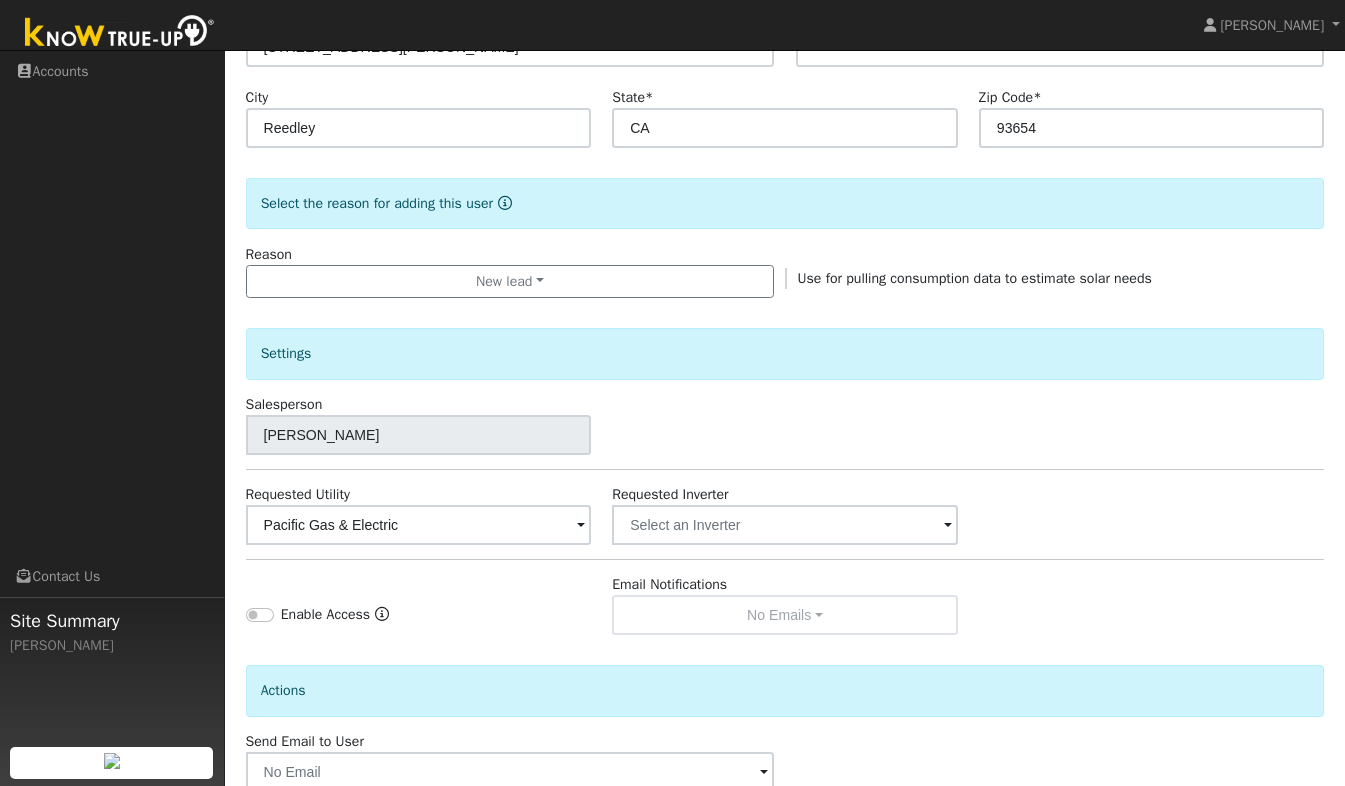 scroll, scrollTop: 506, scrollLeft: 0, axis: vertical 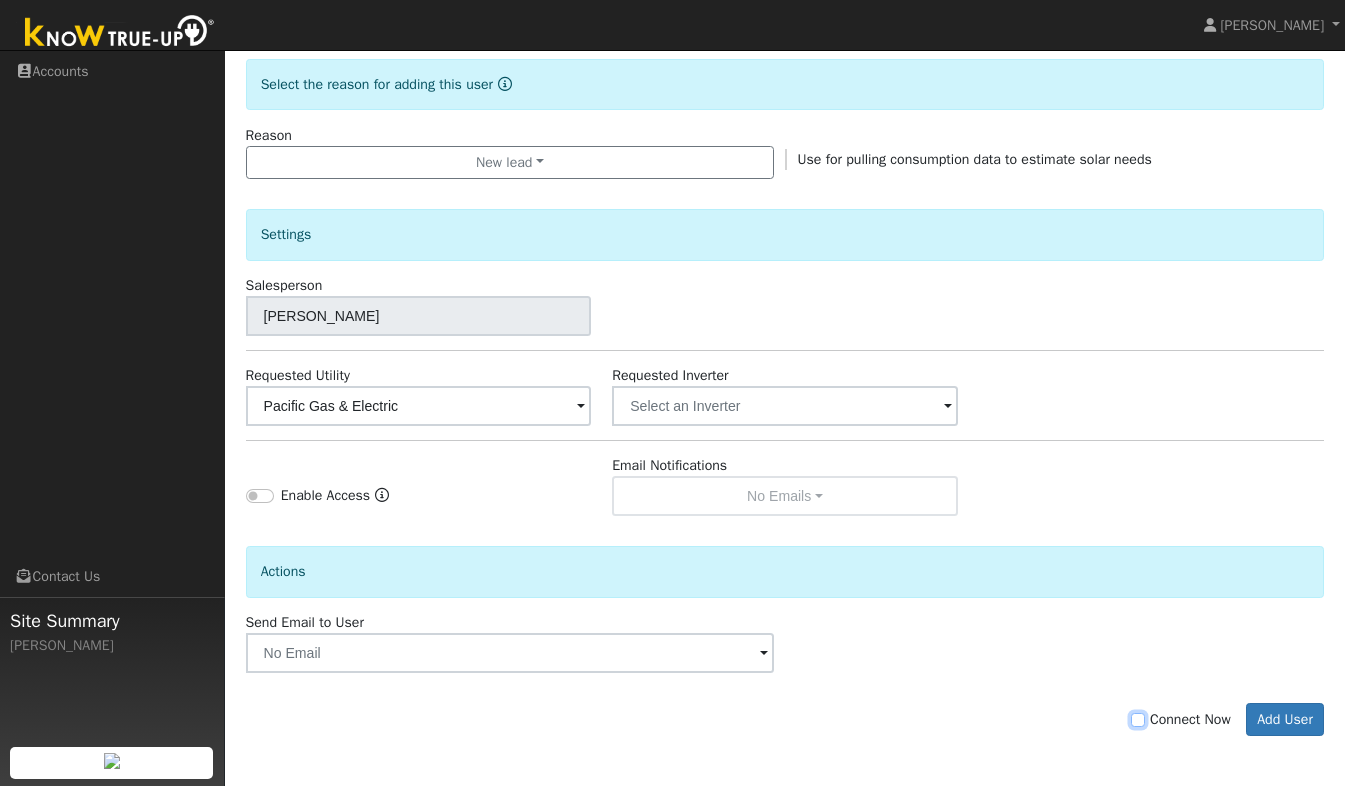 click on "Connect Now" at bounding box center [1138, 720] 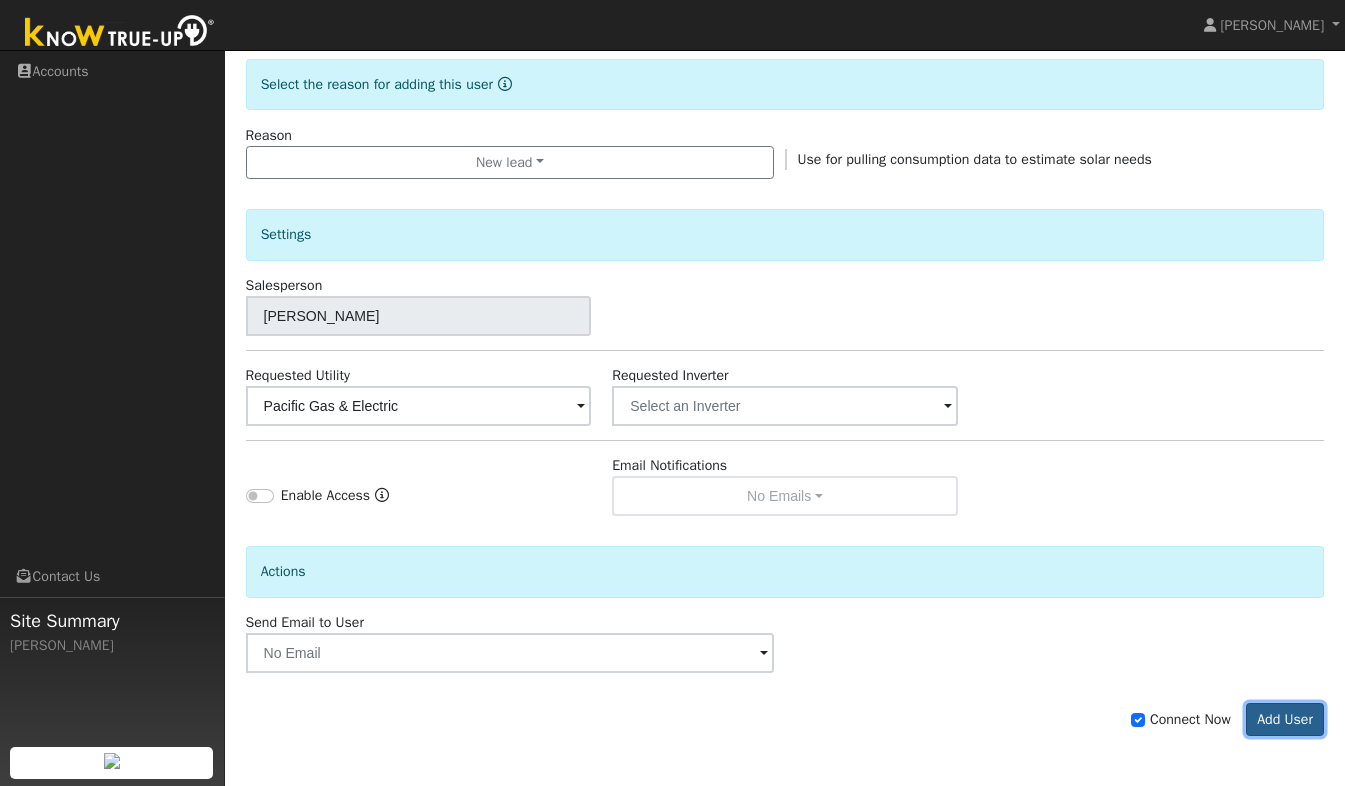 click on "Add User" at bounding box center (1285, 720) 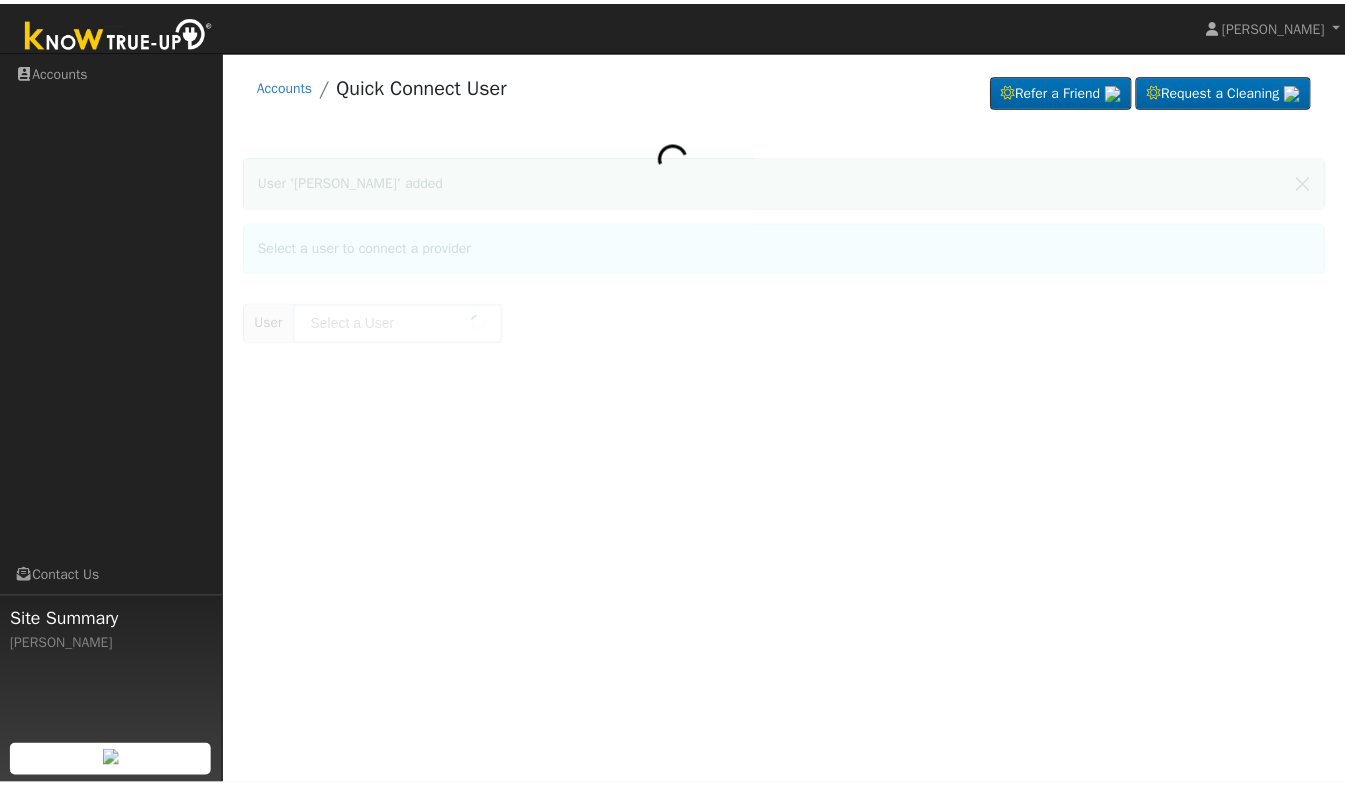 scroll, scrollTop: 0, scrollLeft: 0, axis: both 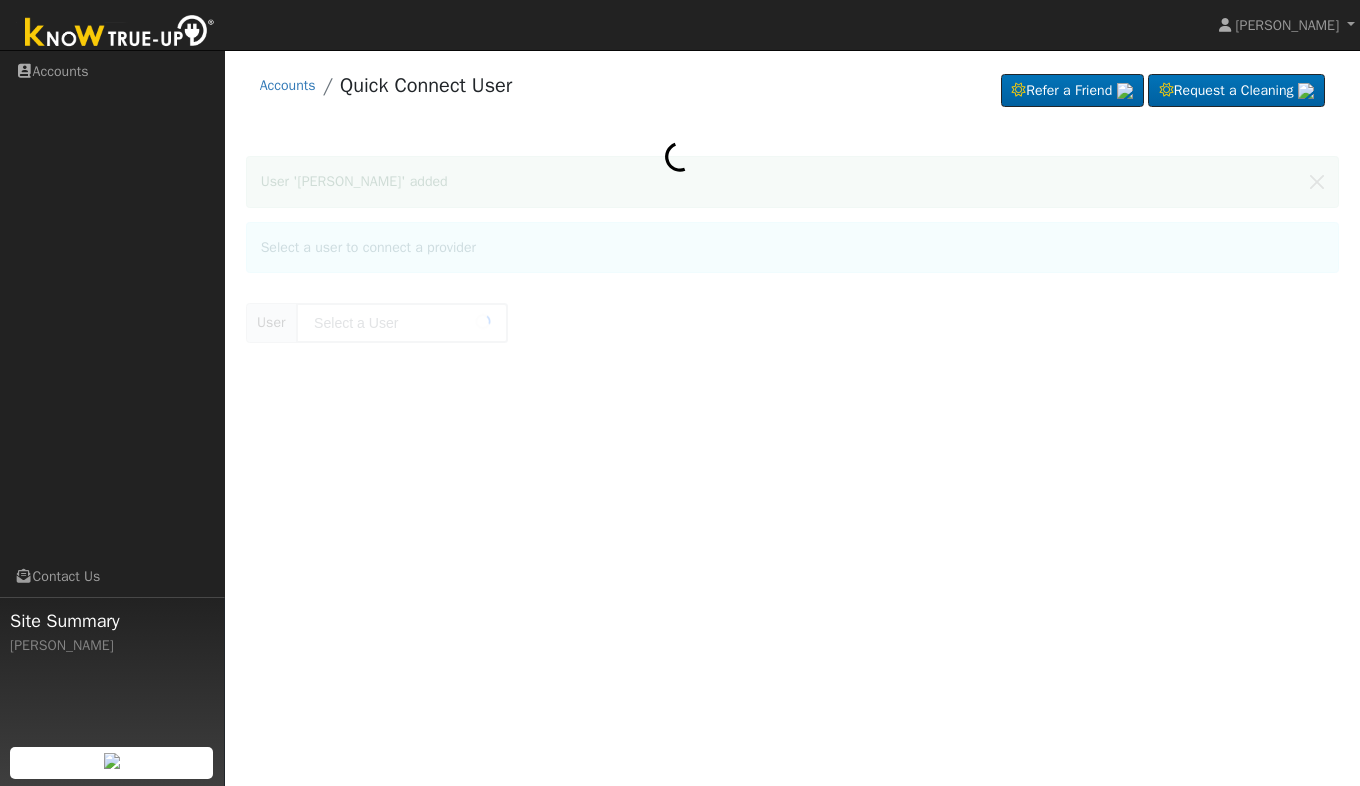 type on "[PERSON_NAME]" 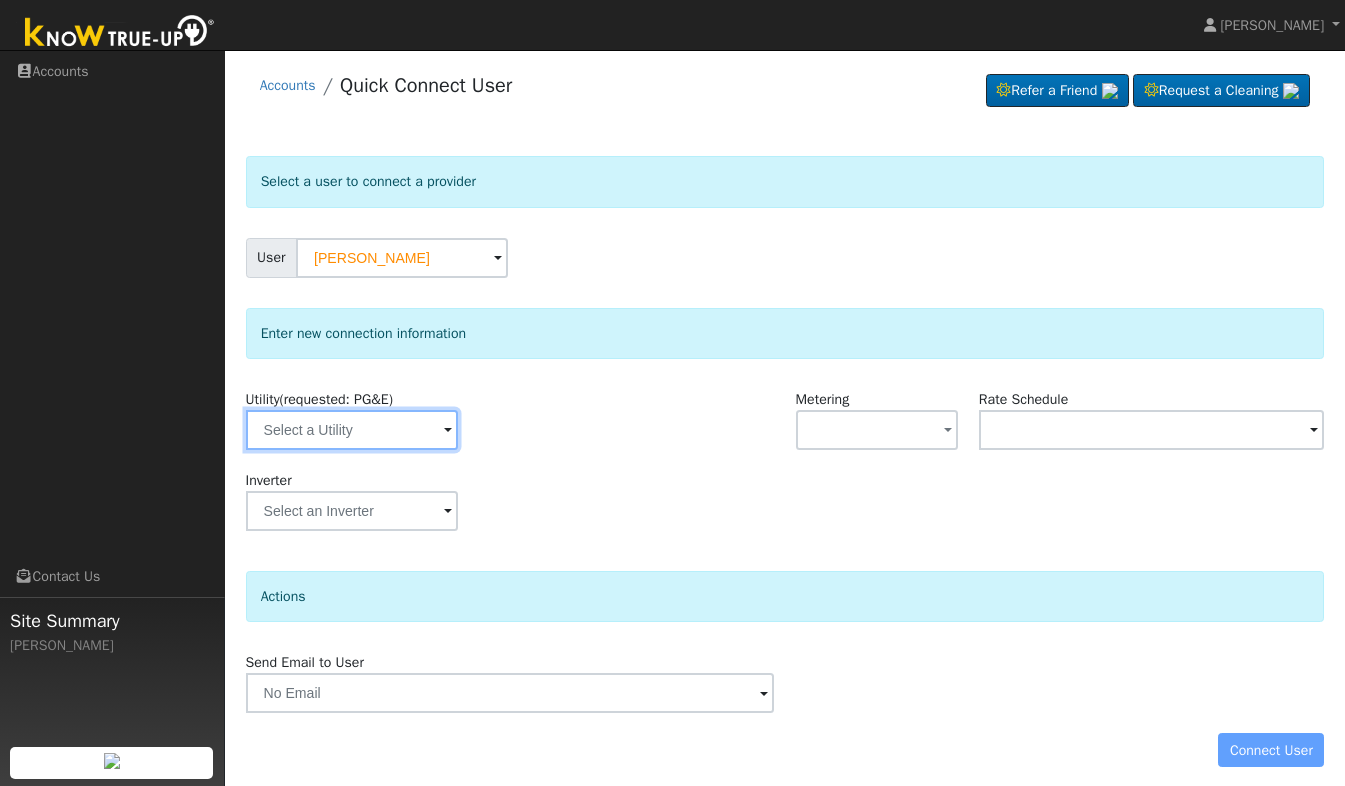 click at bounding box center [352, 430] 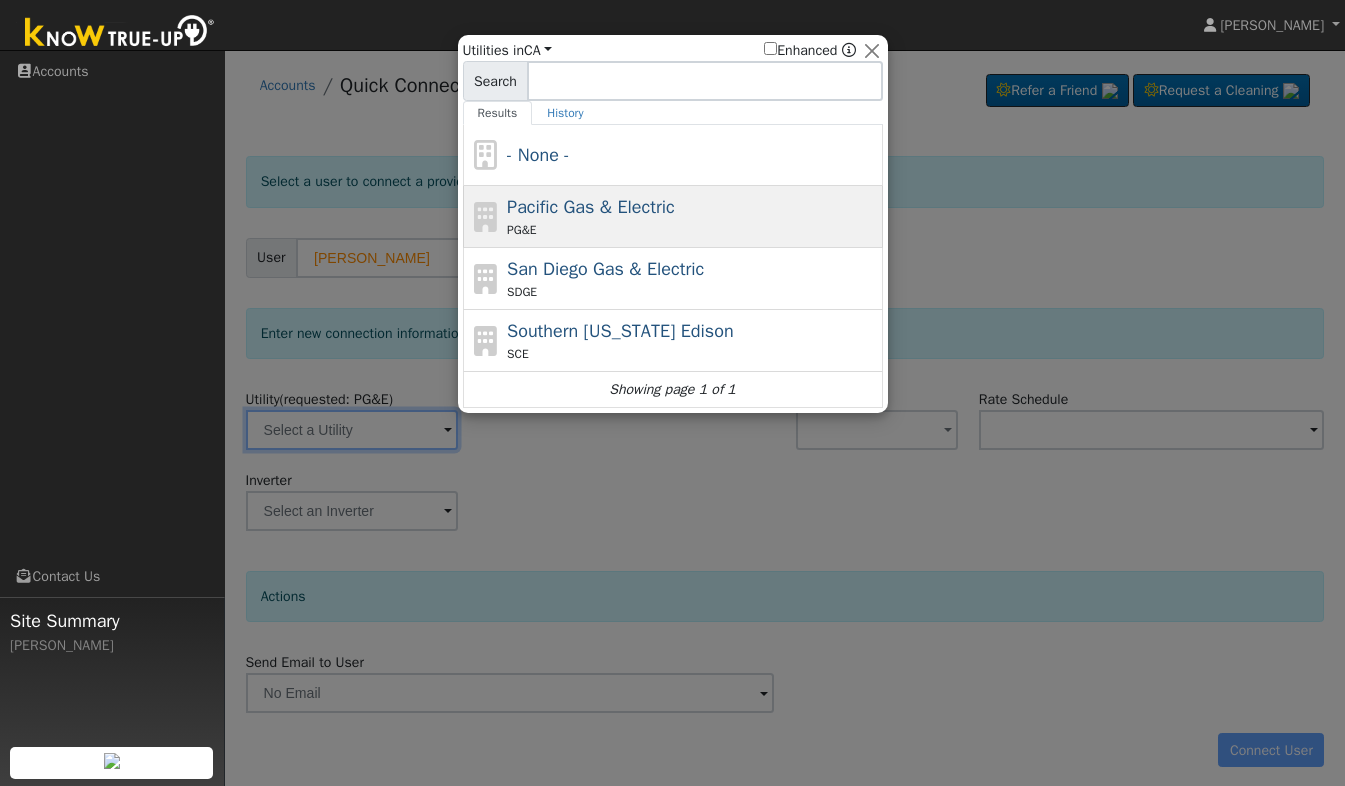 click on "Pacific Gas & Electric" at bounding box center [591, 207] 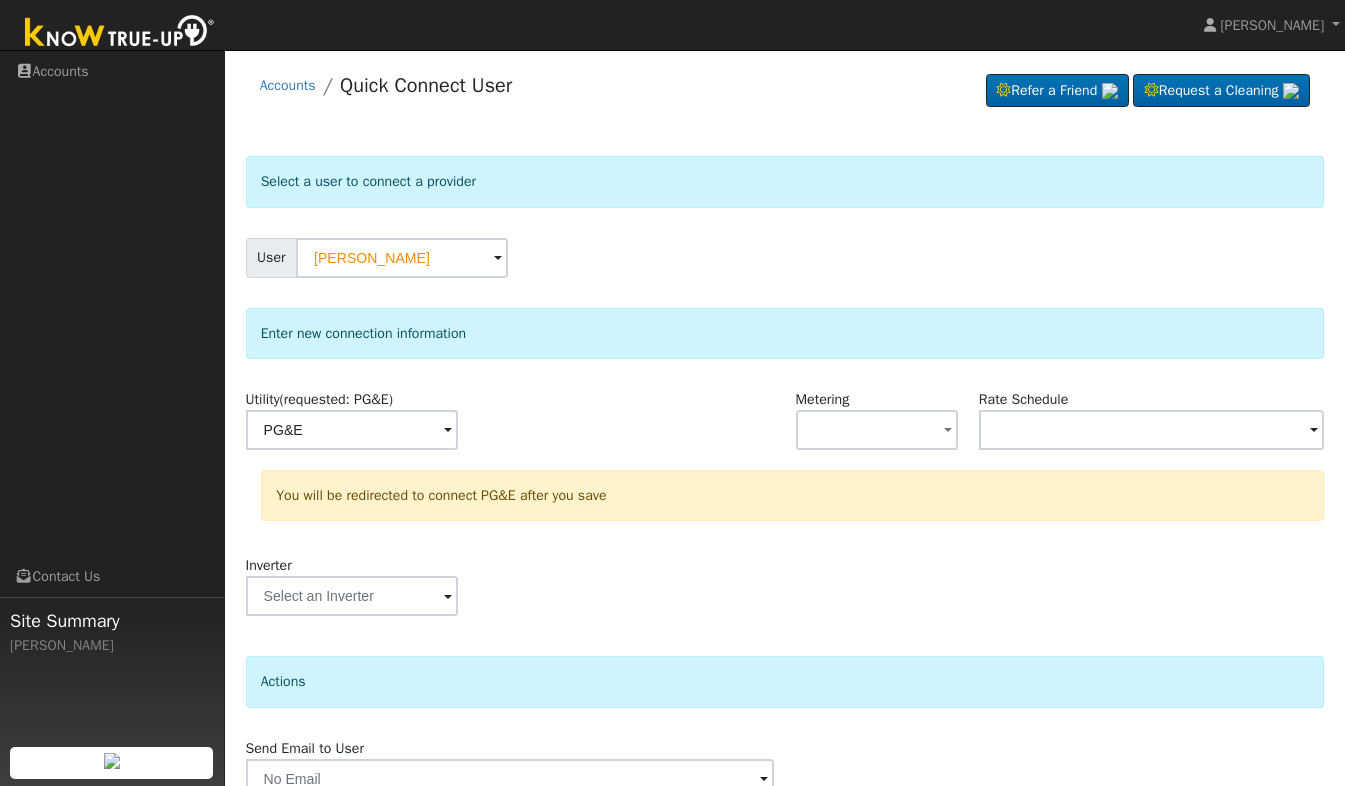 scroll, scrollTop: 96, scrollLeft: 0, axis: vertical 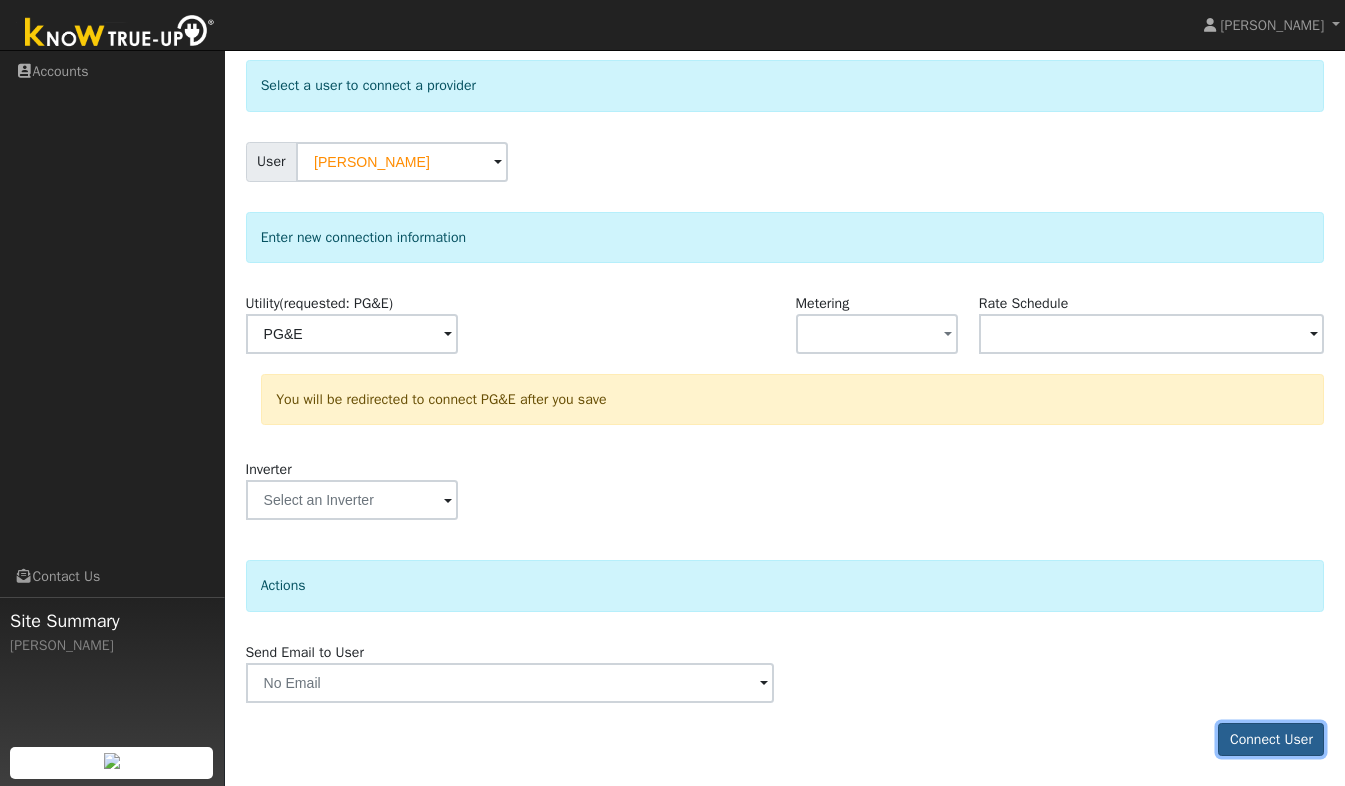 click on "Connect User" at bounding box center (1271, 740) 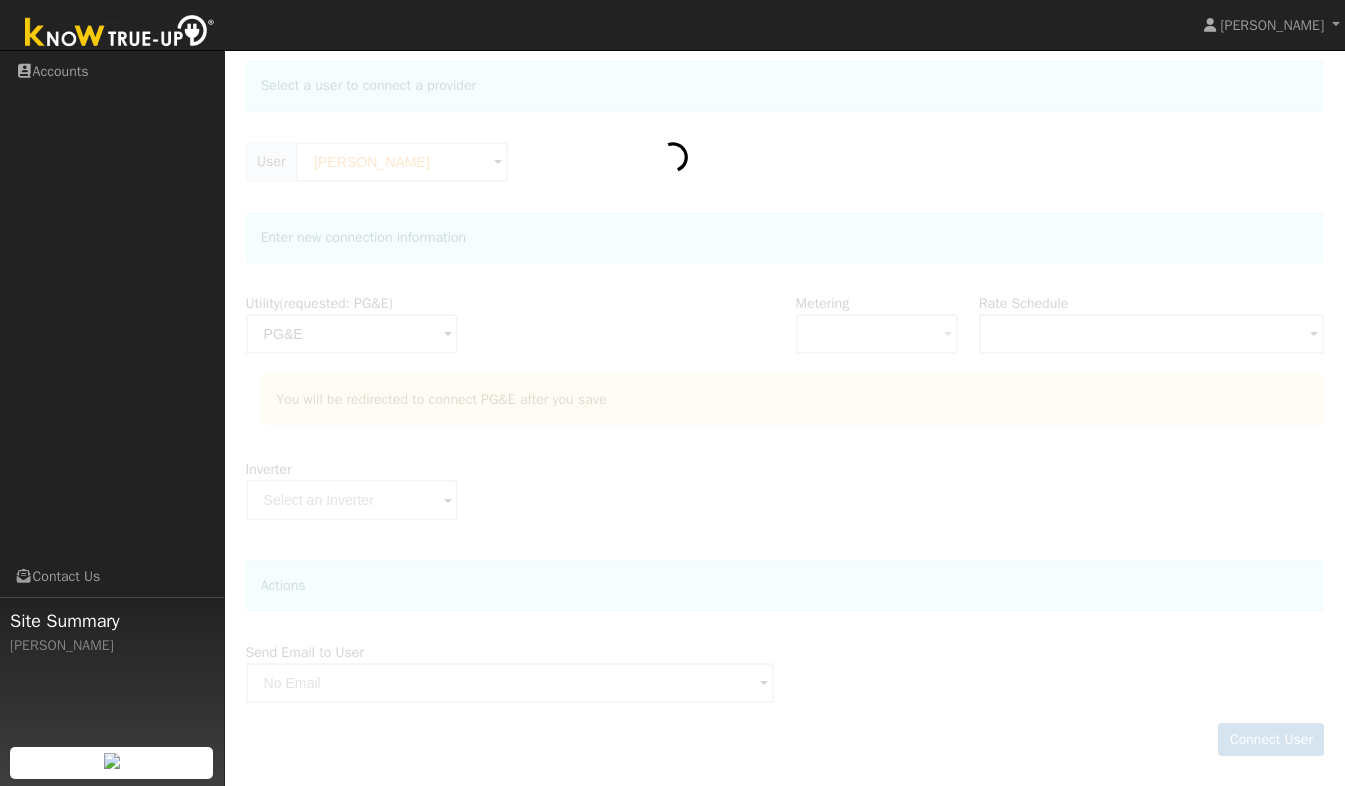 click 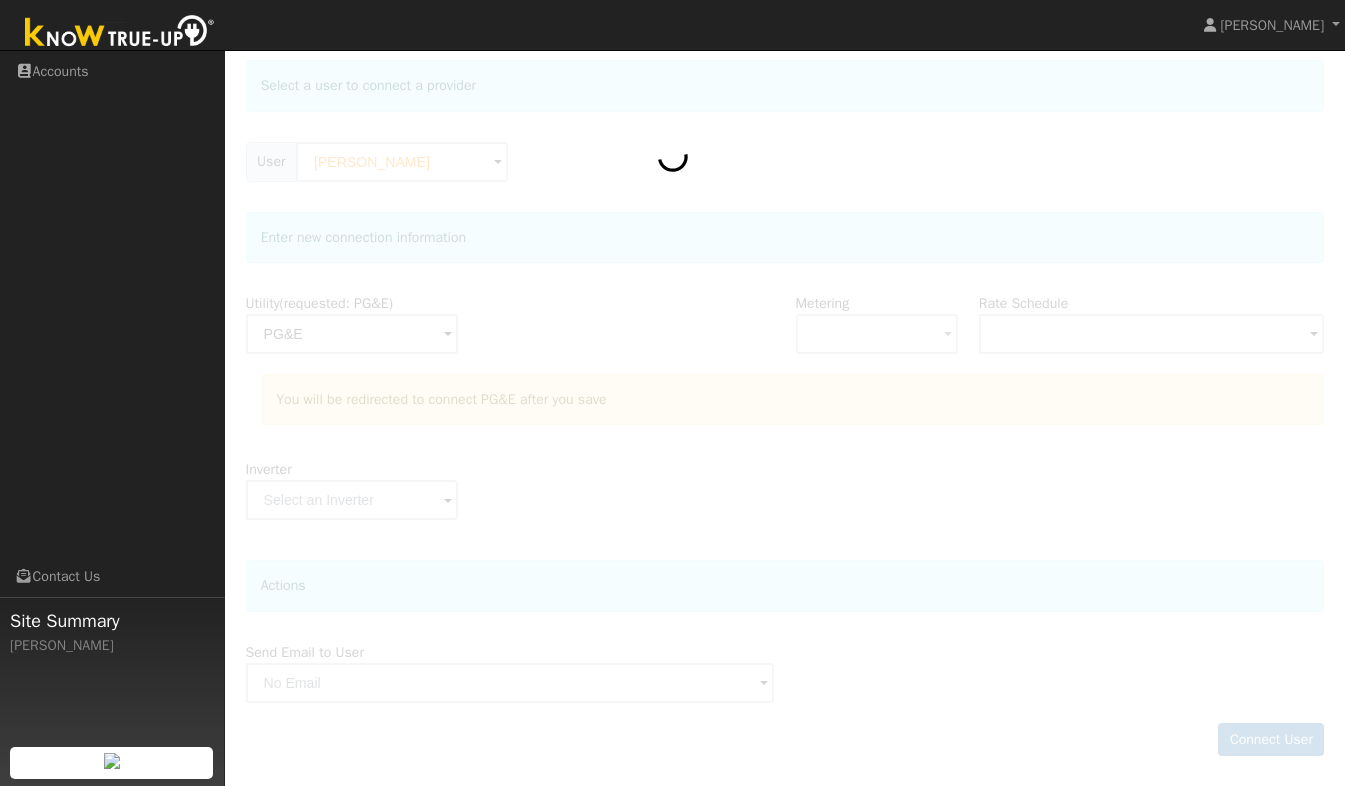 click 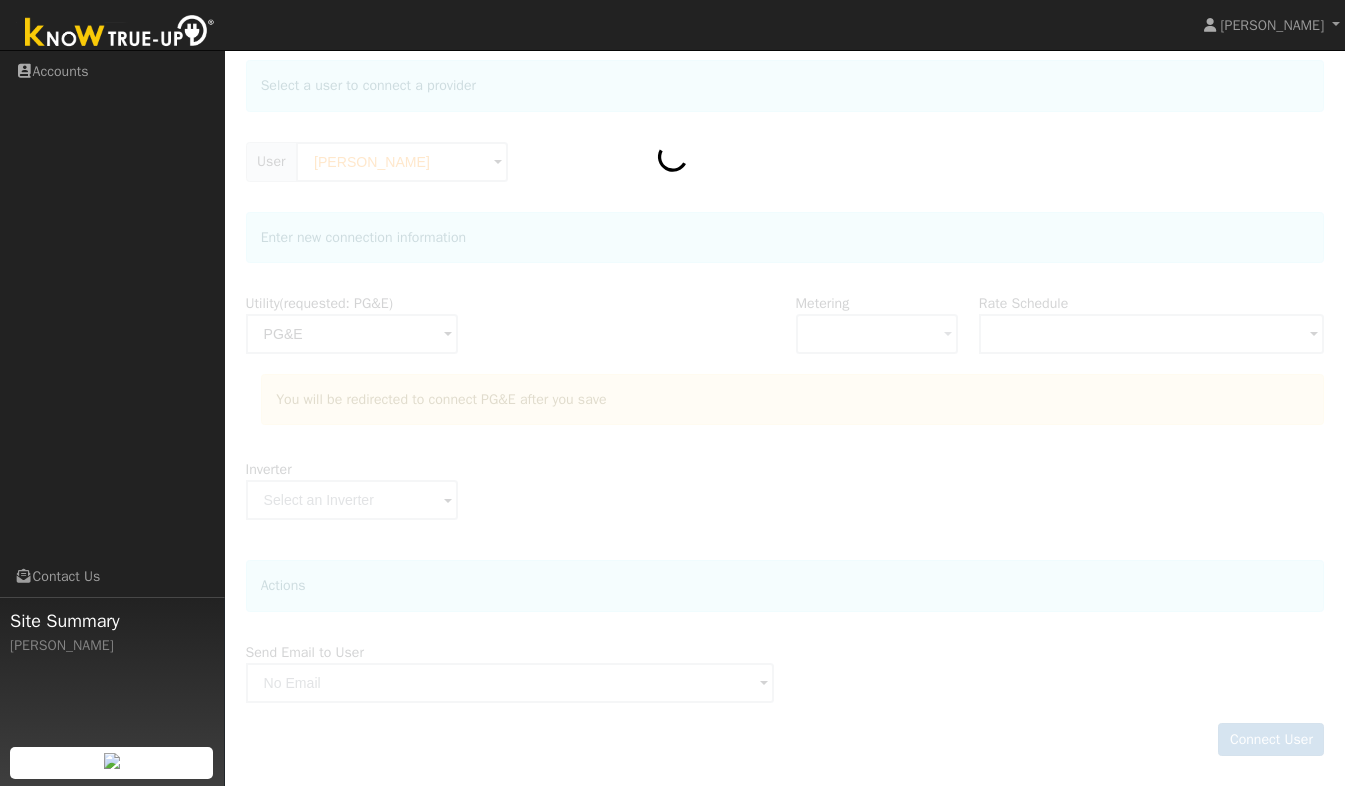 click 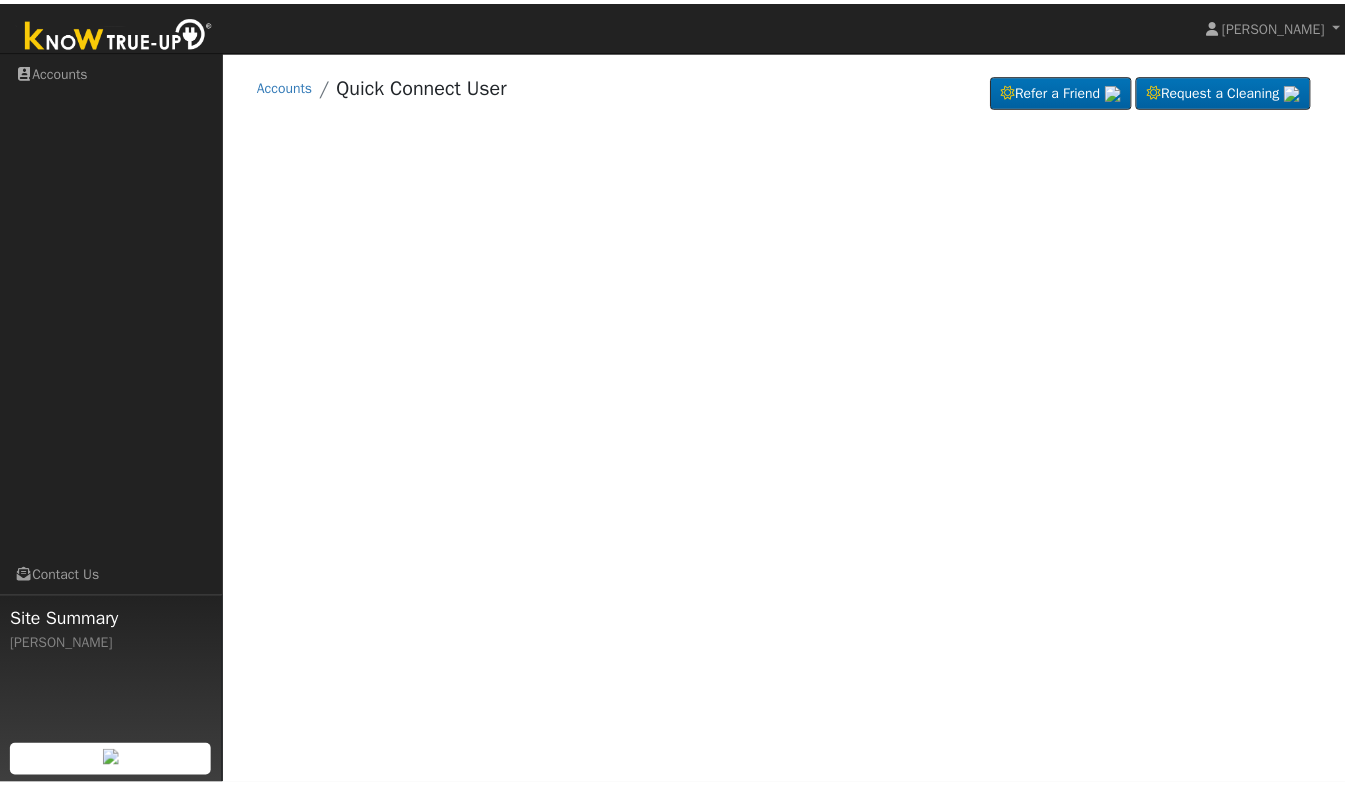 scroll, scrollTop: 0, scrollLeft: 0, axis: both 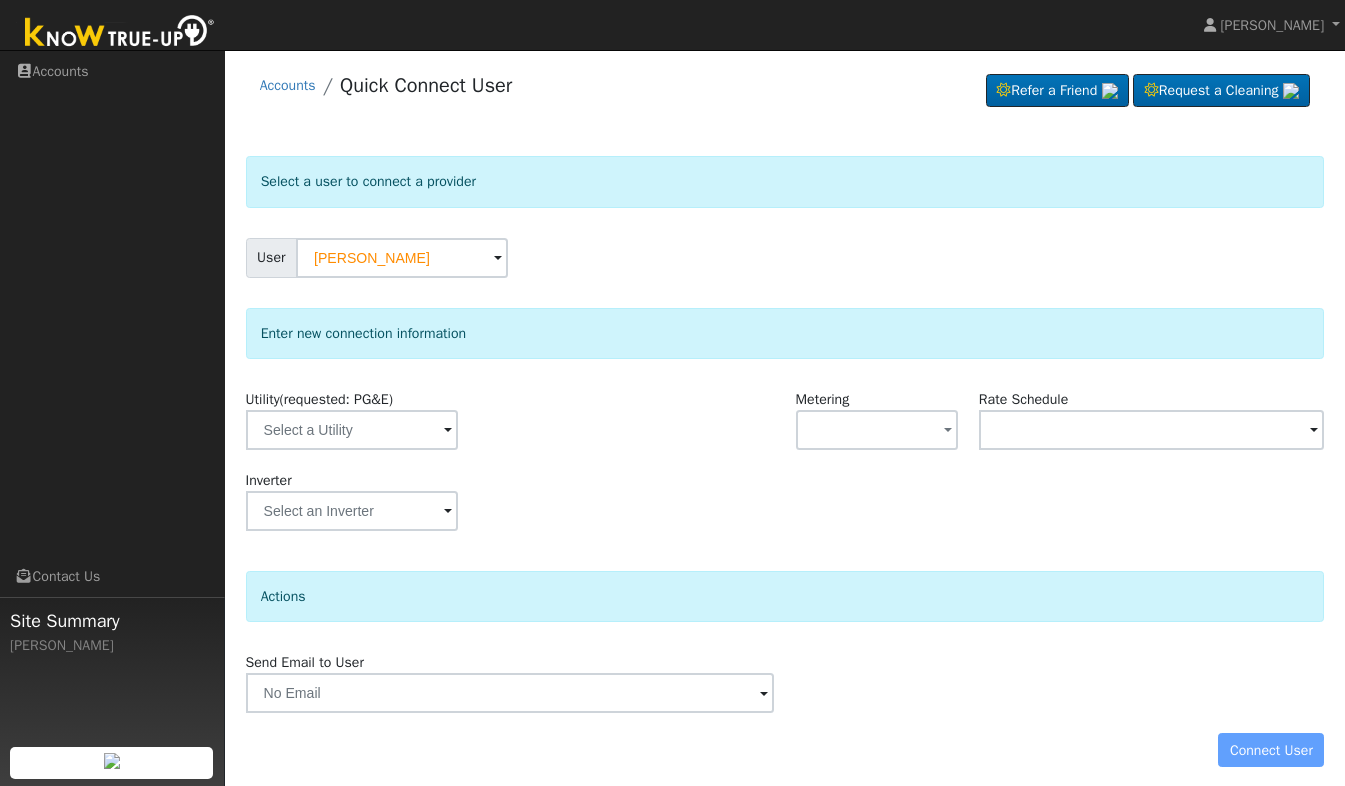 click on "Utility  (requested: PG&E)" at bounding box center [418, 429] 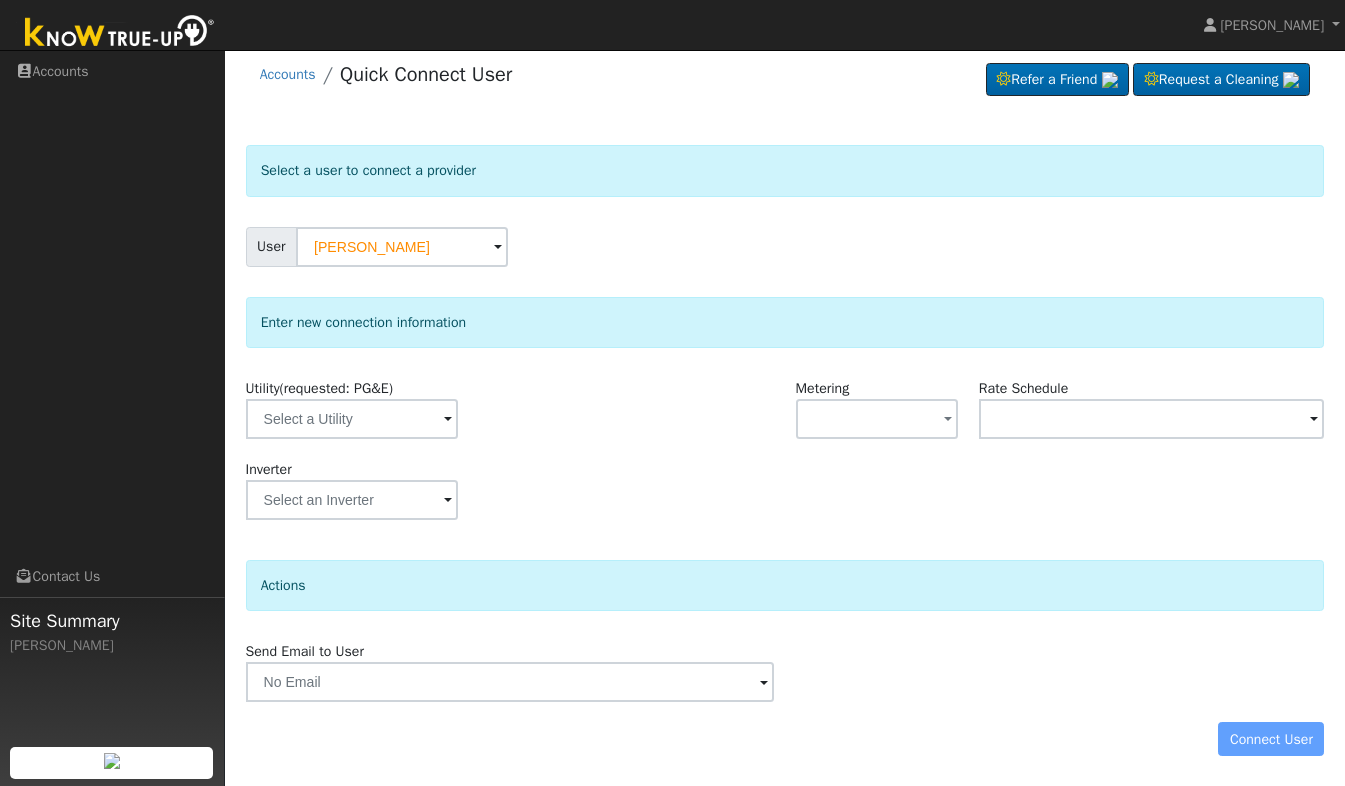 click on "Connect User" at bounding box center [785, 739] 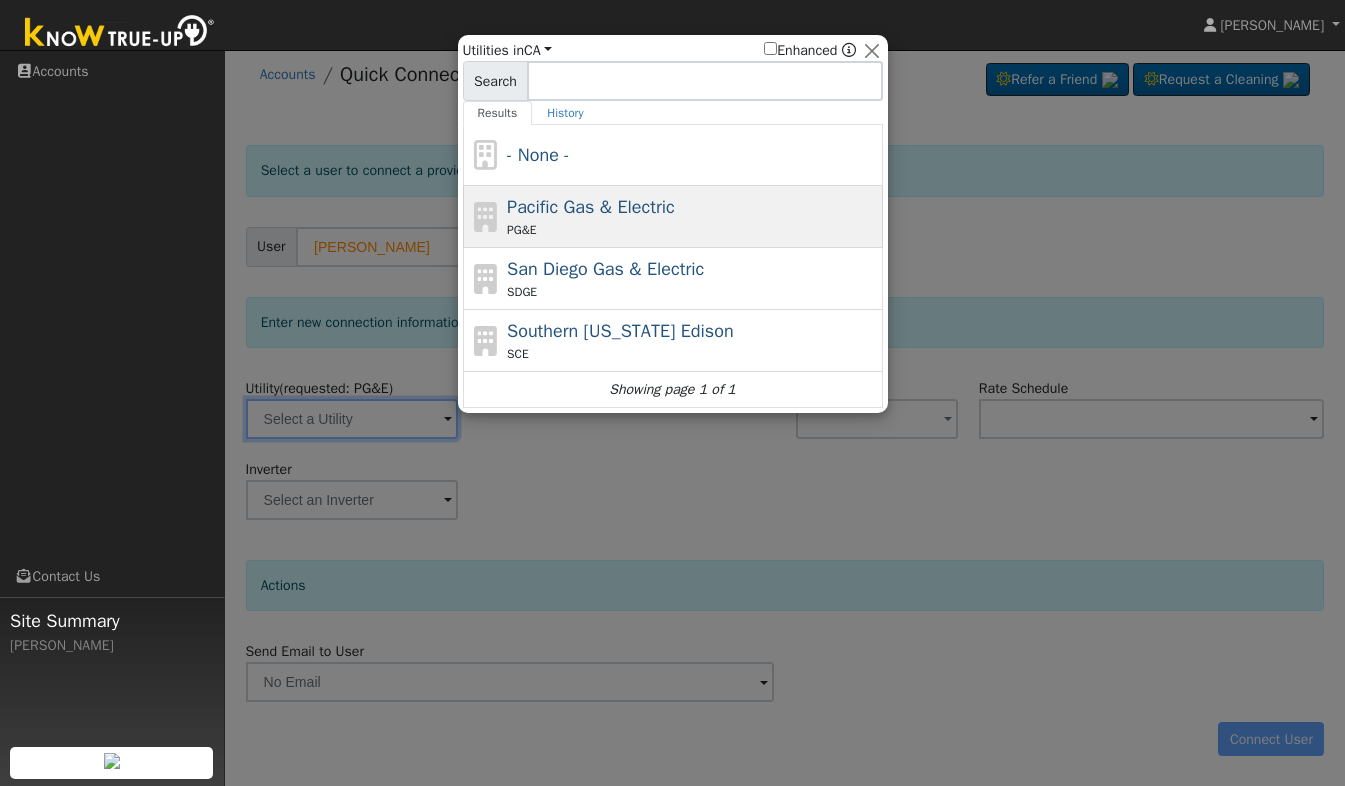 click on "PG&E" at bounding box center (692, 230) 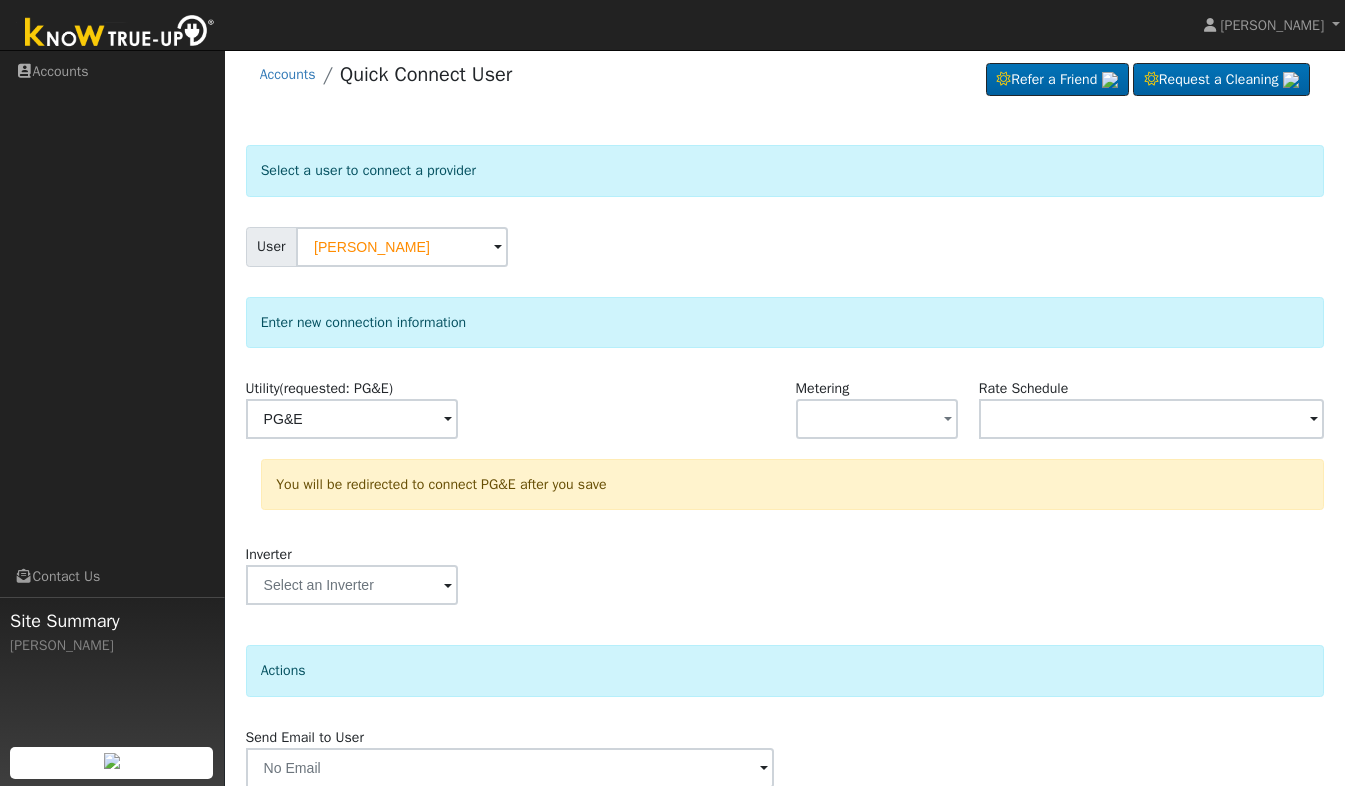 scroll, scrollTop: 96, scrollLeft: 0, axis: vertical 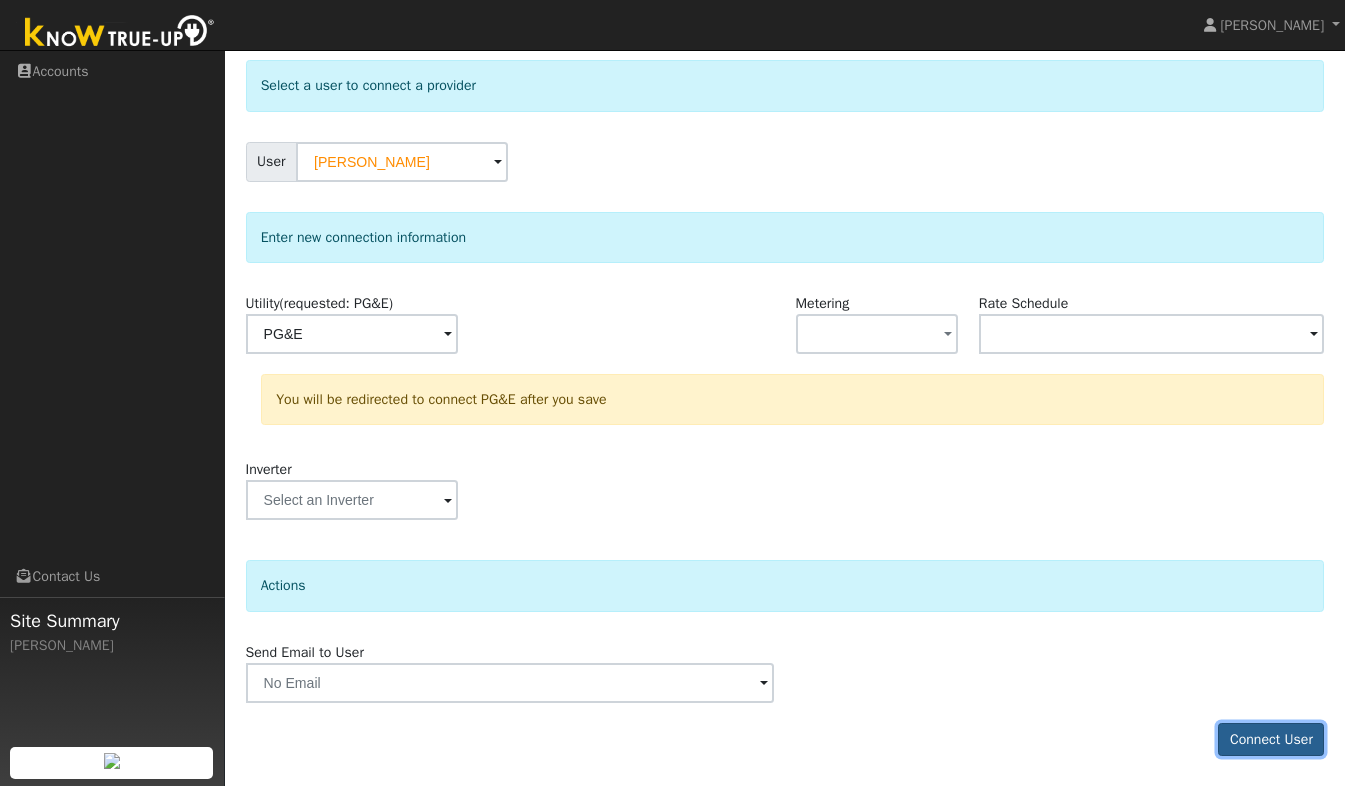 click on "Connect User" at bounding box center (1271, 740) 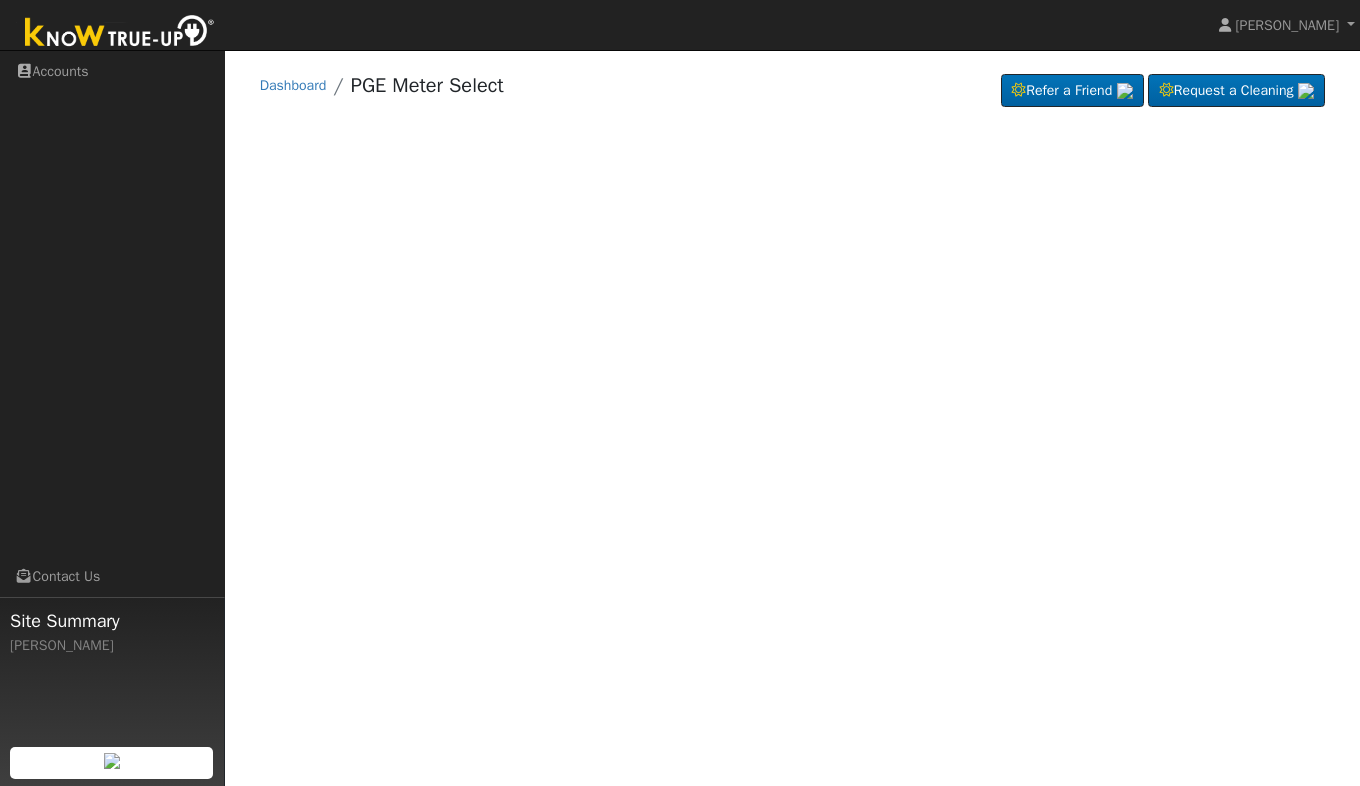 scroll, scrollTop: 0, scrollLeft: 0, axis: both 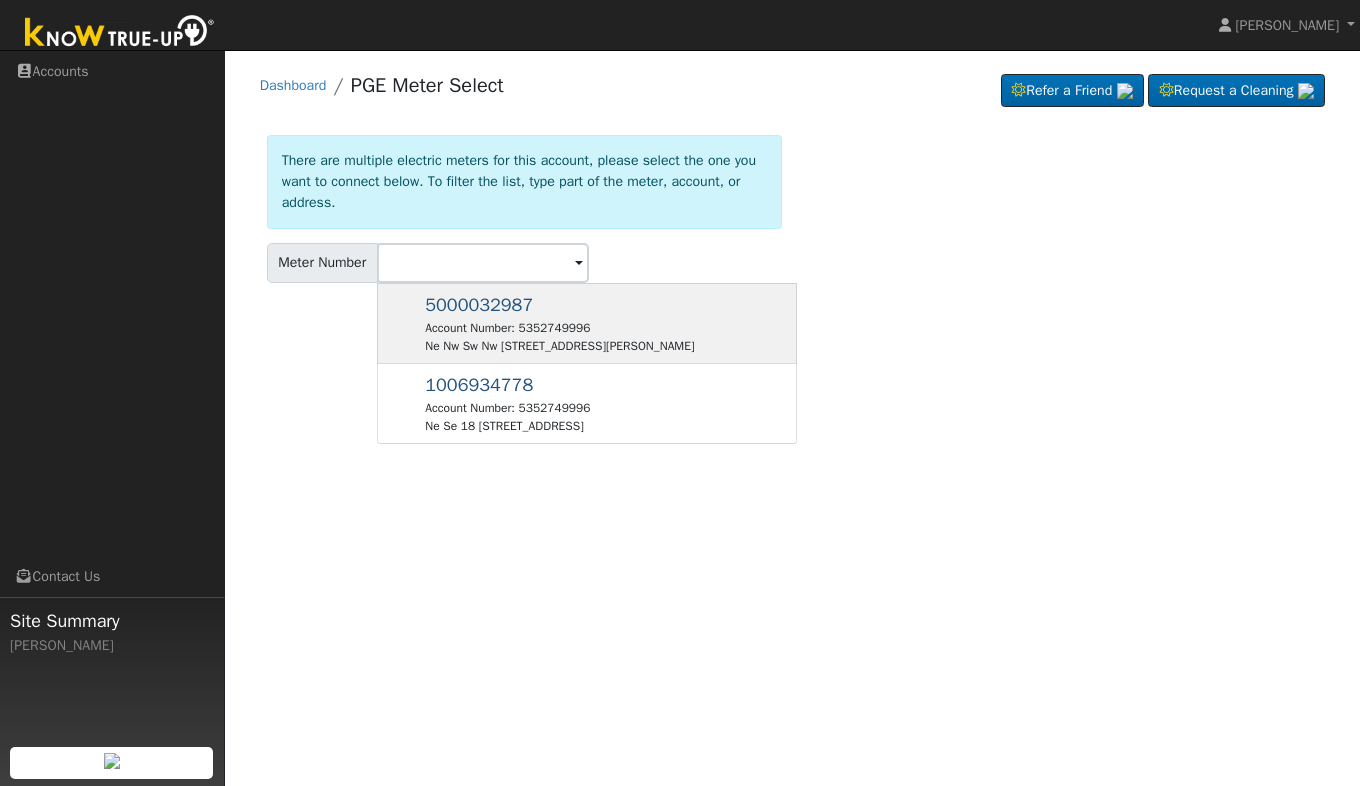 click on "5000032987" at bounding box center [479, 305] 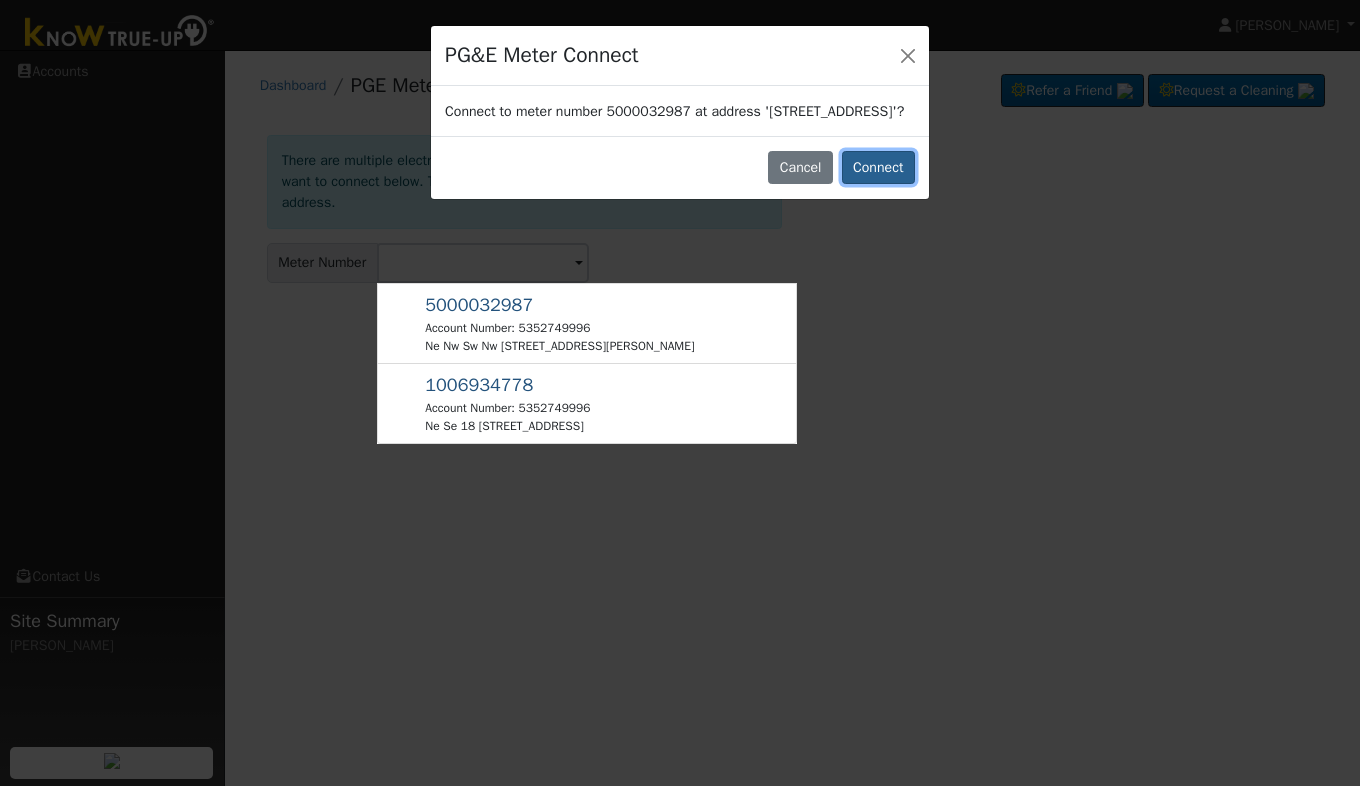 click on "Connect" at bounding box center (878, 168) 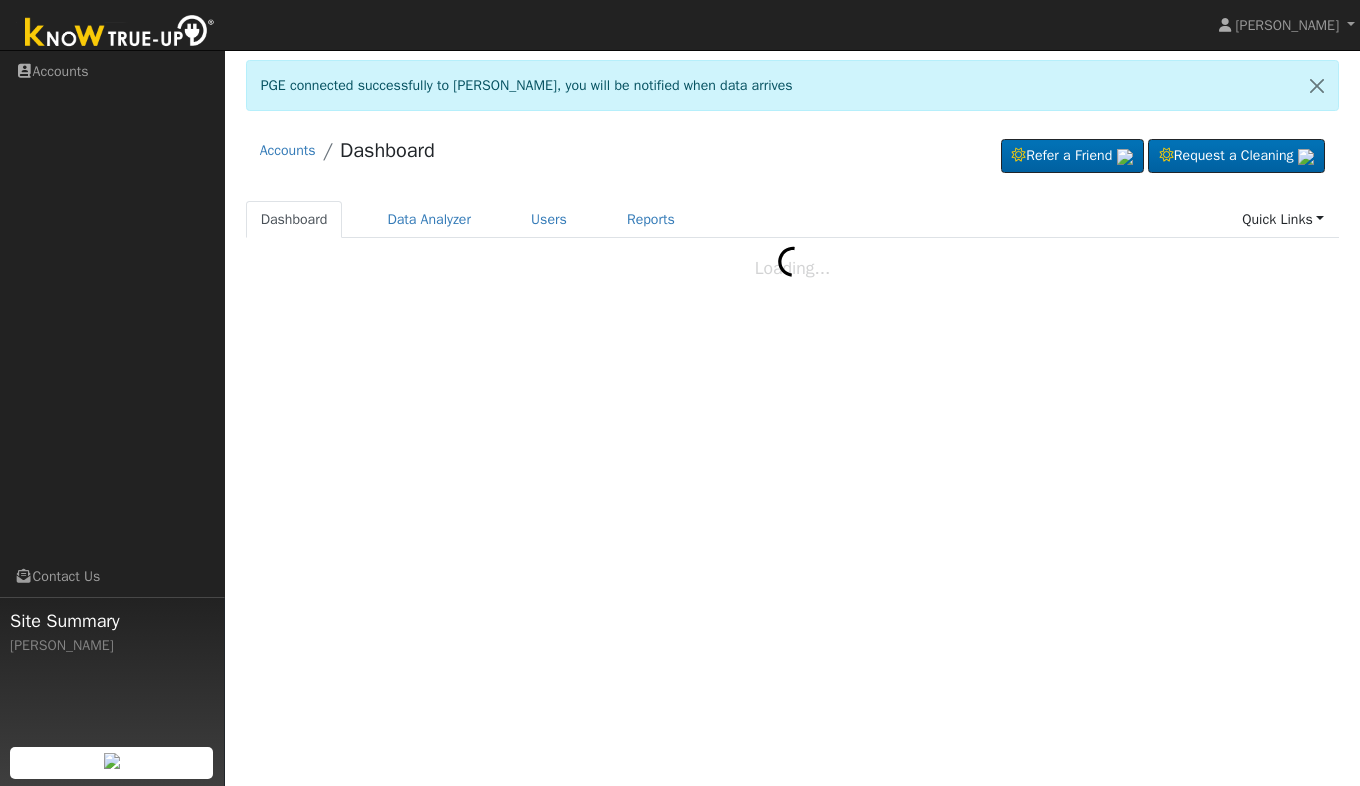 scroll, scrollTop: 0, scrollLeft: 0, axis: both 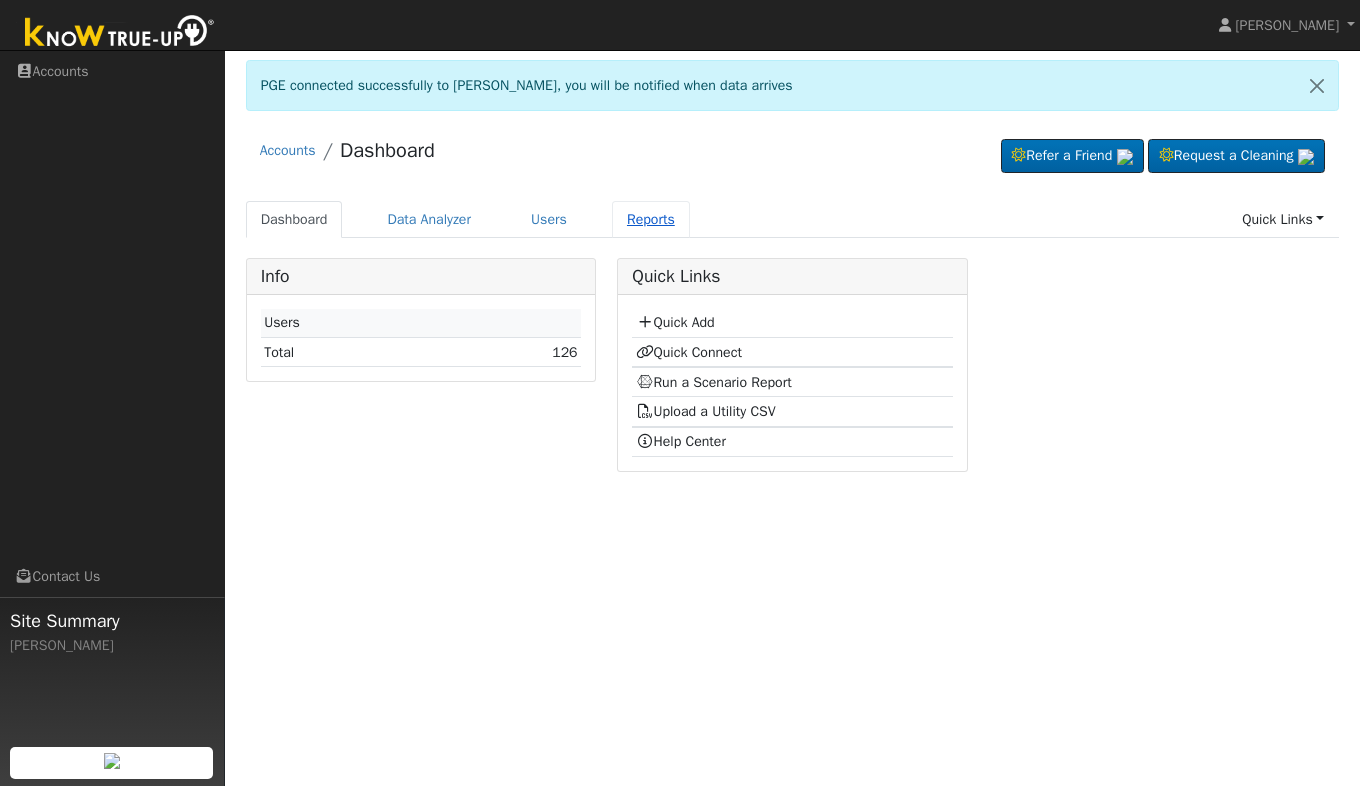 click on "Reports" at bounding box center (651, 219) 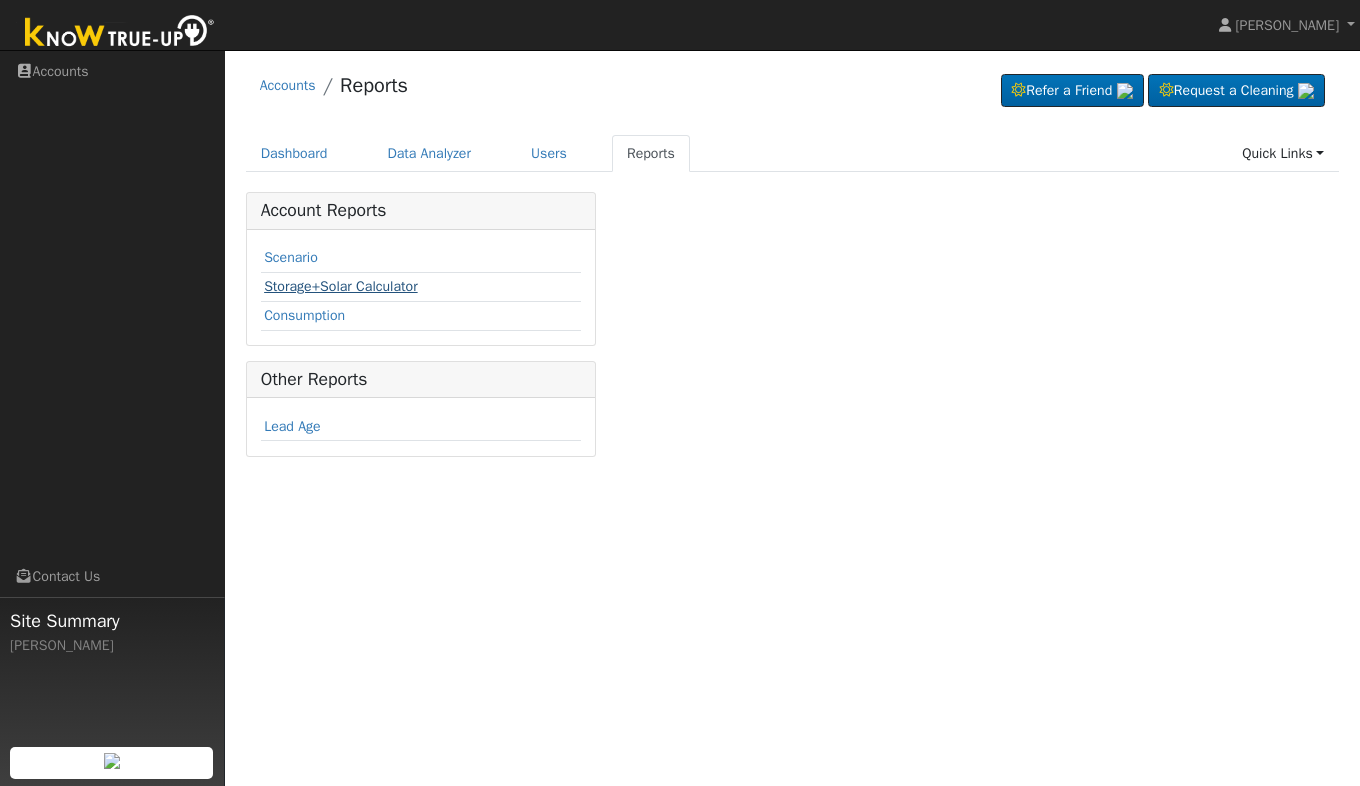 scroll, scrollTop: 0, scrollLeft: 0, axis: both 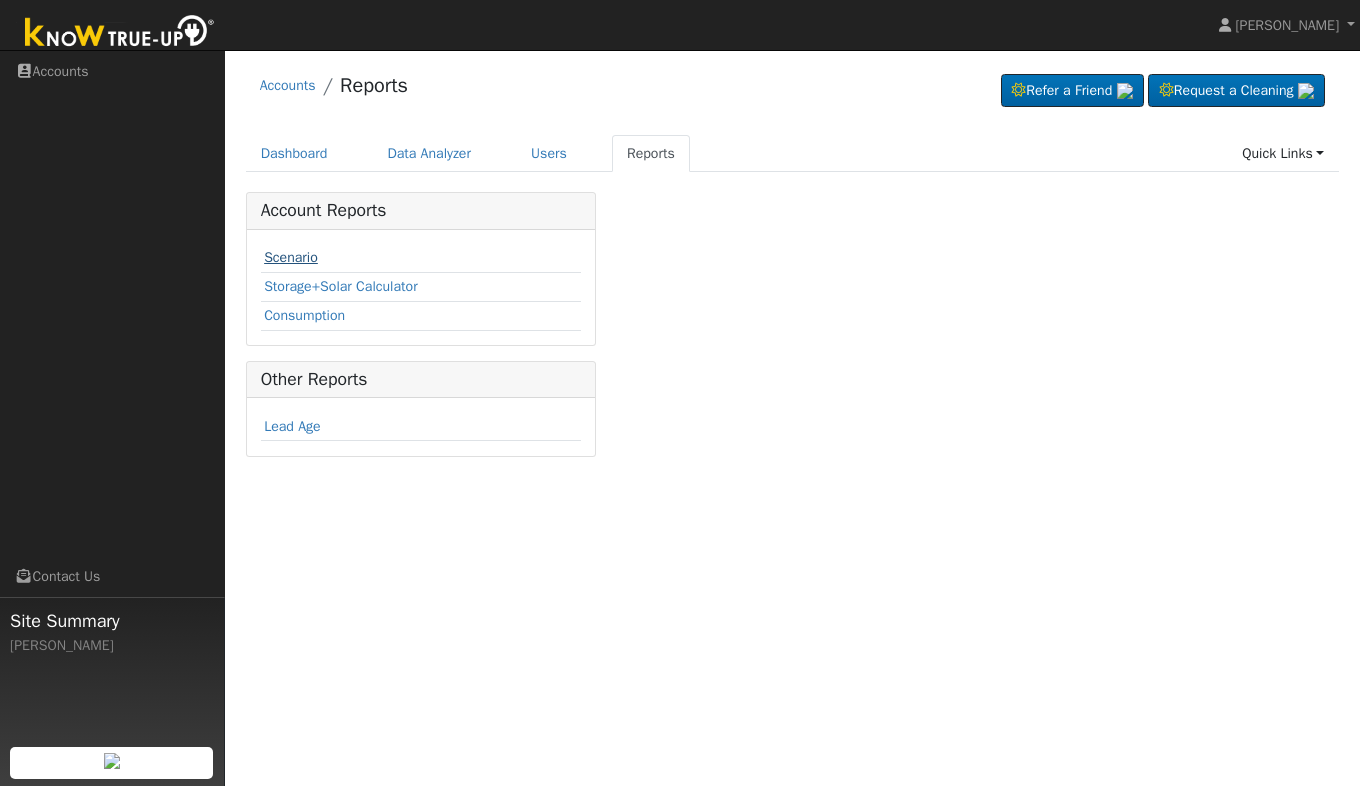 click on "Scenario" at bounding box center [291, 257] 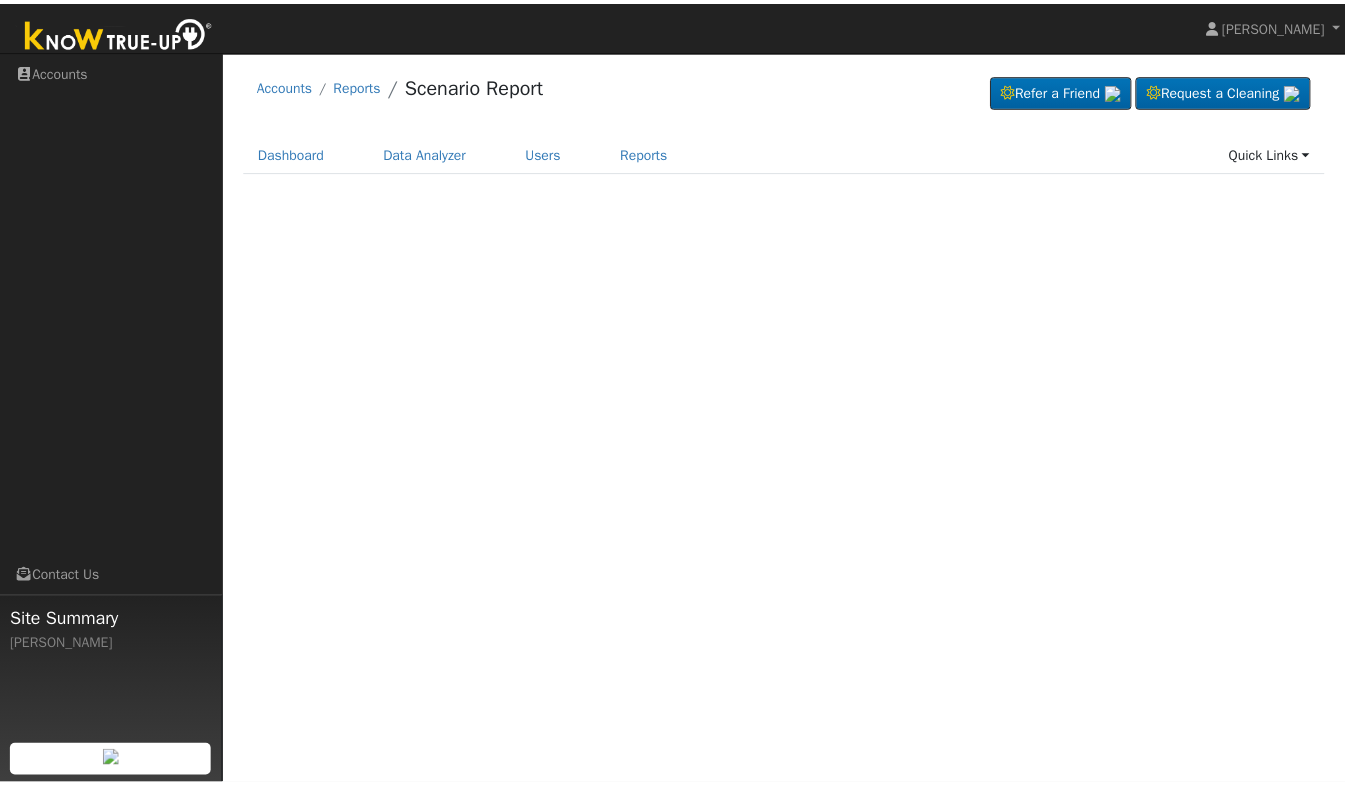scroll, scrollTop: 0, scrollLeft: 0, axis: both 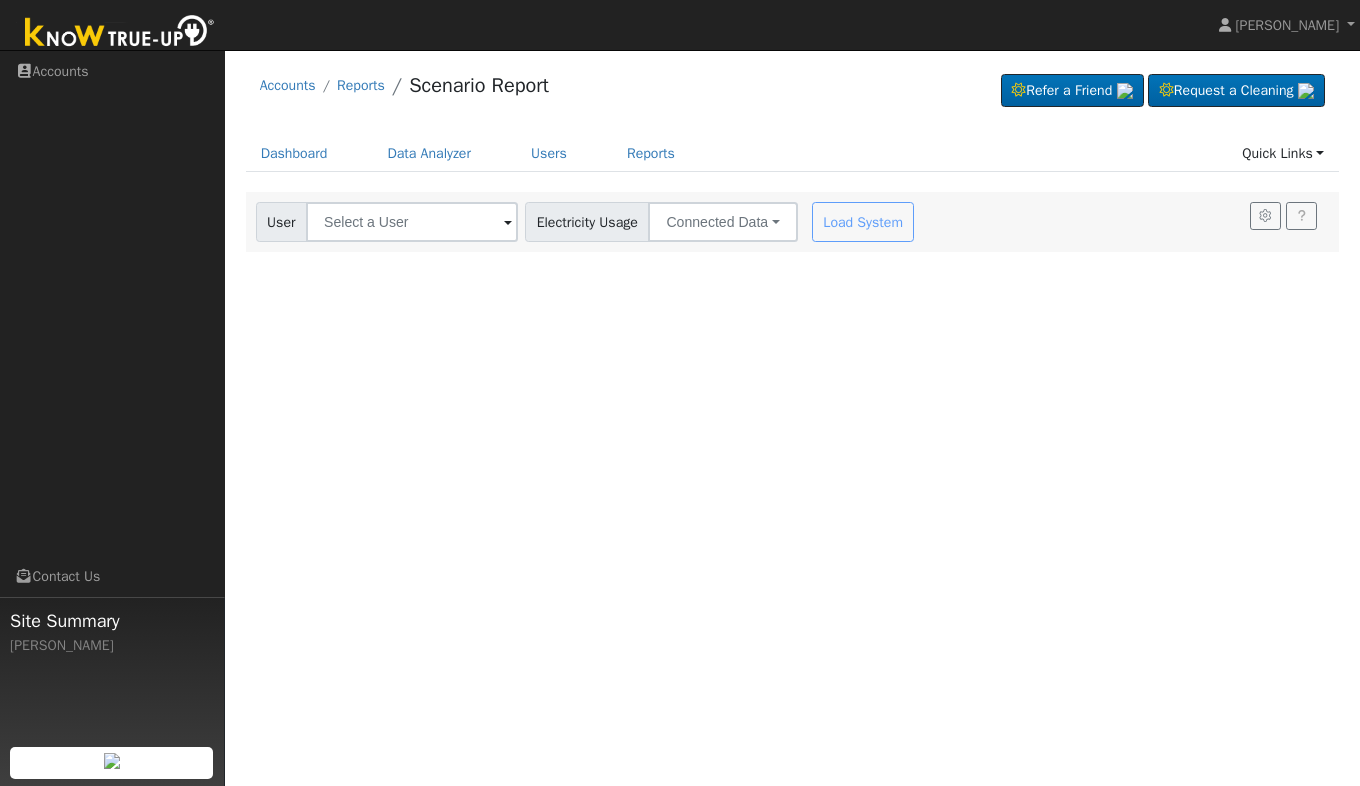 click at bounding box center (508, 223) 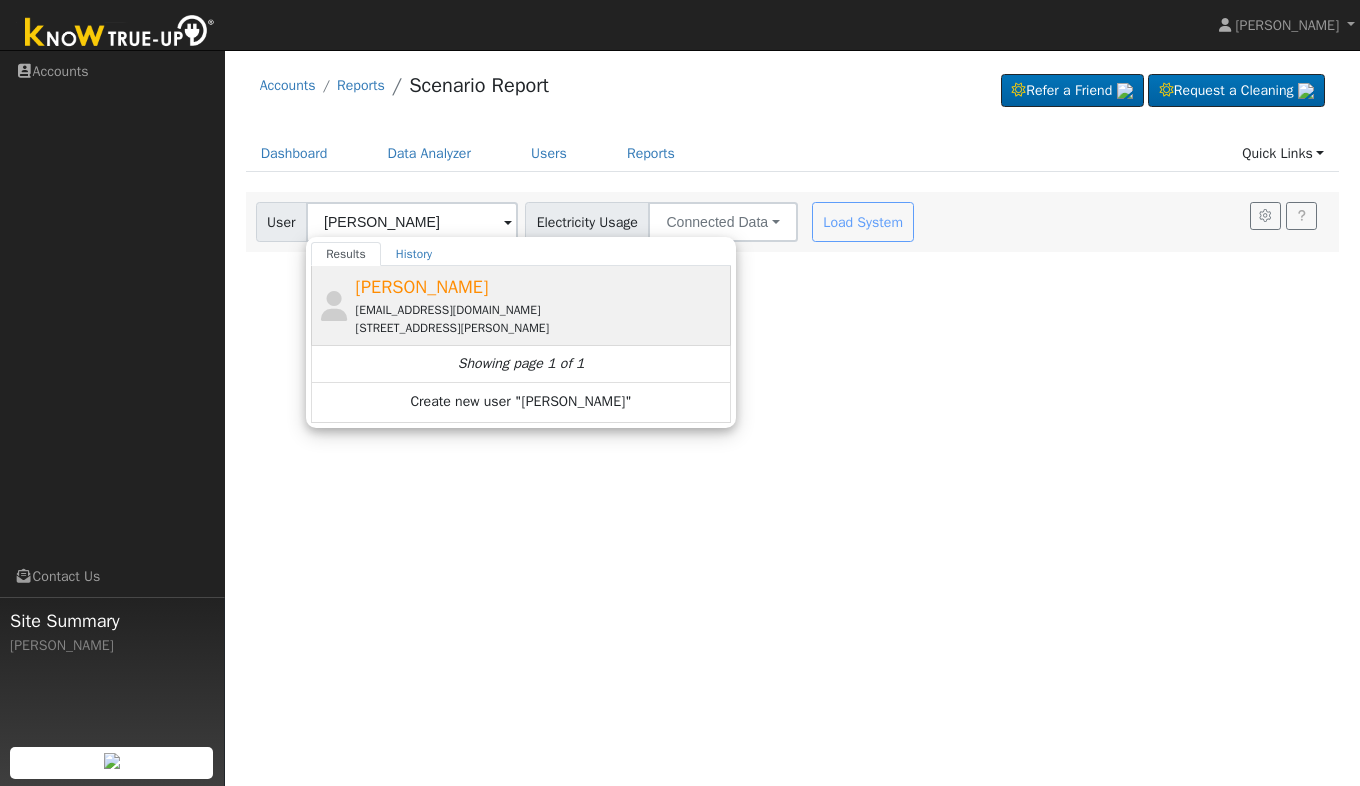 click on "[EMAIL_ADDRESS][DOMAIN_NAME]" at bounding box center (541, 310) 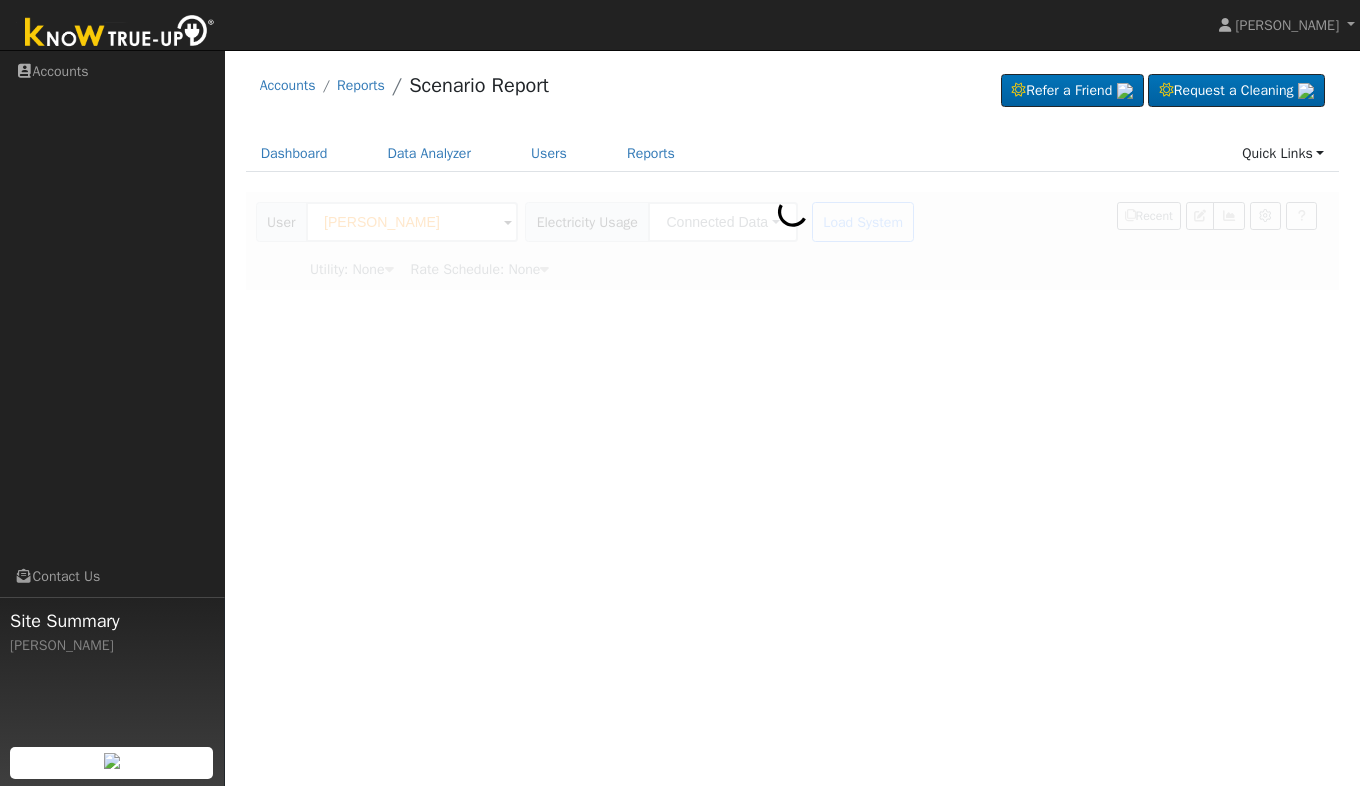 type on "Pacific Gas & Electric" 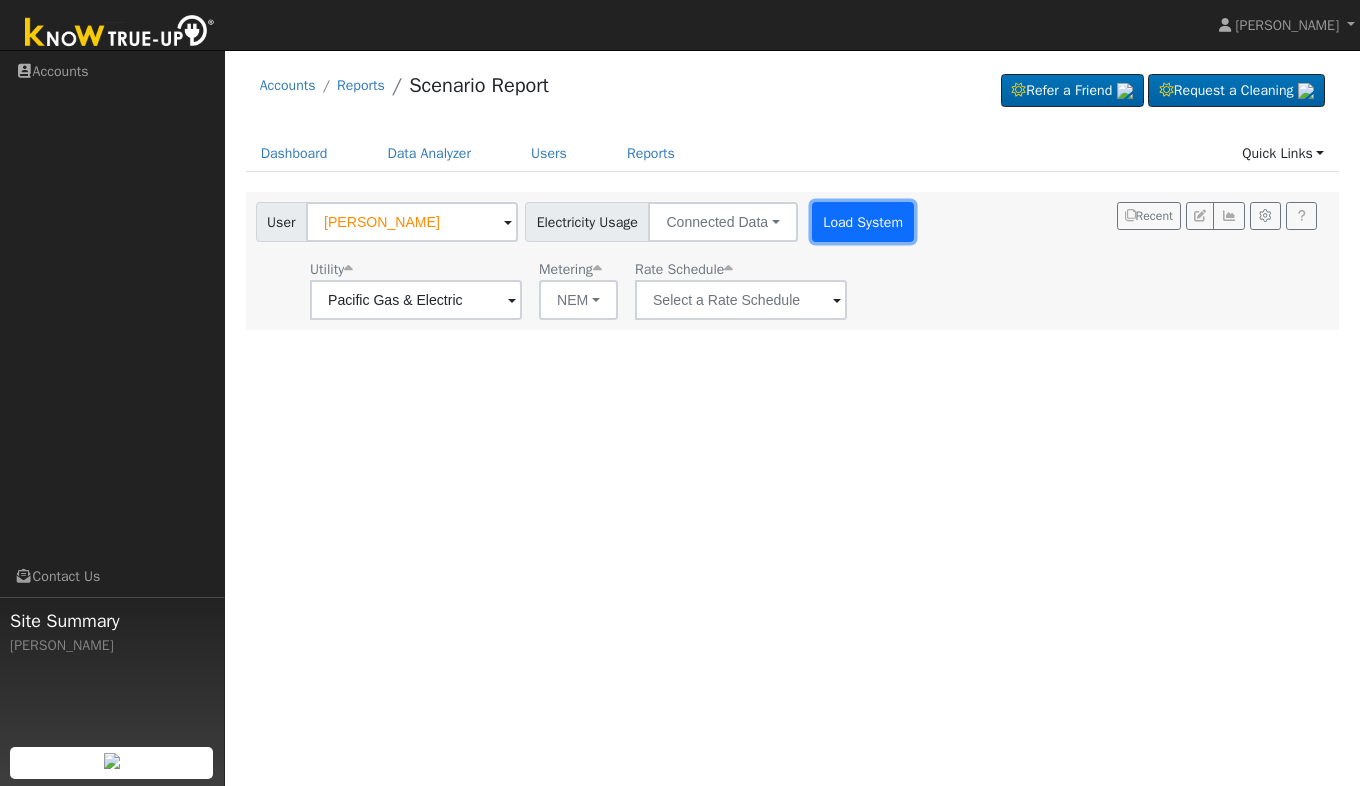 click on "Load System" at bounding box center (863, 222) 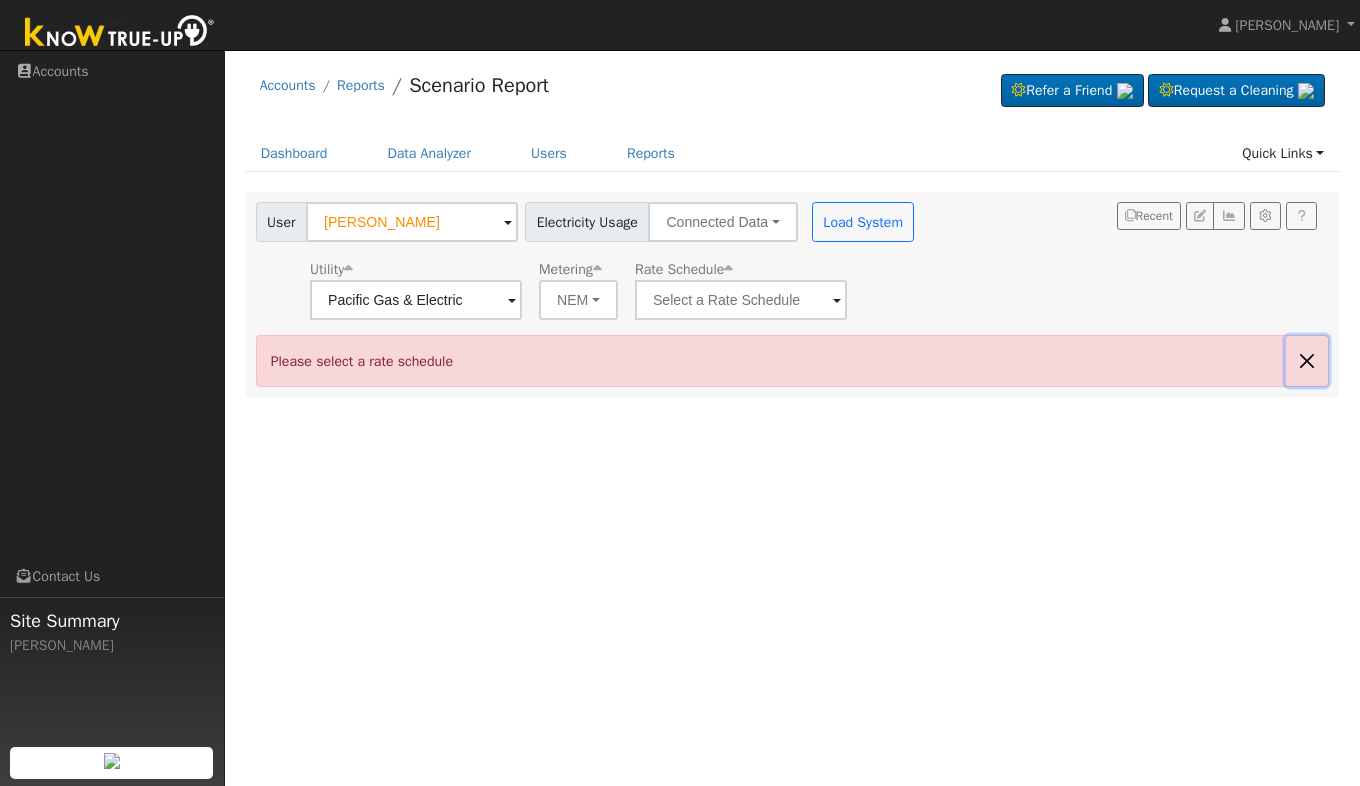 click at bounding box center [1307, 360] 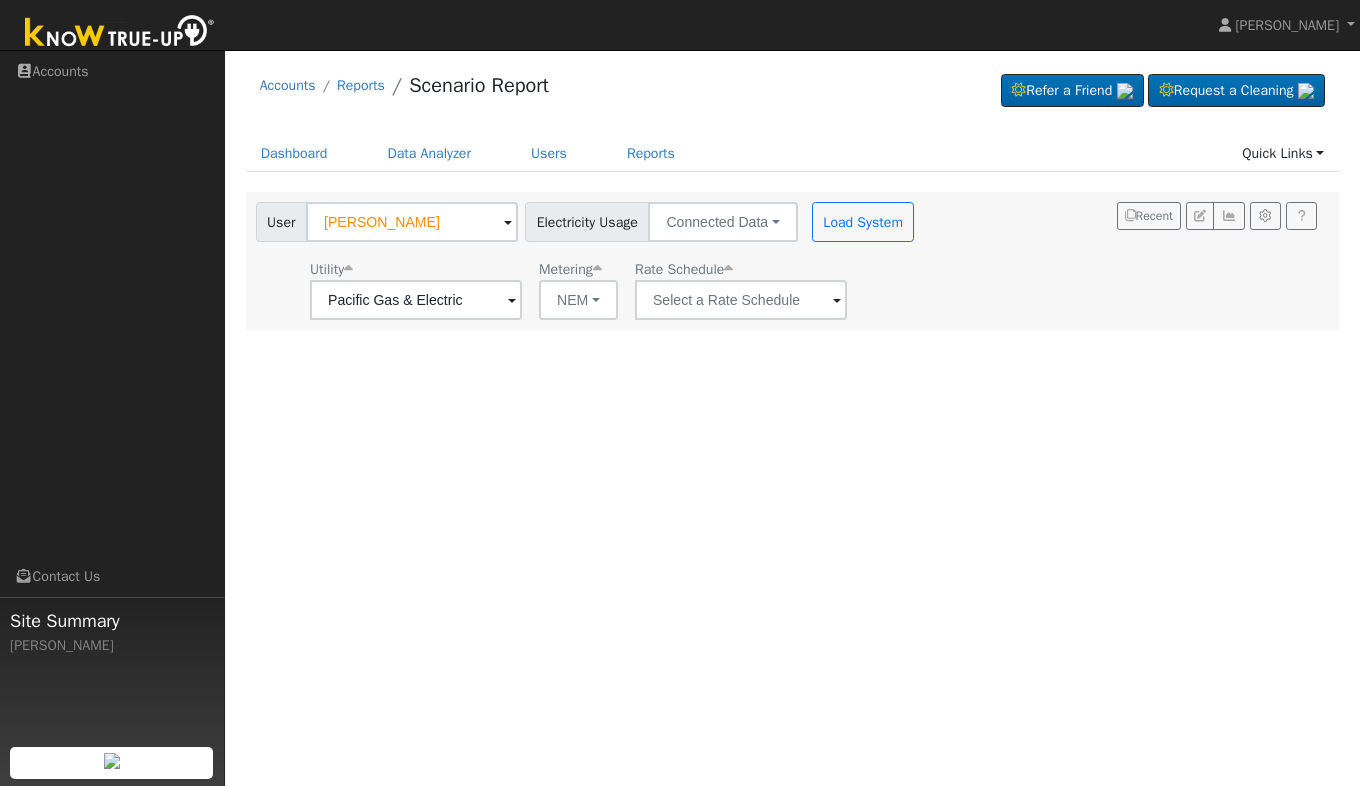 click at bounding box center [512, 301] 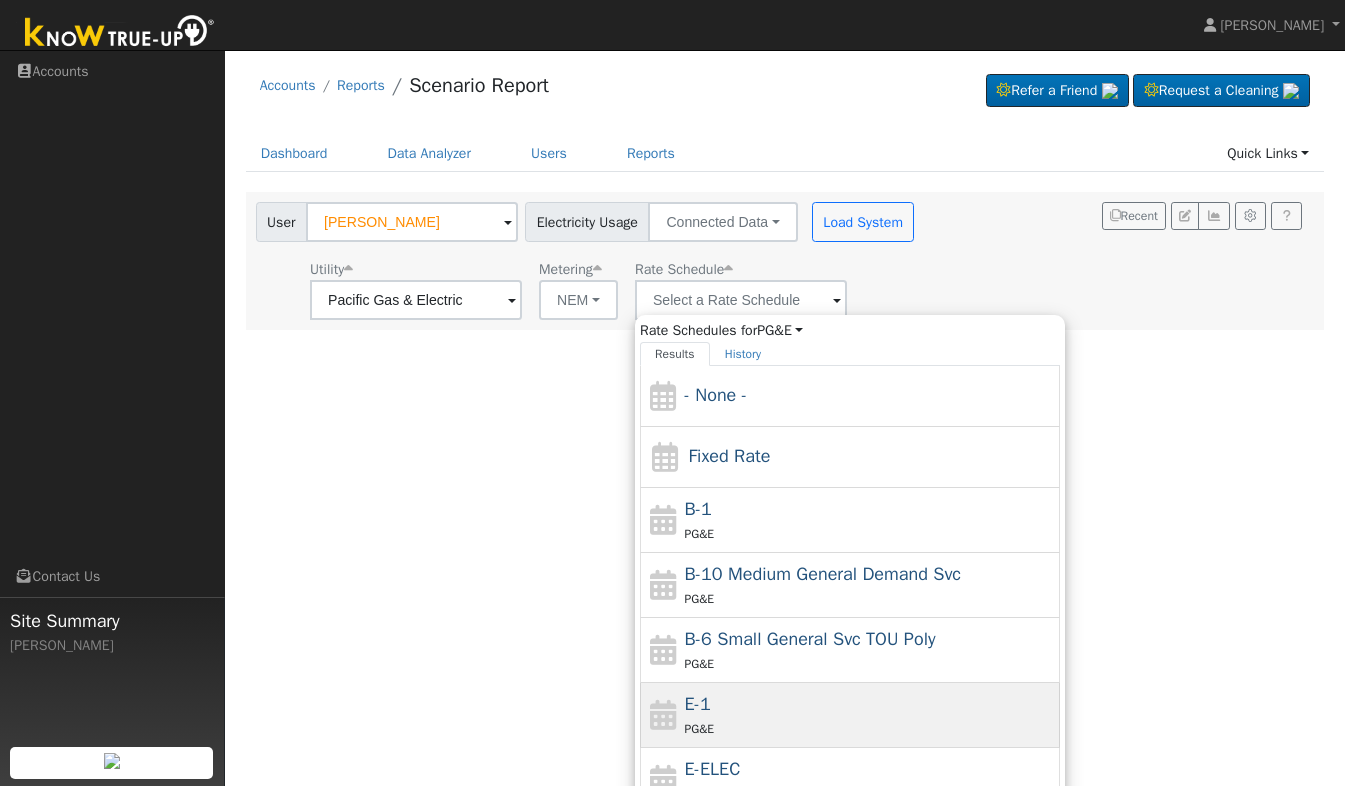 click on "E-1 PG&E" at bounding box center (870, 715) 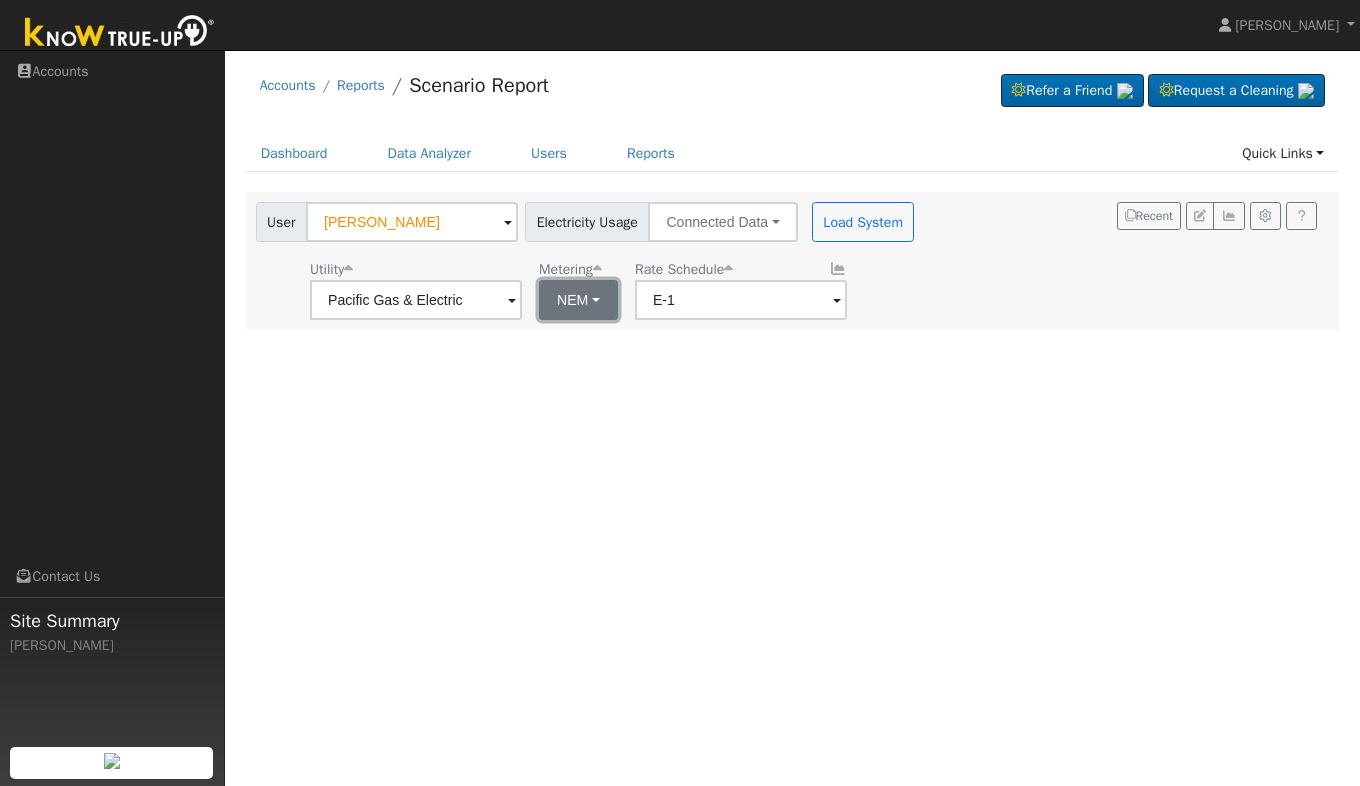 click on "NEM" at bounding box center (578, 300) 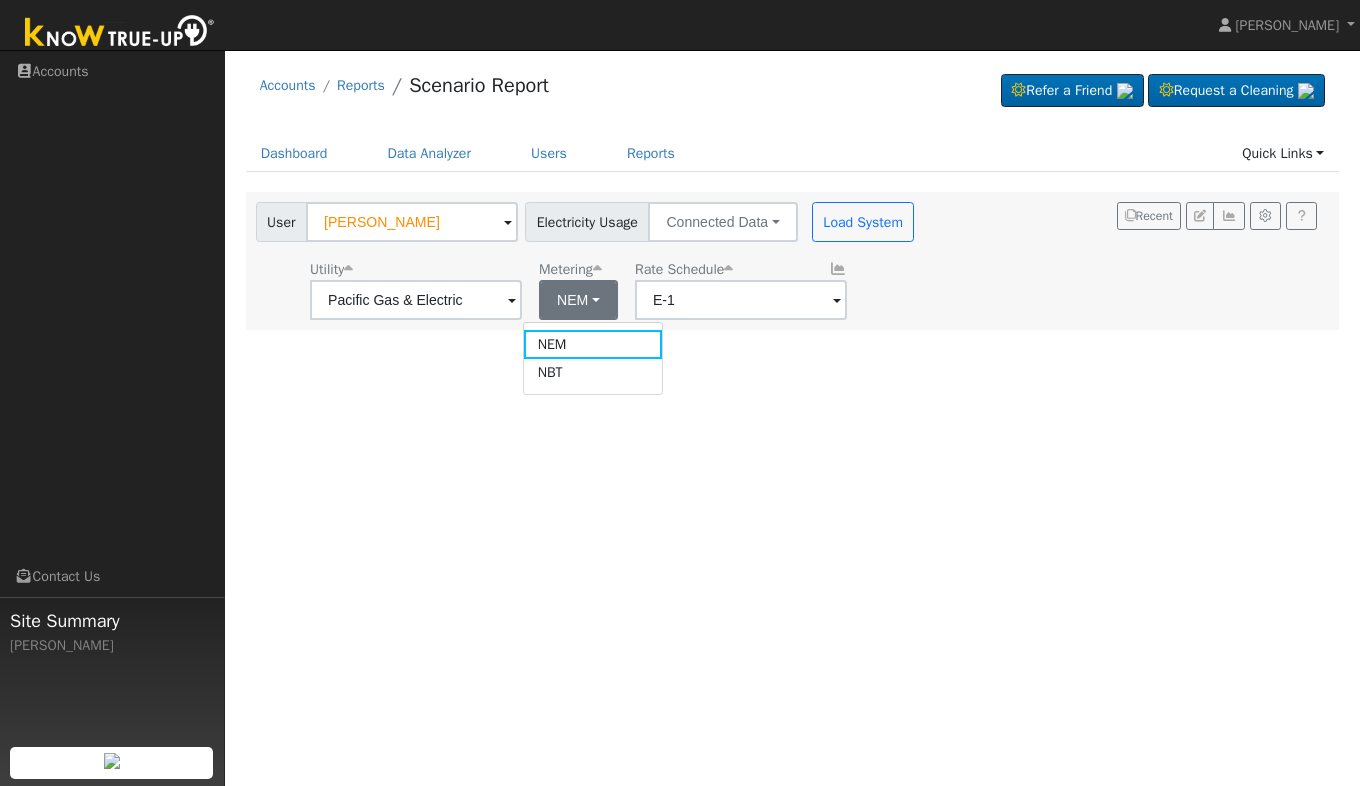 click on "User Cesar Mora Account   Default Account Default Account 8450 South Englehart Avenue, Reedley, CA 93654 Primary Account Electricity Usage Connected Data Connected Data Estimated Data CSV Data Load System  Utility  Pacific Gas & Electric  Metering  NEM NEM NBT  Rate Schedule  E-1  Recent" at bounding box center [789, 257] 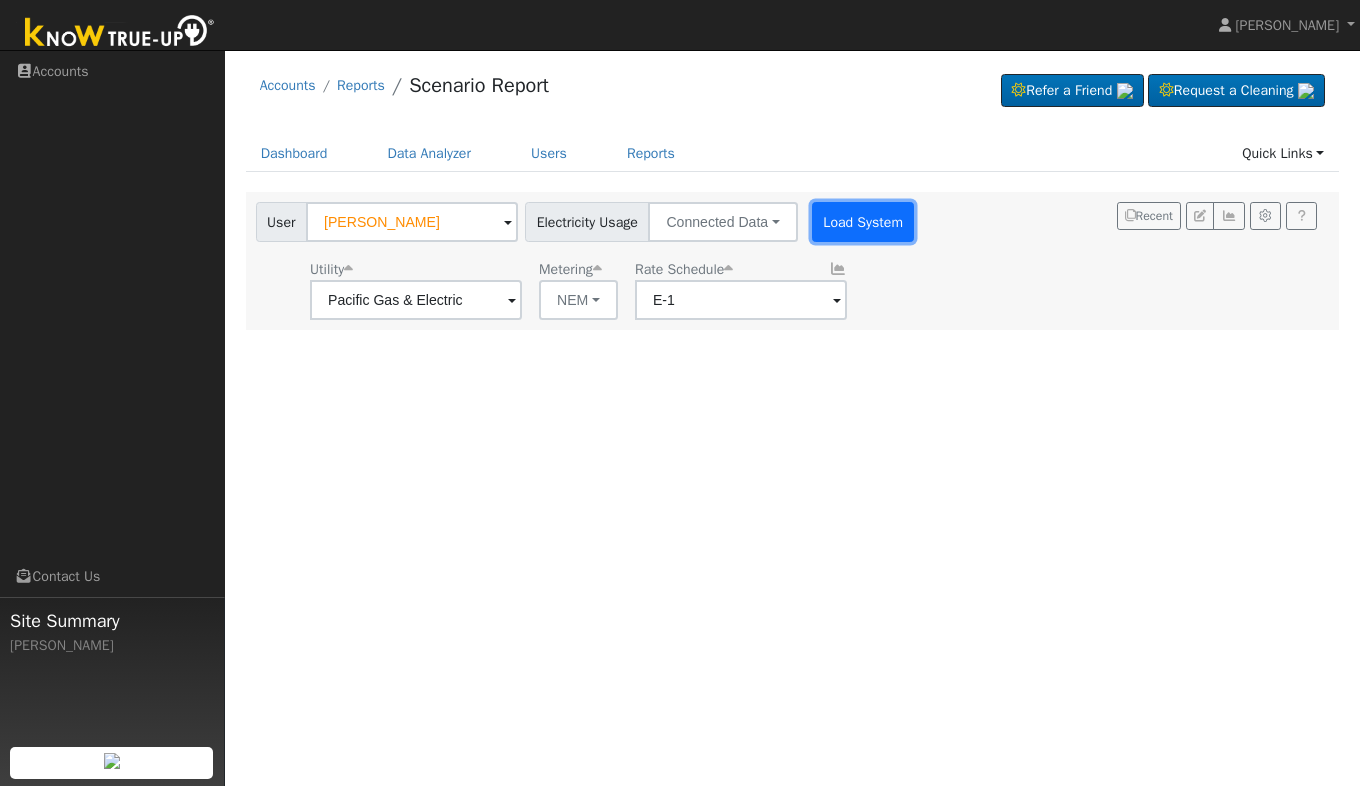 click on "Load System" at bounding box center (863, 222) 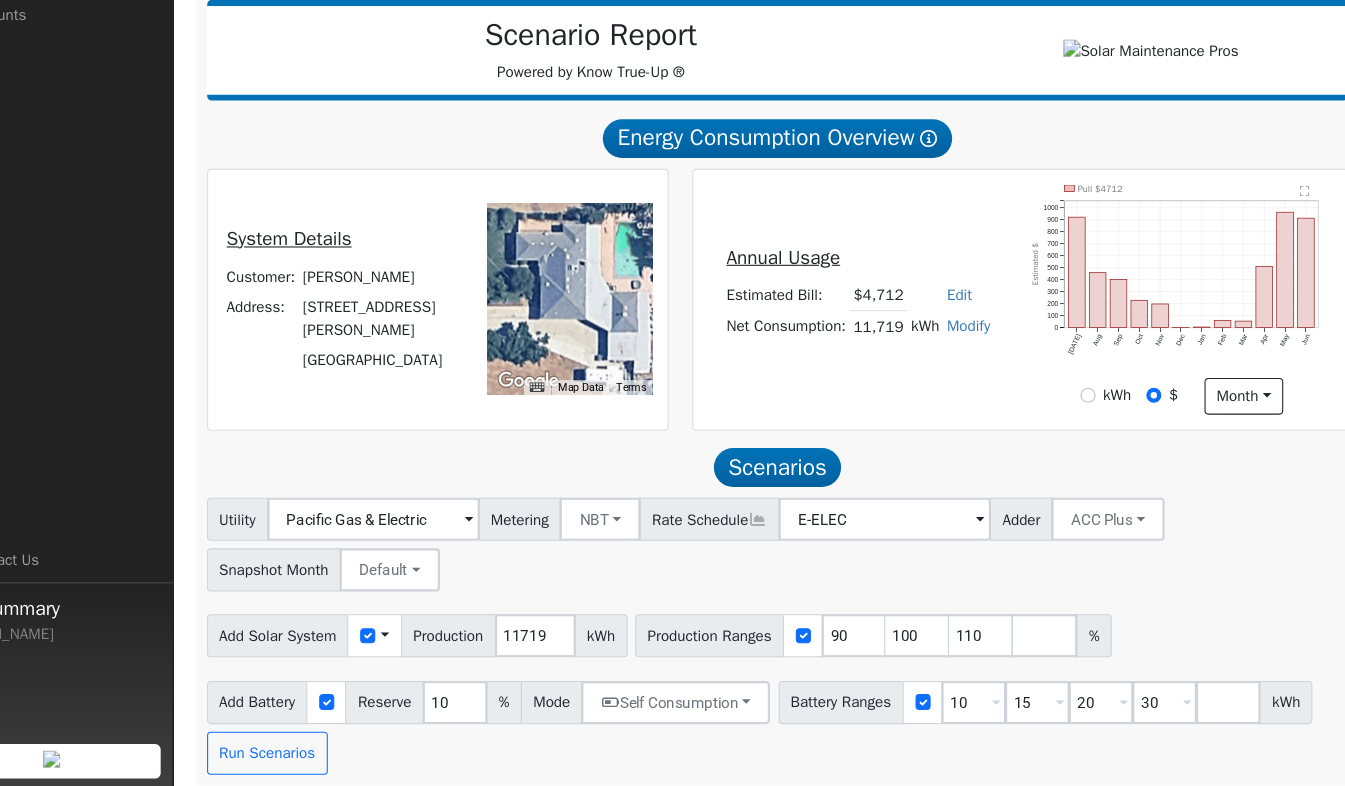 scroll, scrollTop: 260, scrollLeft: 0, axis: vertical 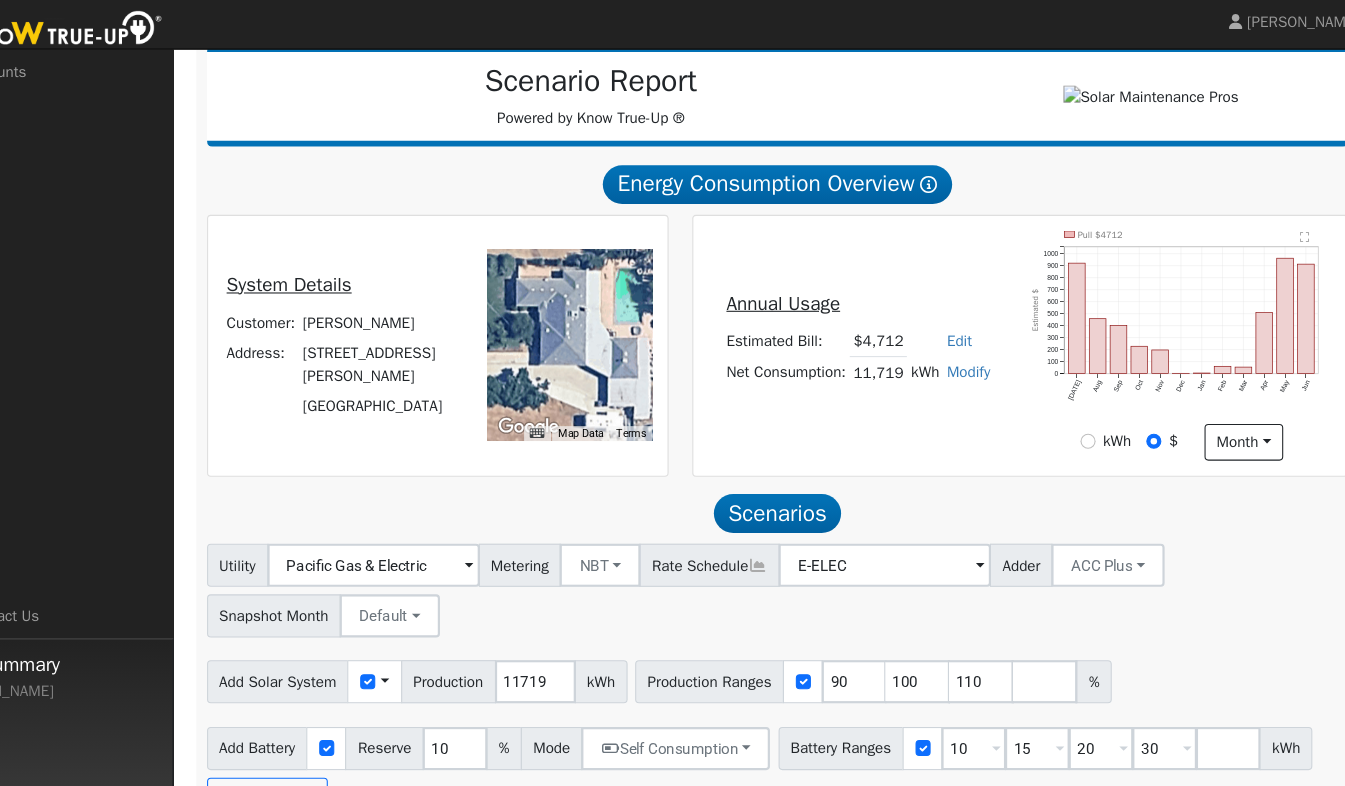 click at bounding box center (120, 33) 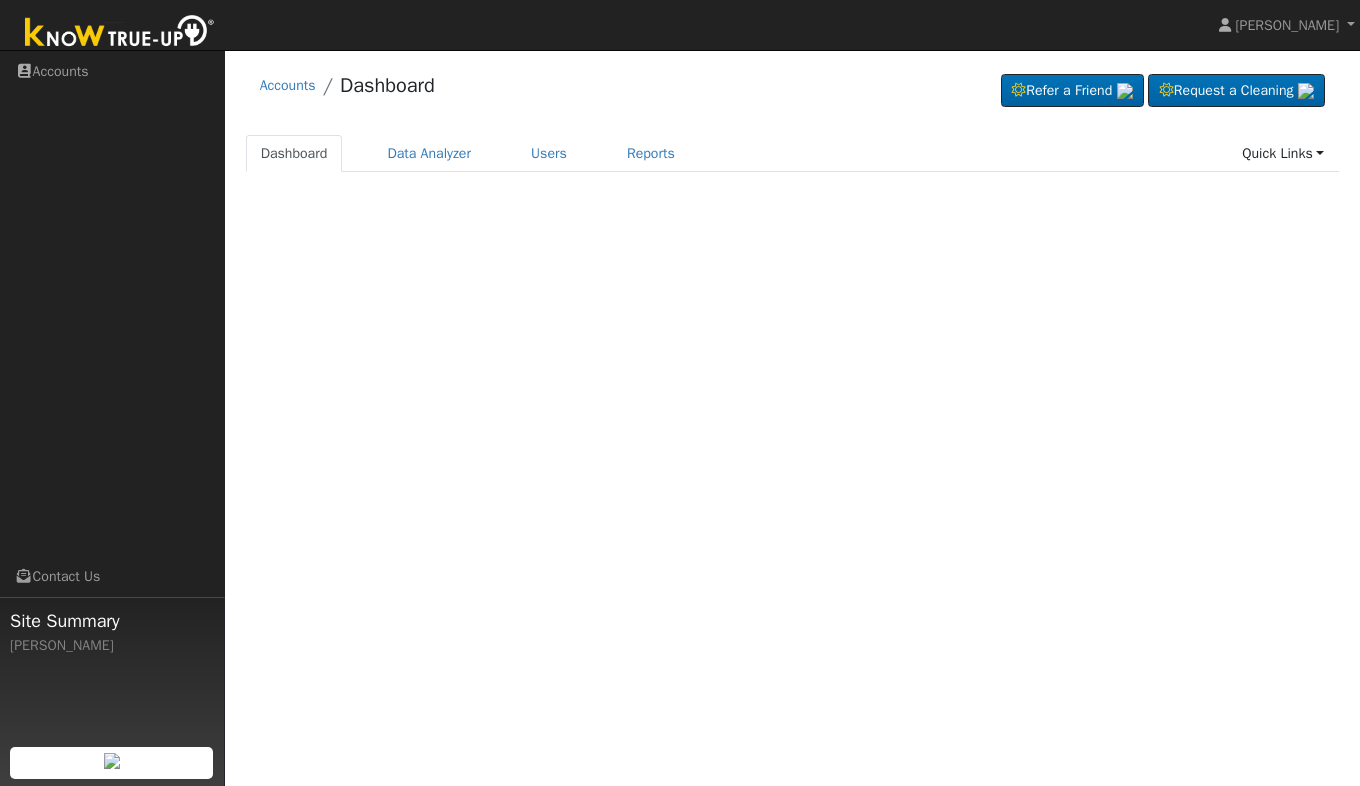 scroll, scrollTop: 0, scrollLeft: 0, axis: both 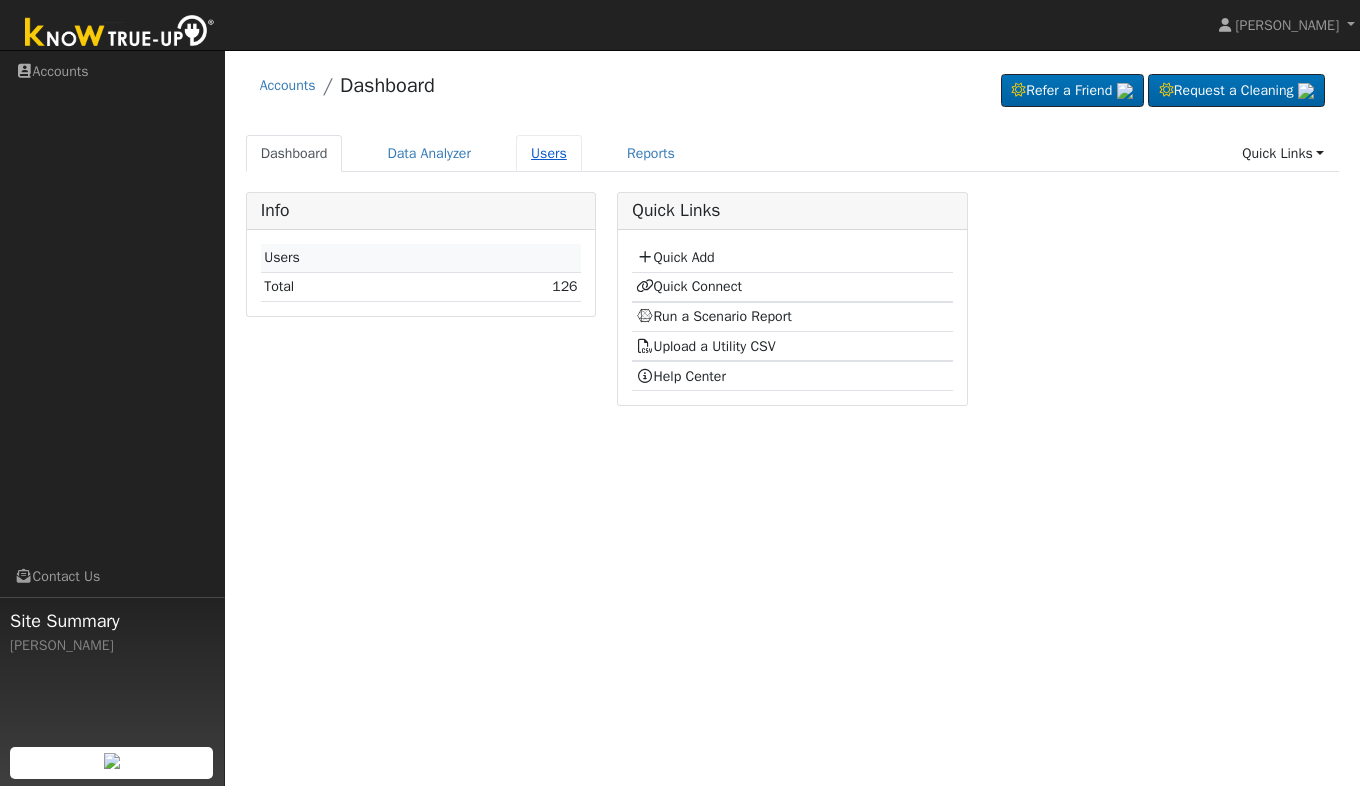 click on "Users" at bounding box center (549, 153) 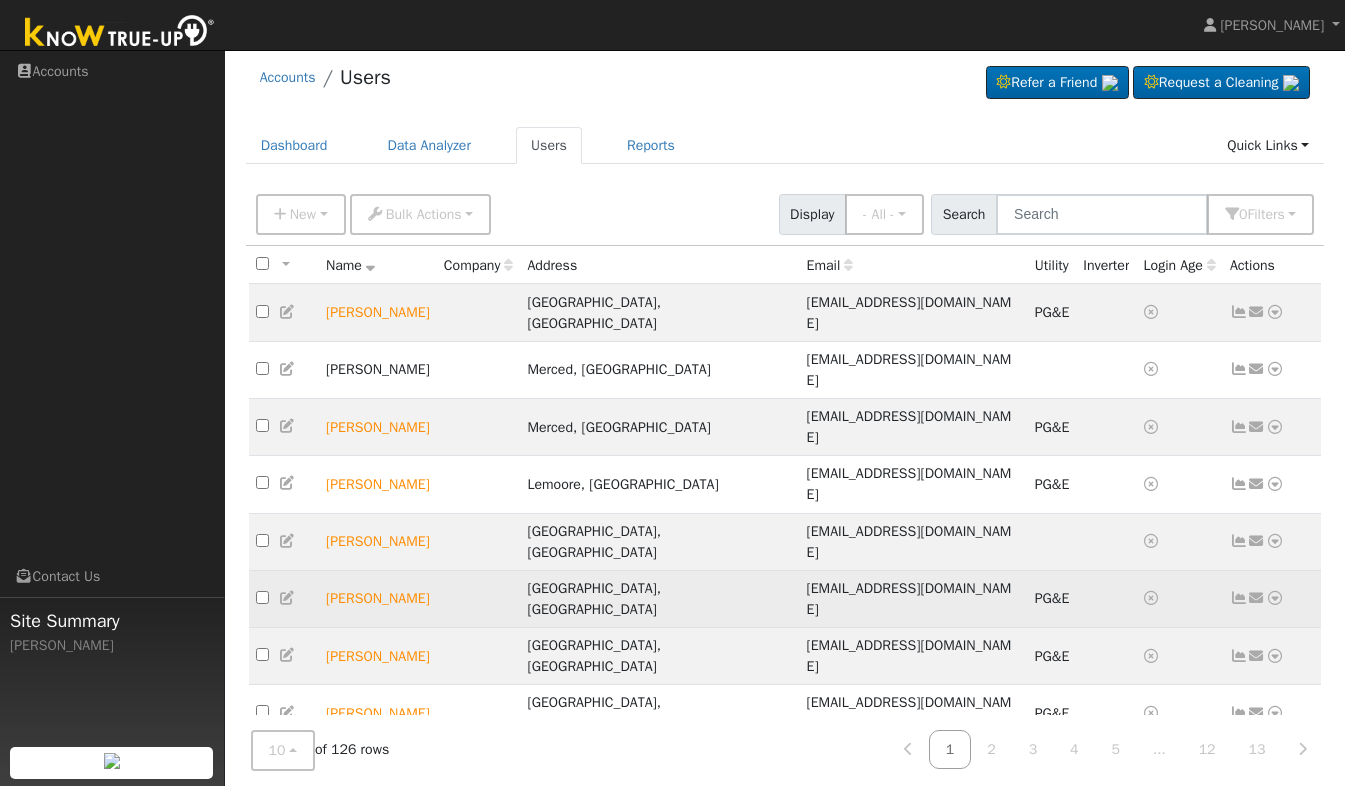 scroll, scrollTop: 0, scrollLeft: 0, axis: both 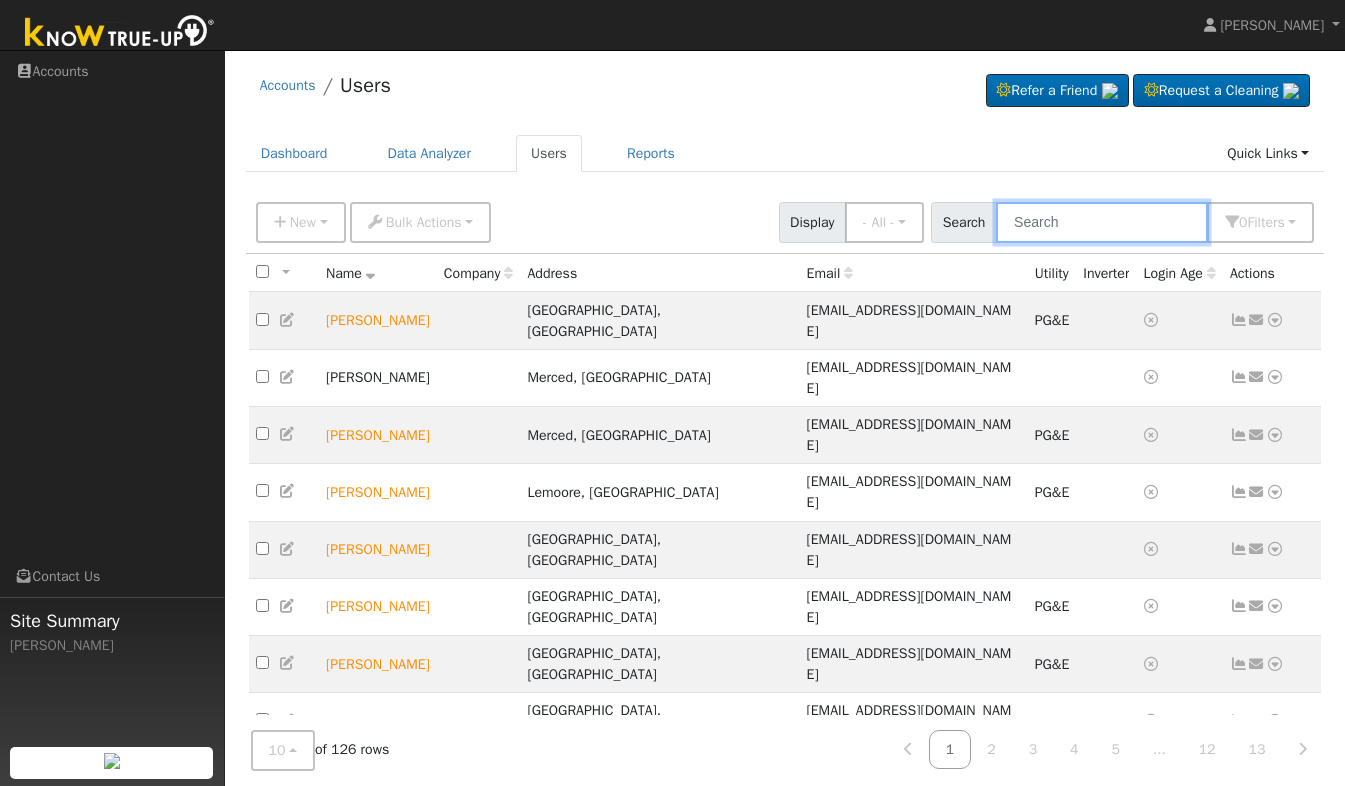 click at bounding box center [1102, 222] 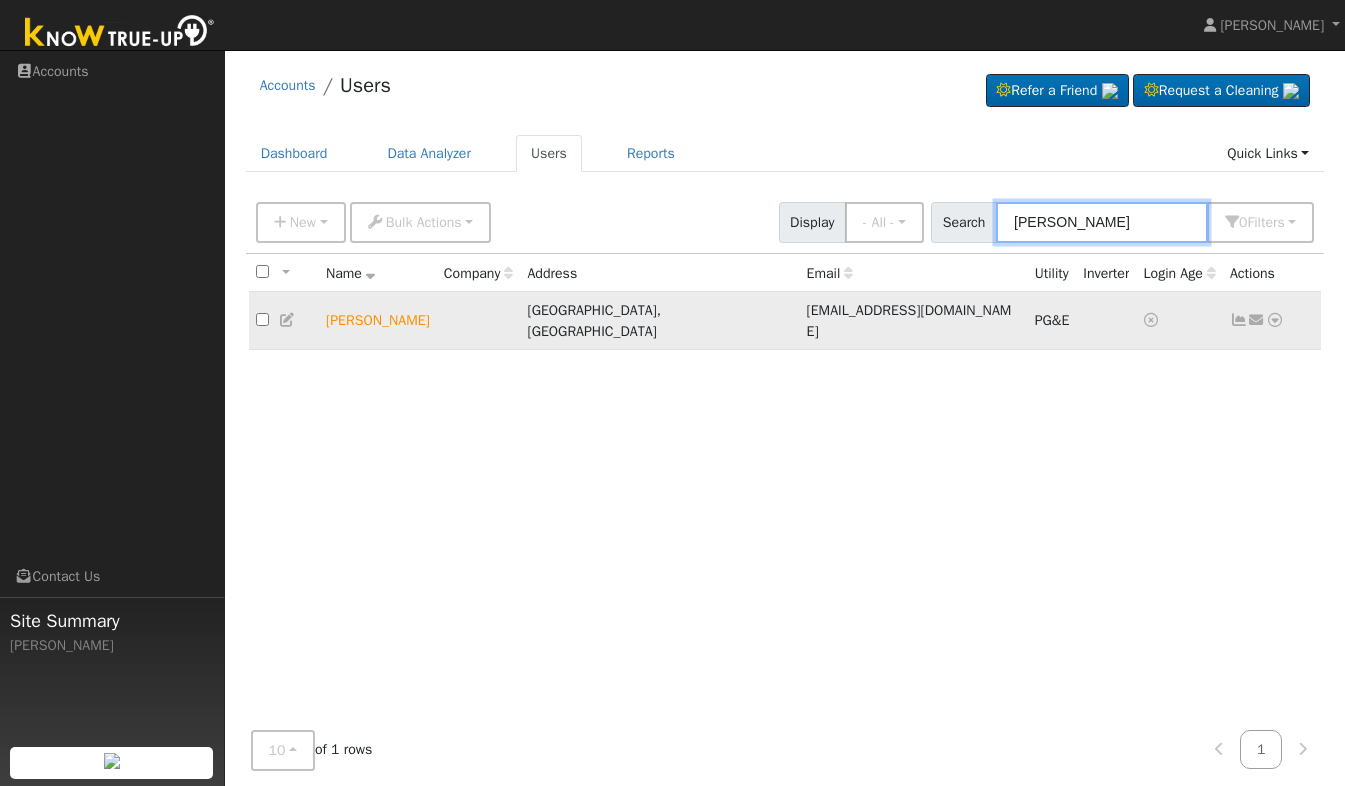 type on "cesar" 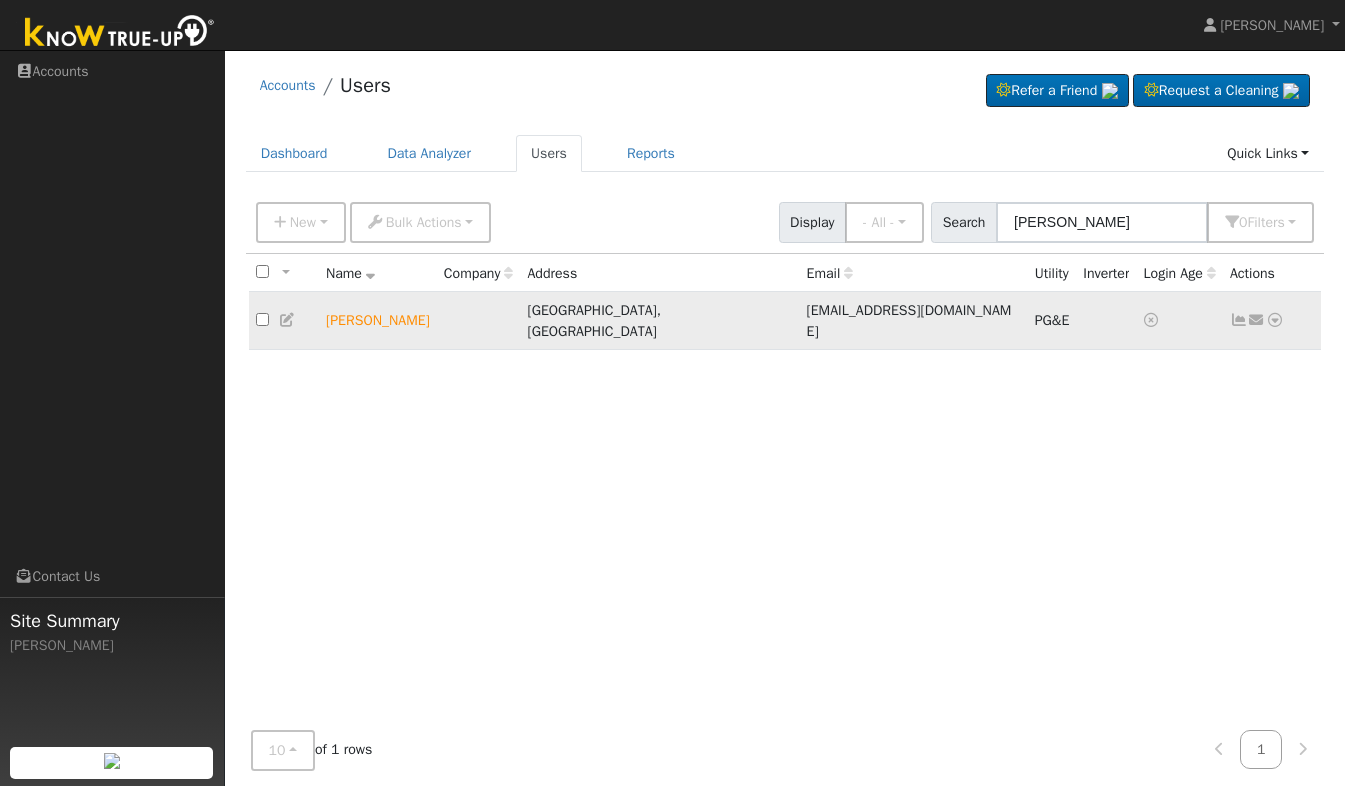 click on "[PERSON_NAME]" at bounding box center [378, 320] 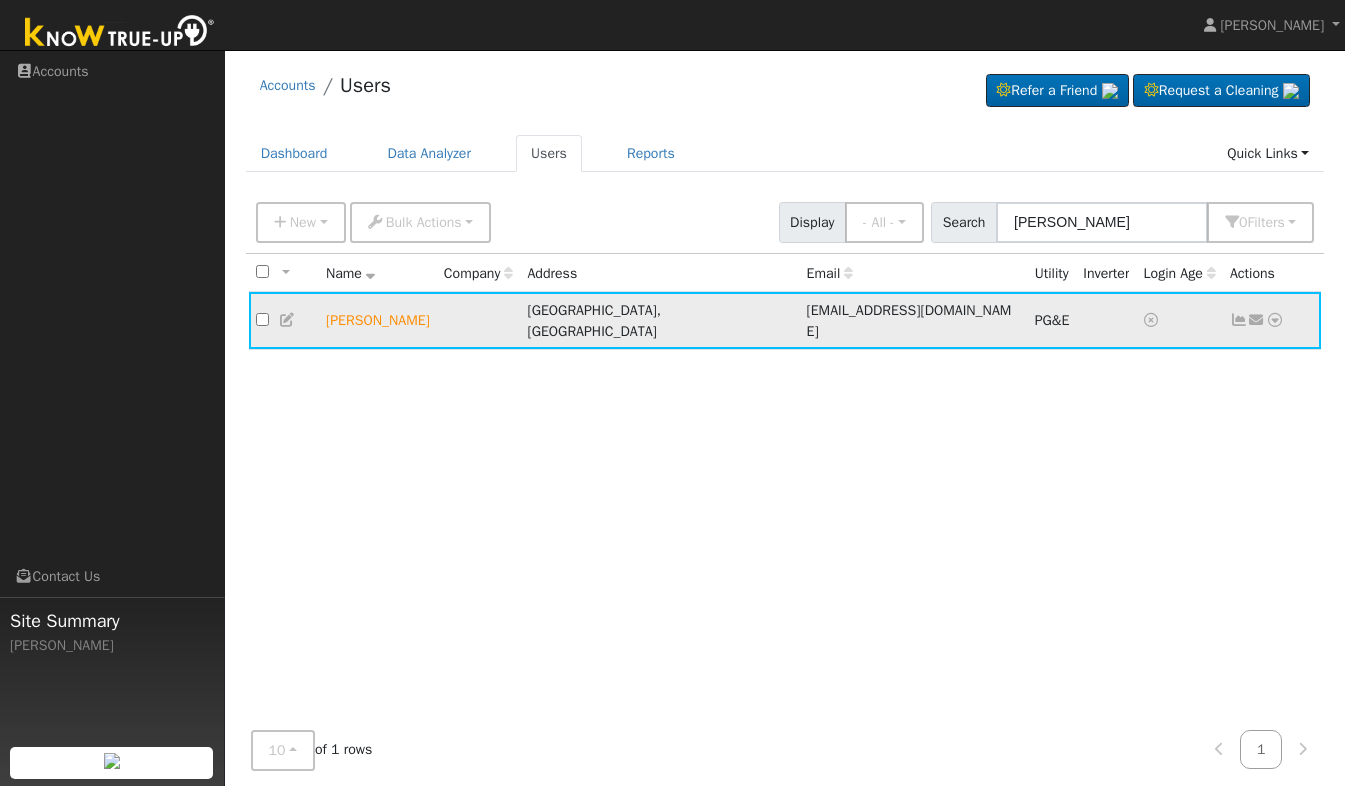 click at bounding box center (262, 319) 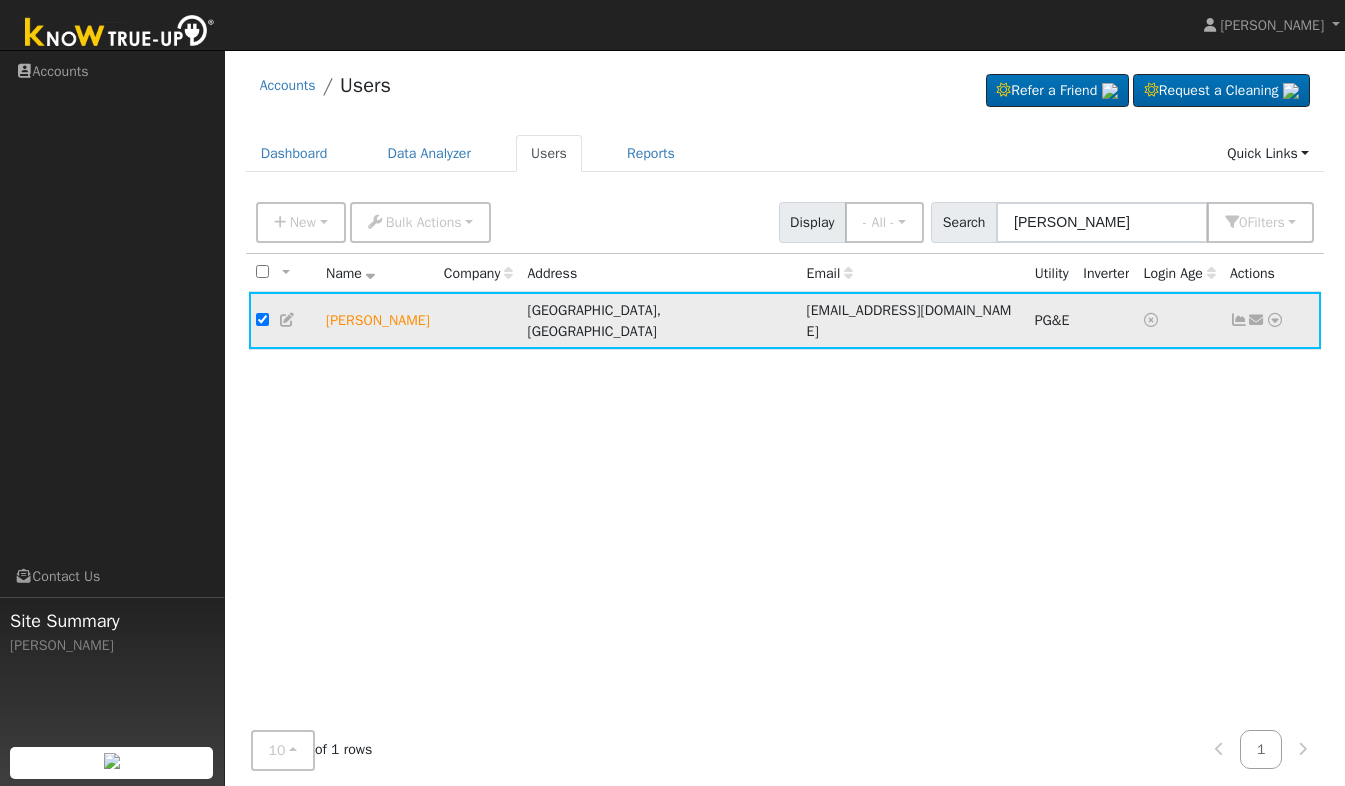 click on "Cesar Mora" at bounding box center [378, 320] 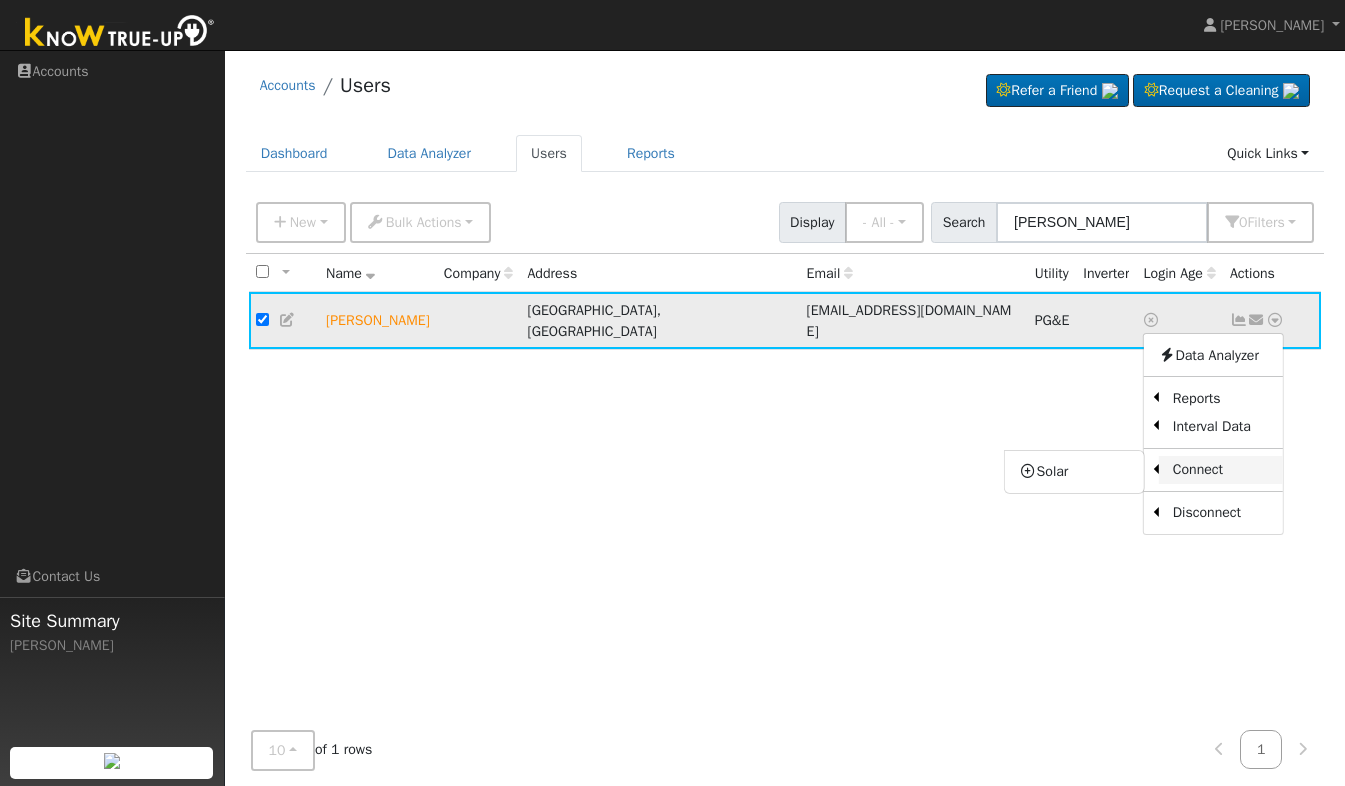 click on "Connect" at bounding box center (1221, 470) 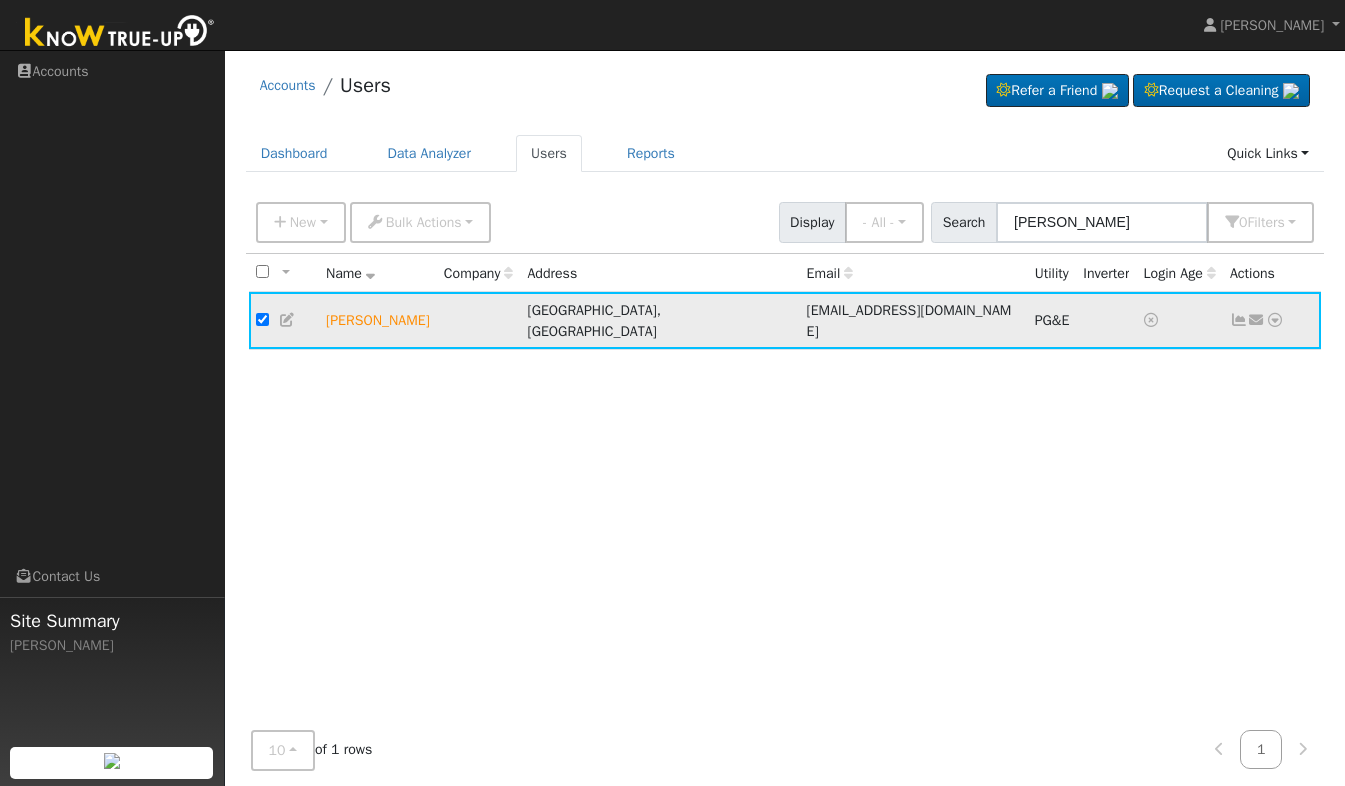 click on "All None All on page None on page  Name   Company  Address  Email  Utility Inverter  Login Age  Actions Cesar Mora  Reedley, CA cmora12@gmail.com PG&E    Send Email...  Data Analyzer  Reports Scenario Health Check Account Timeline User Audit Trail  Interval Data Import From CSV Export to CSV  Connect  Solar  Disconnect  Utility" at bounding box center (785, 490) 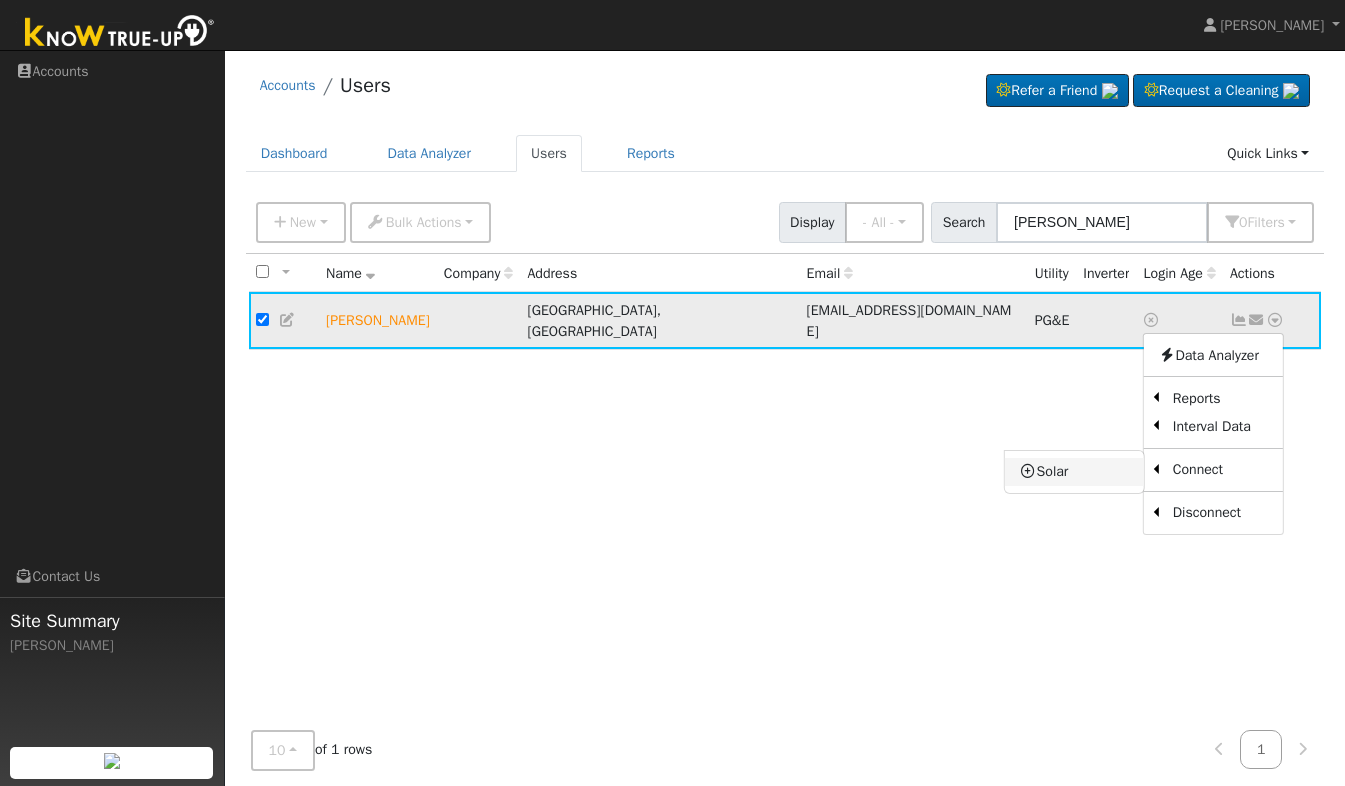 click on "Solar" at bounding box center (1074, 472) 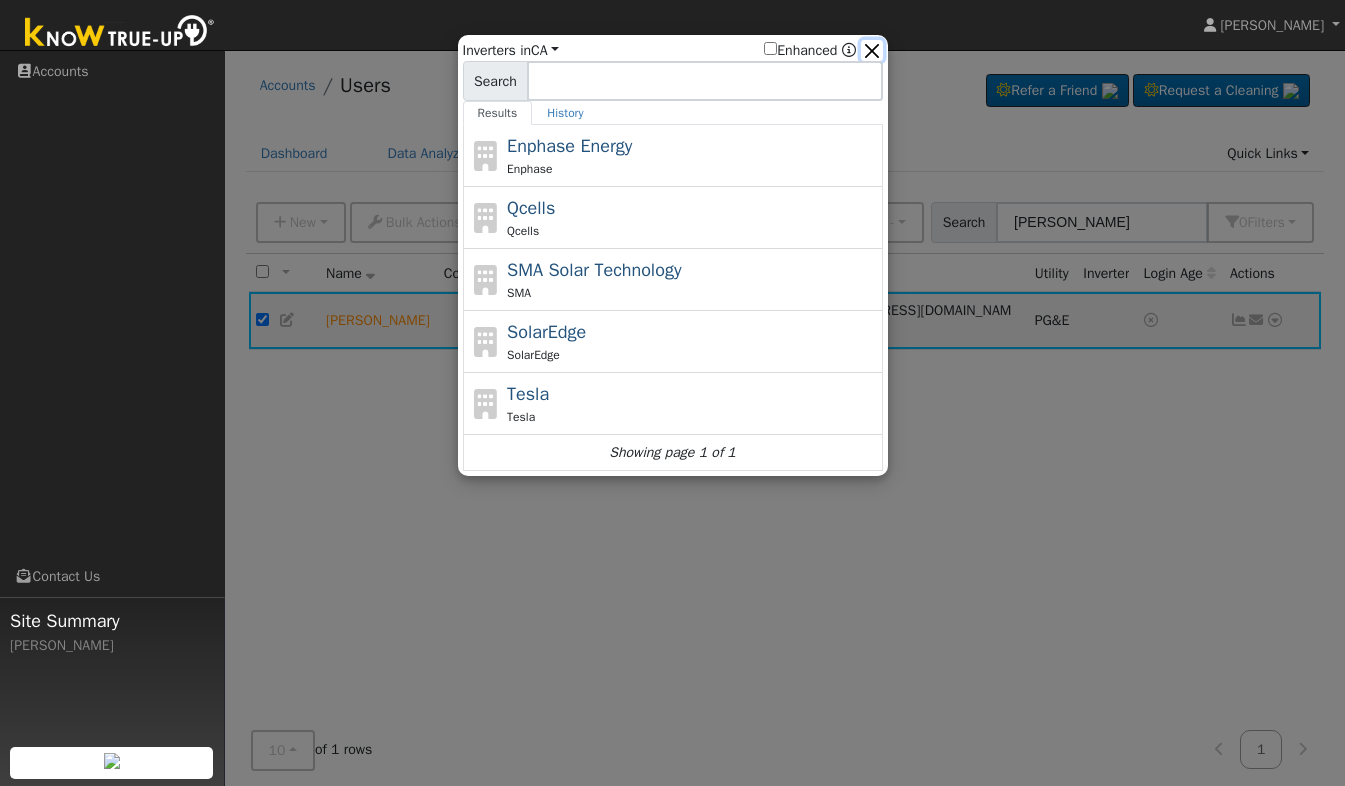 click at bounding box center (871, 50) 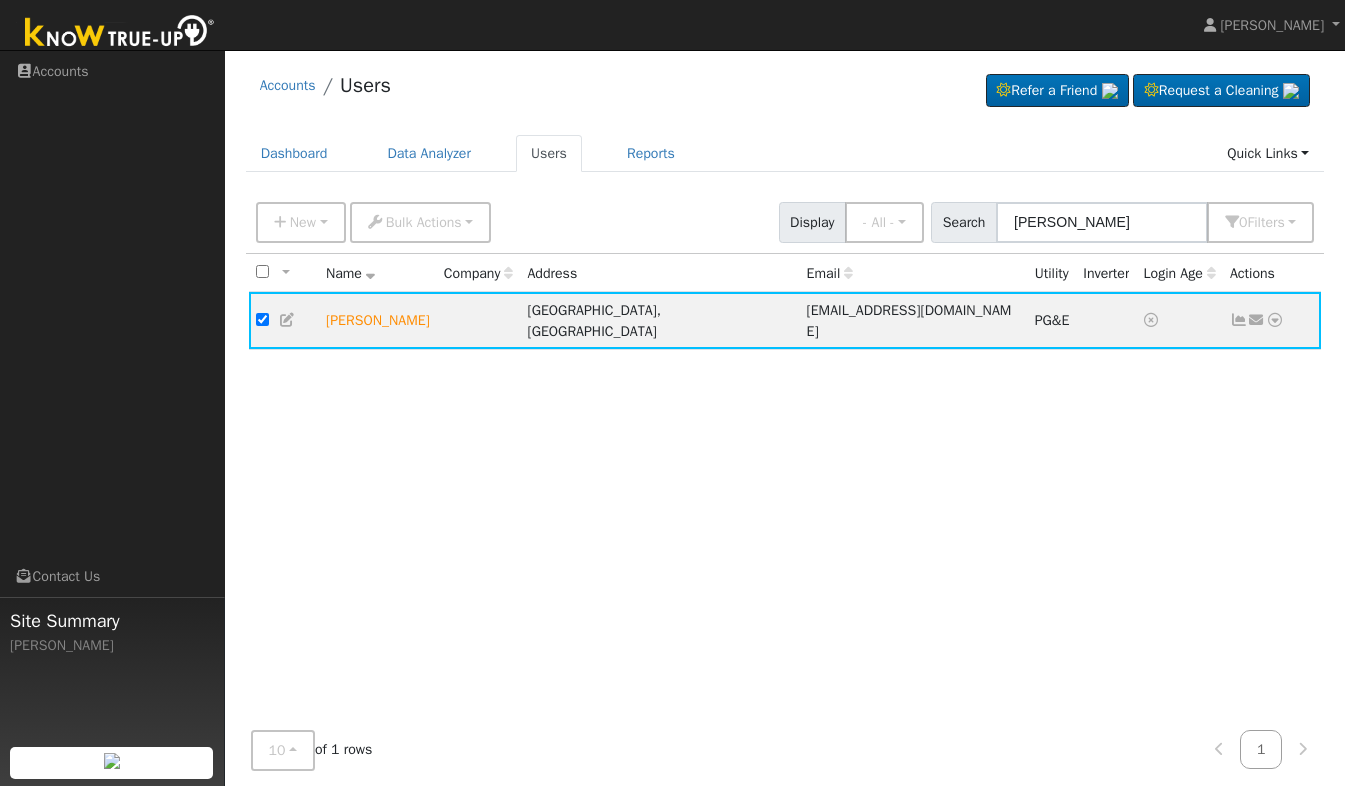 click on "All None All on page None on page  Name   Company  Address  Email  Utility Inverter  Login Age  Actions Cesar Mora  Reedley, CA cmora12@gmail.com PG&E    Send Email...  Data Analyzer  Reports Scenario Health Check Account Timeline User Audit Trail  Interval Data Import From CSV Export to CSV  Connect  Solar  Disconnect  Utility" at bounding box center [785, 490] 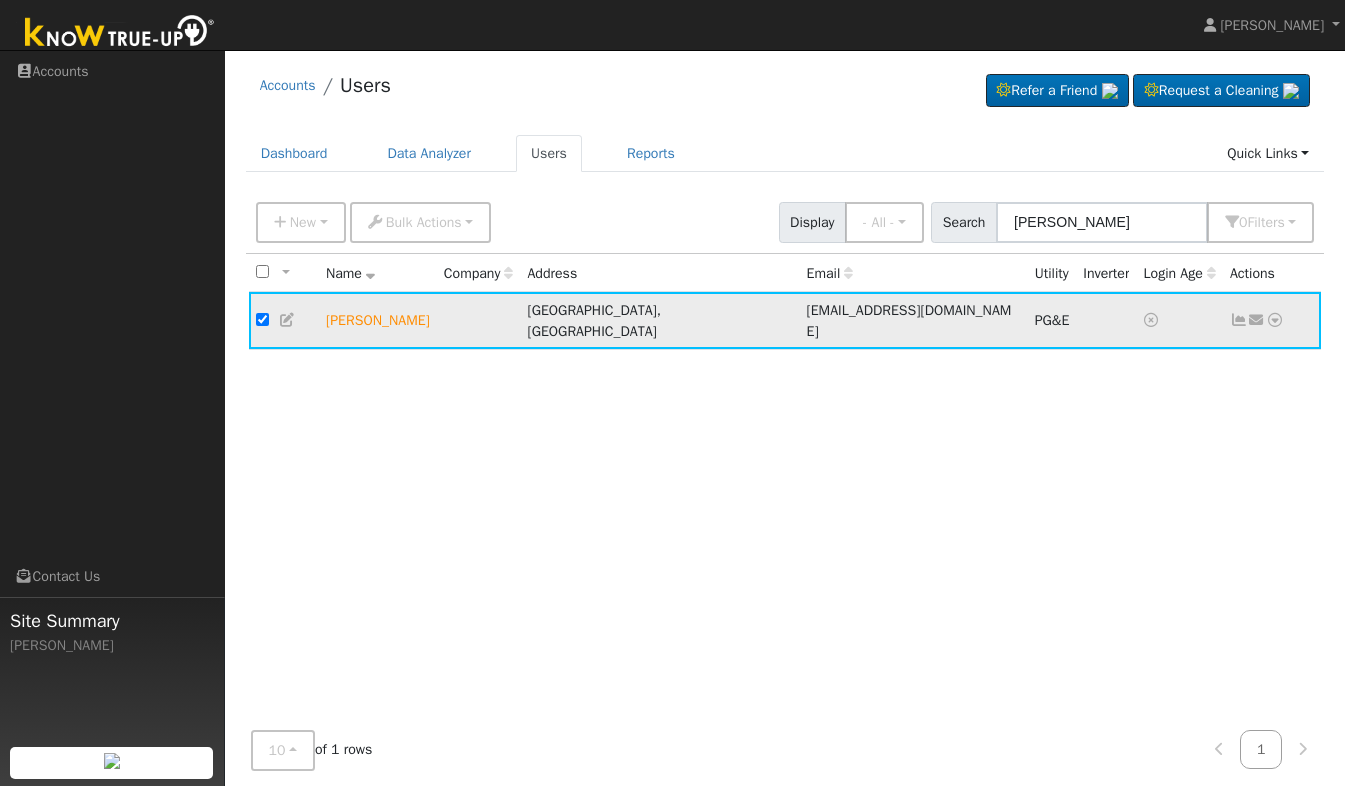 click at bounding box center (262, 319) 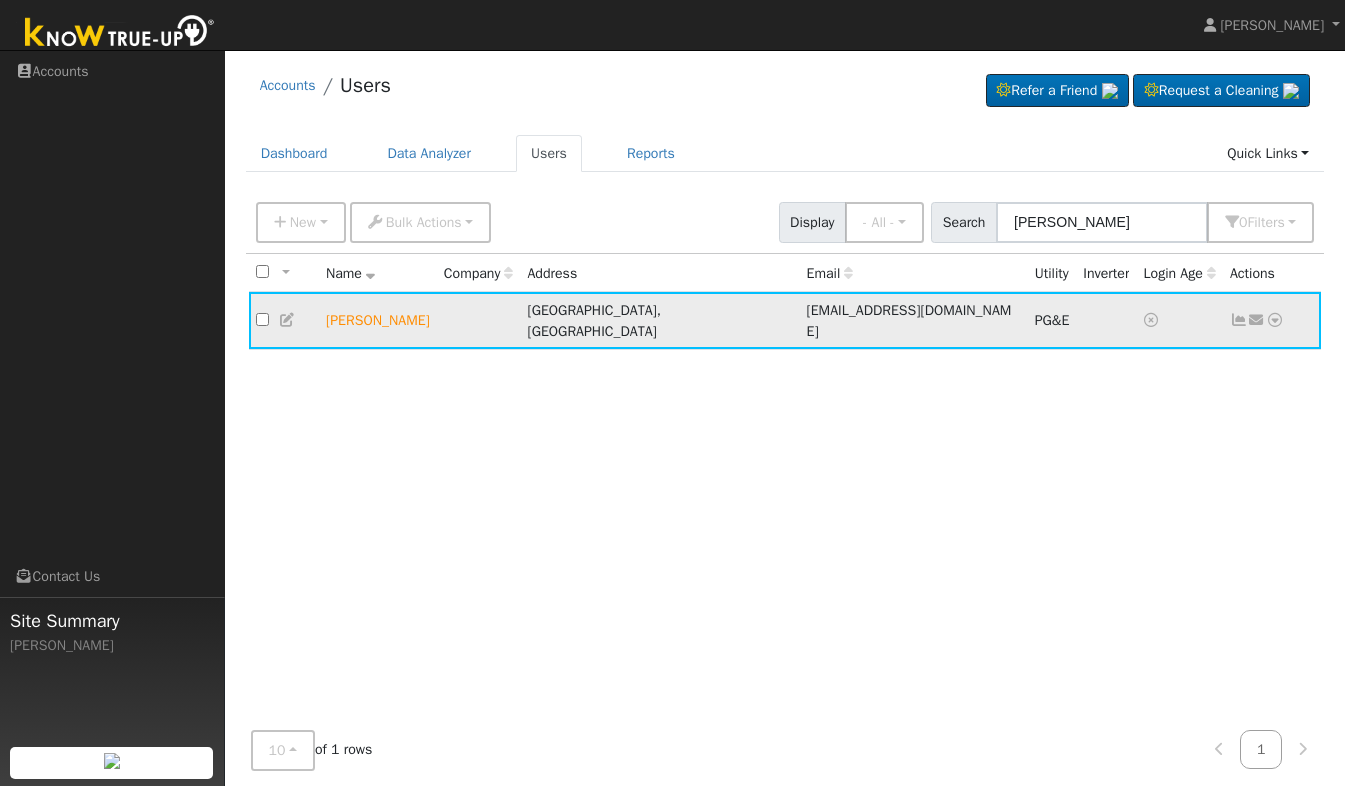 checkbox on "false" 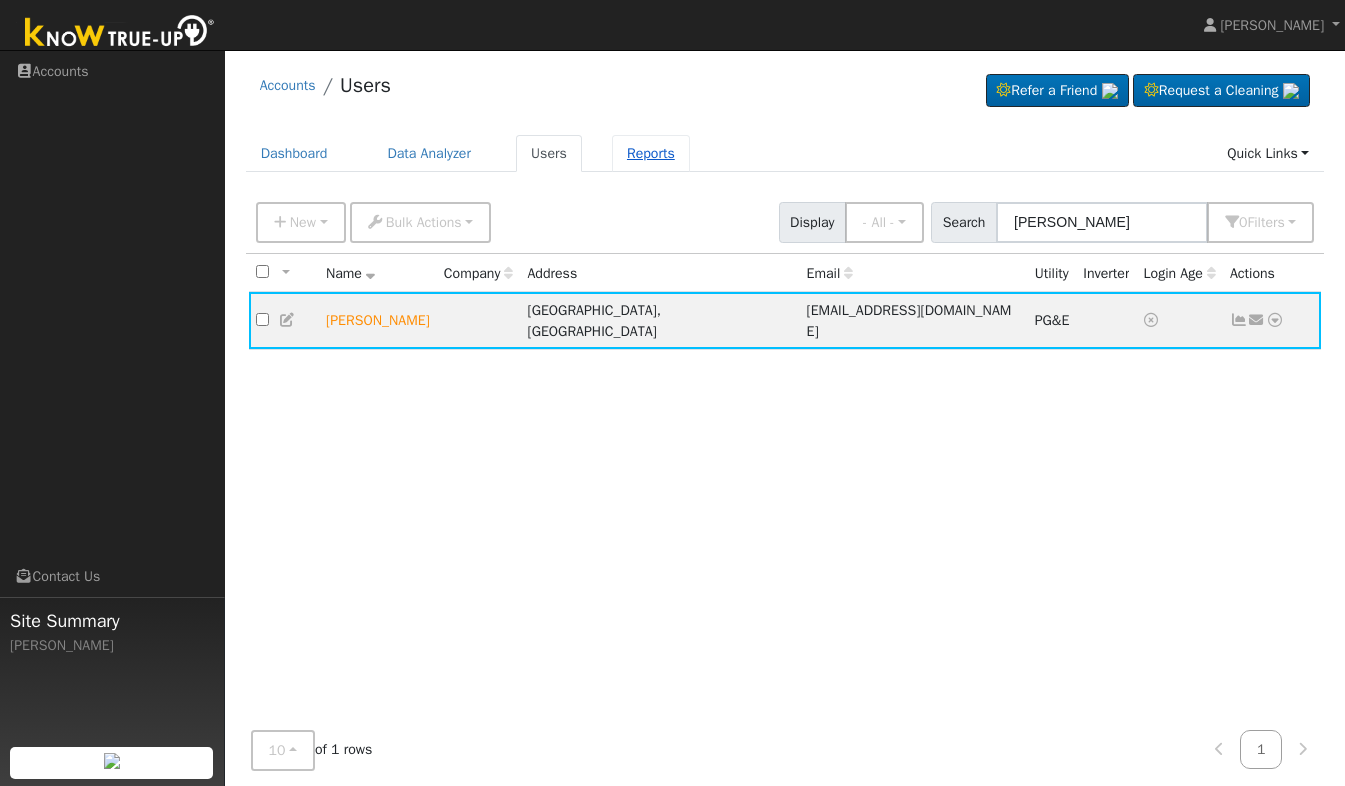 click on "Reports" at bounding box center [651, 153] 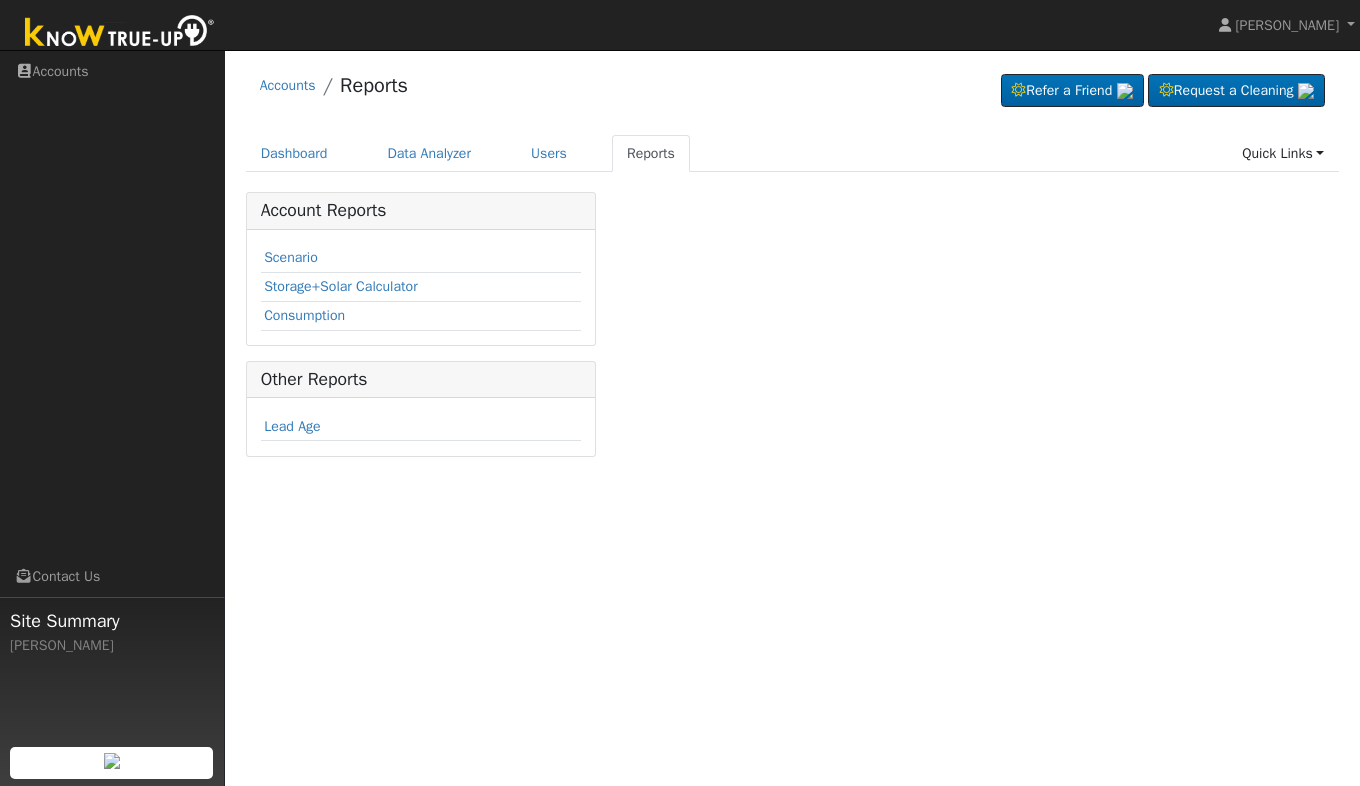 scroll, scrollTop: 0, scrollLeft: 0, axis: both 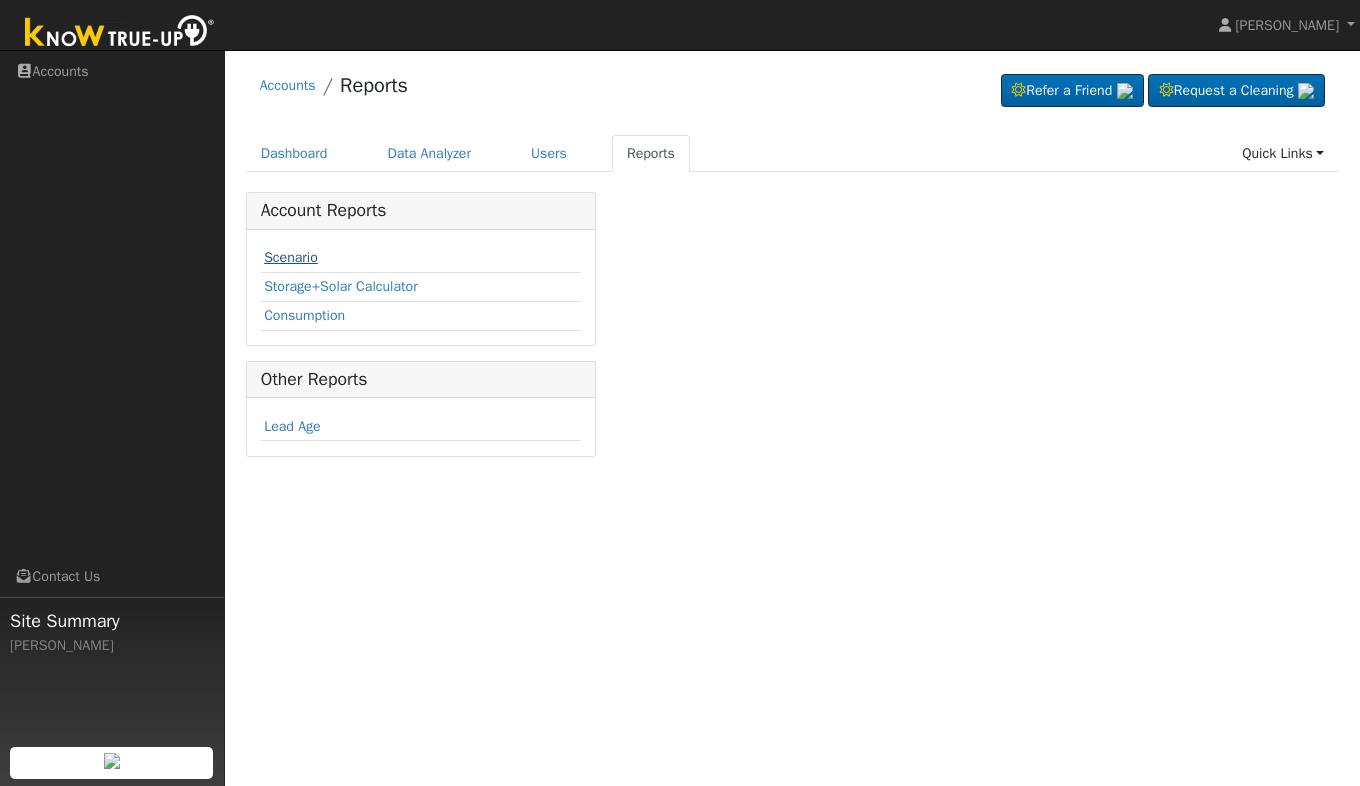 click on "Scenario" at bounding box center (291, 257) 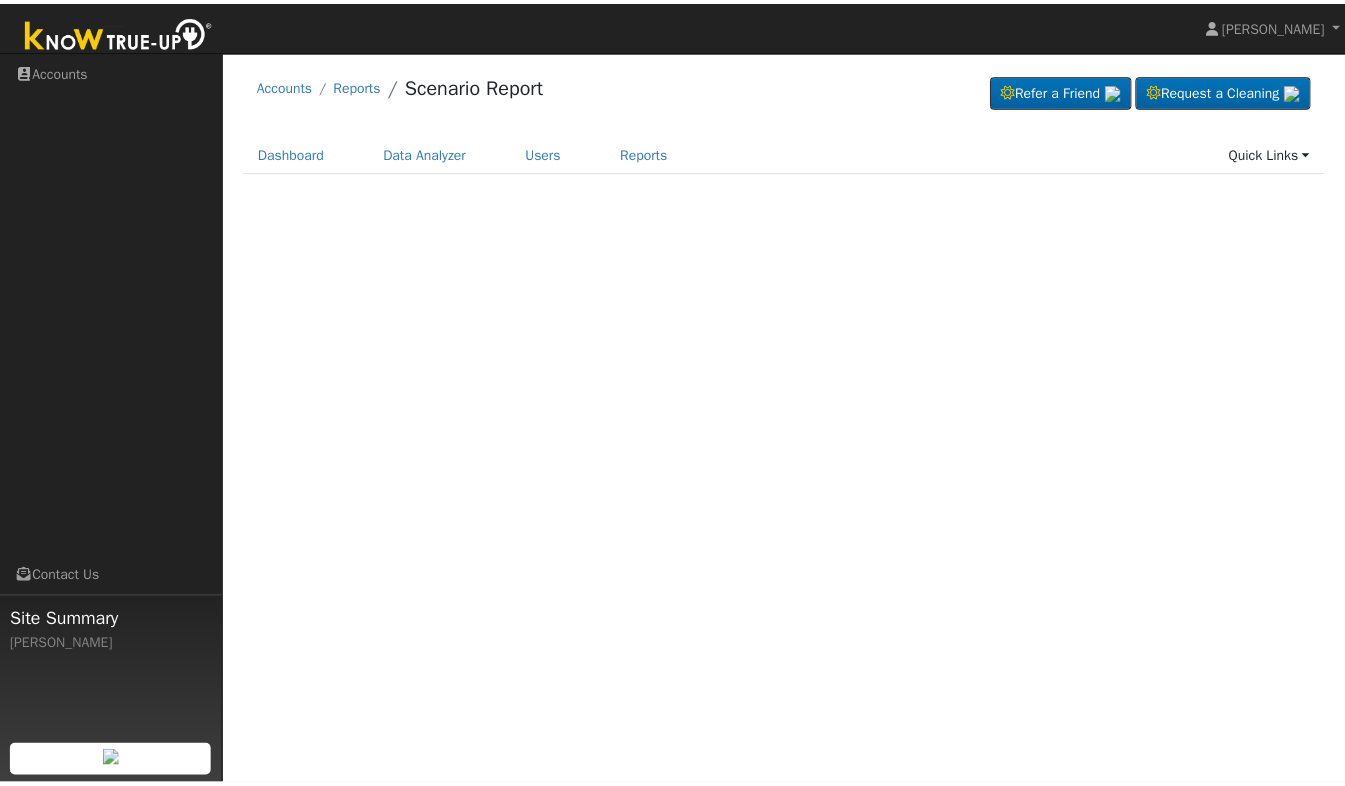 scroll, scrollTop: 0, scrollLeft: 0, axis: both 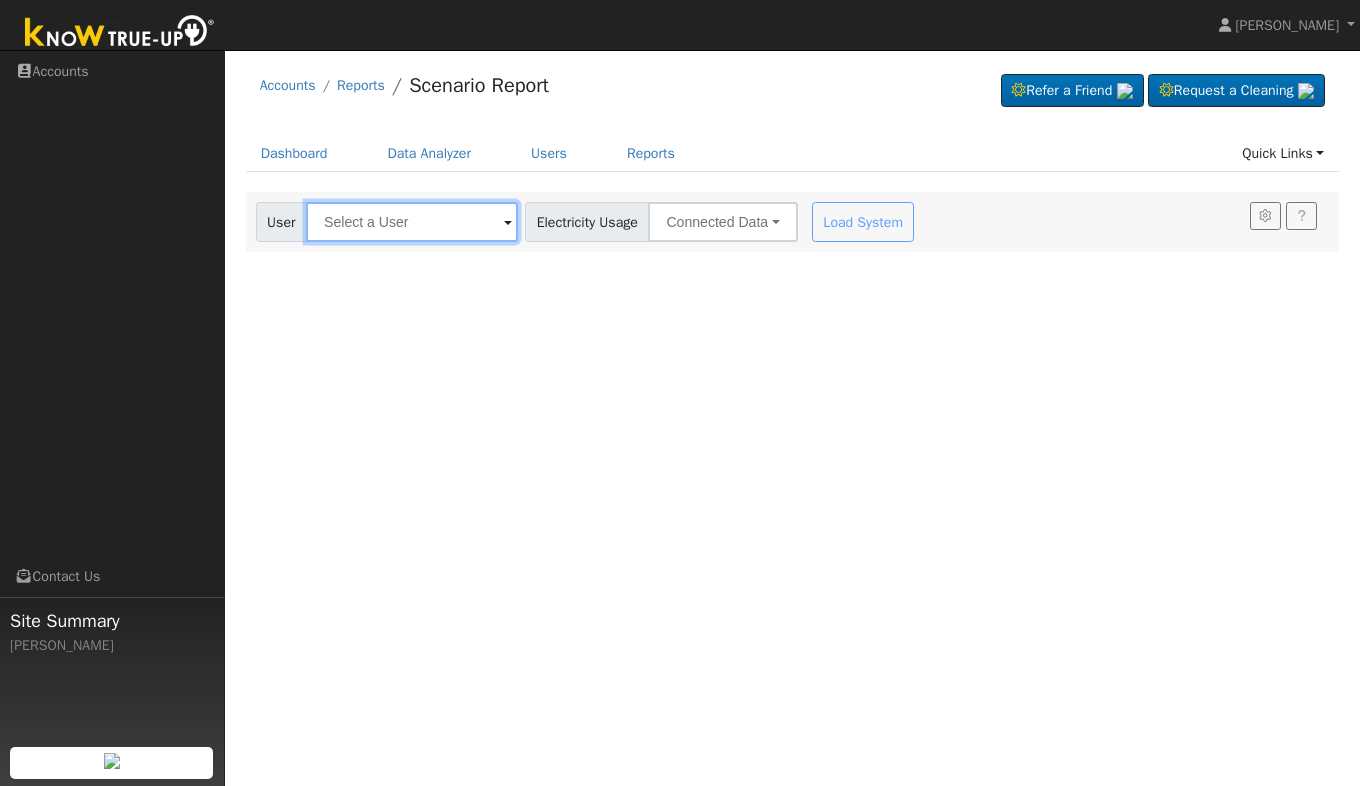 click at bounding box center [412, 222] 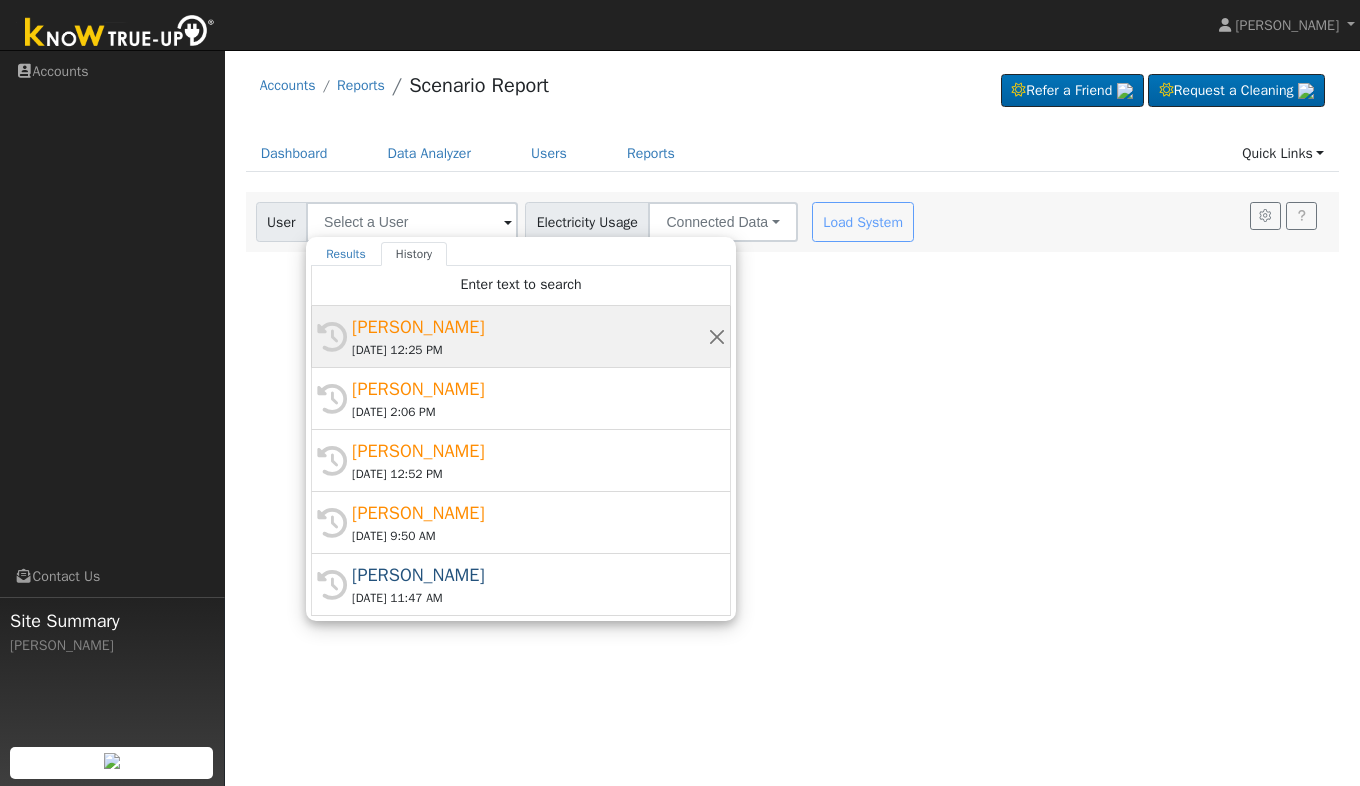 click on "[DATE] 12:25 PM" at bounding box center [530, 350] 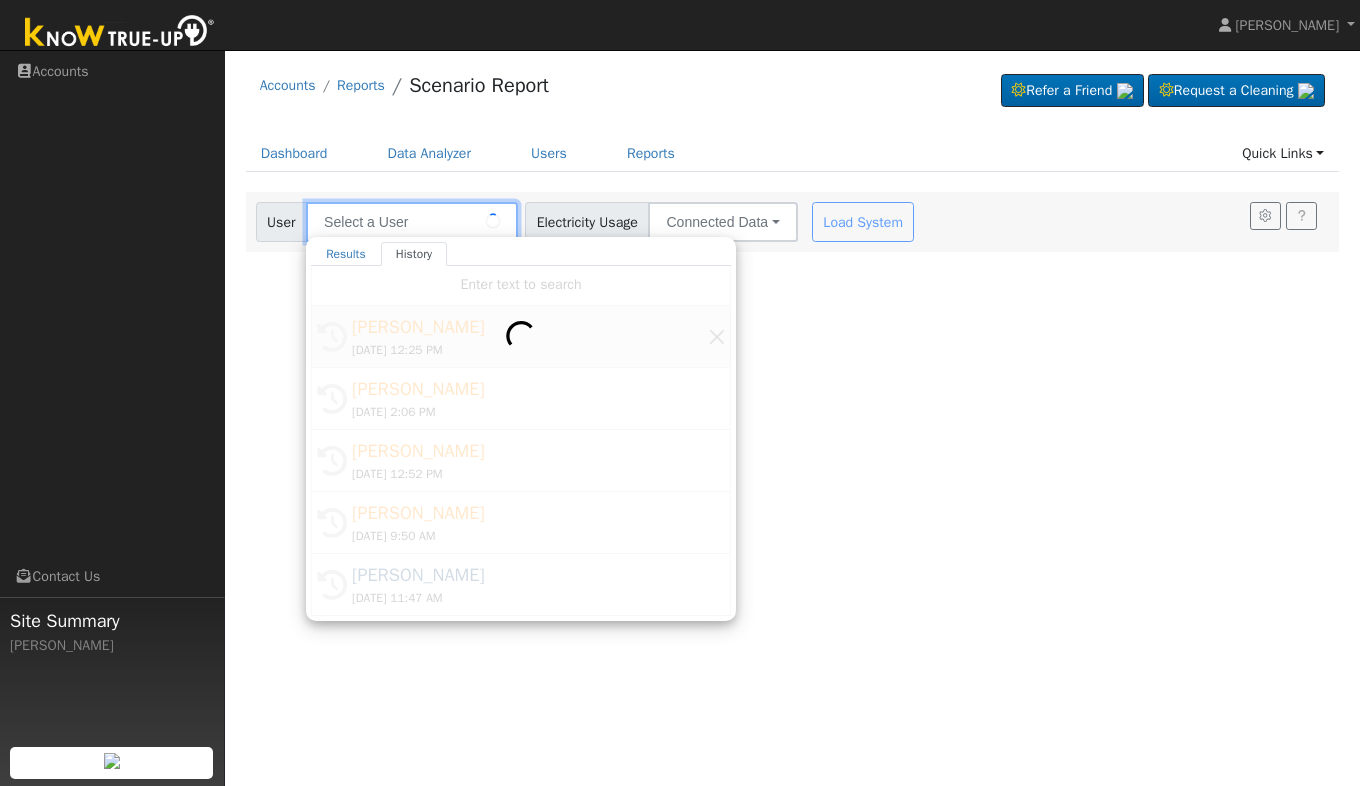 type on "[PERSON_NAME]" 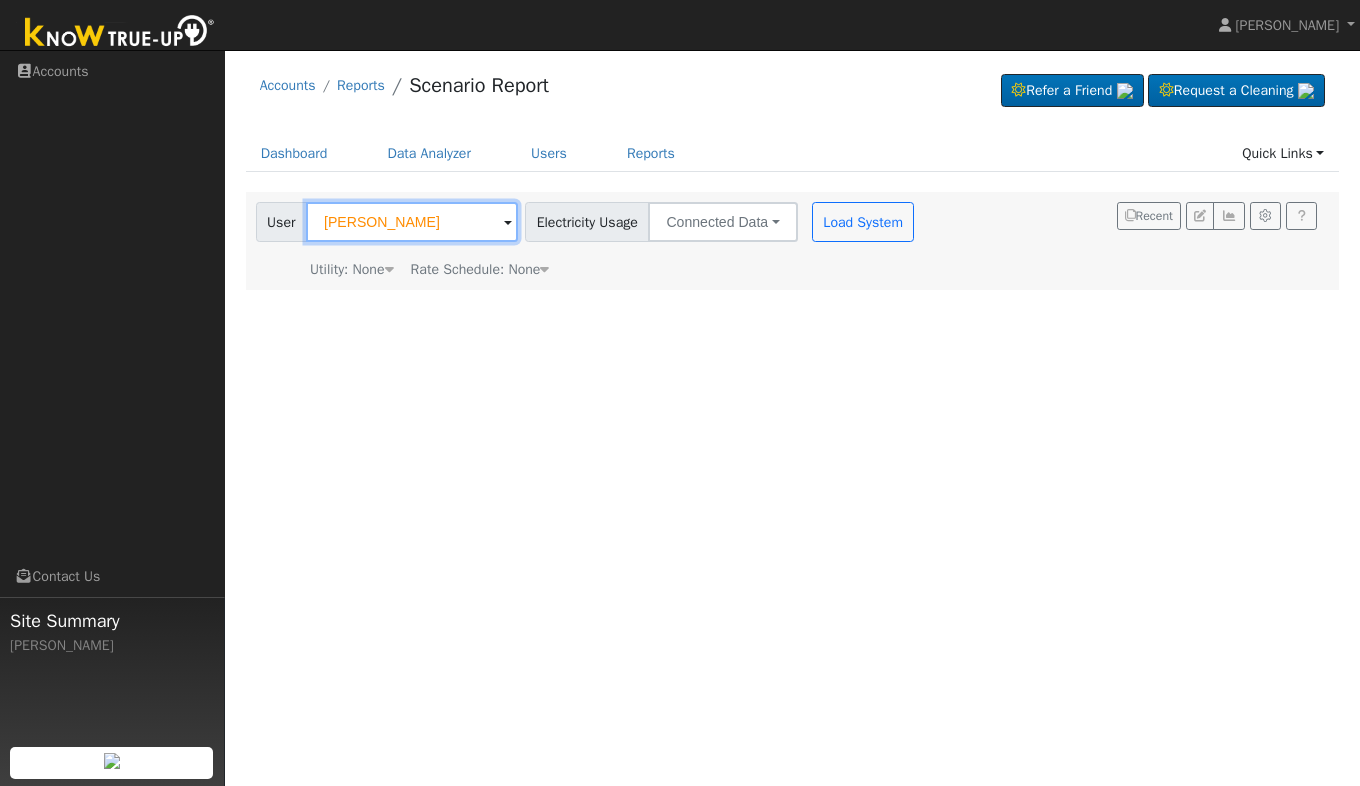 type on "Pacific Gas & Electric" 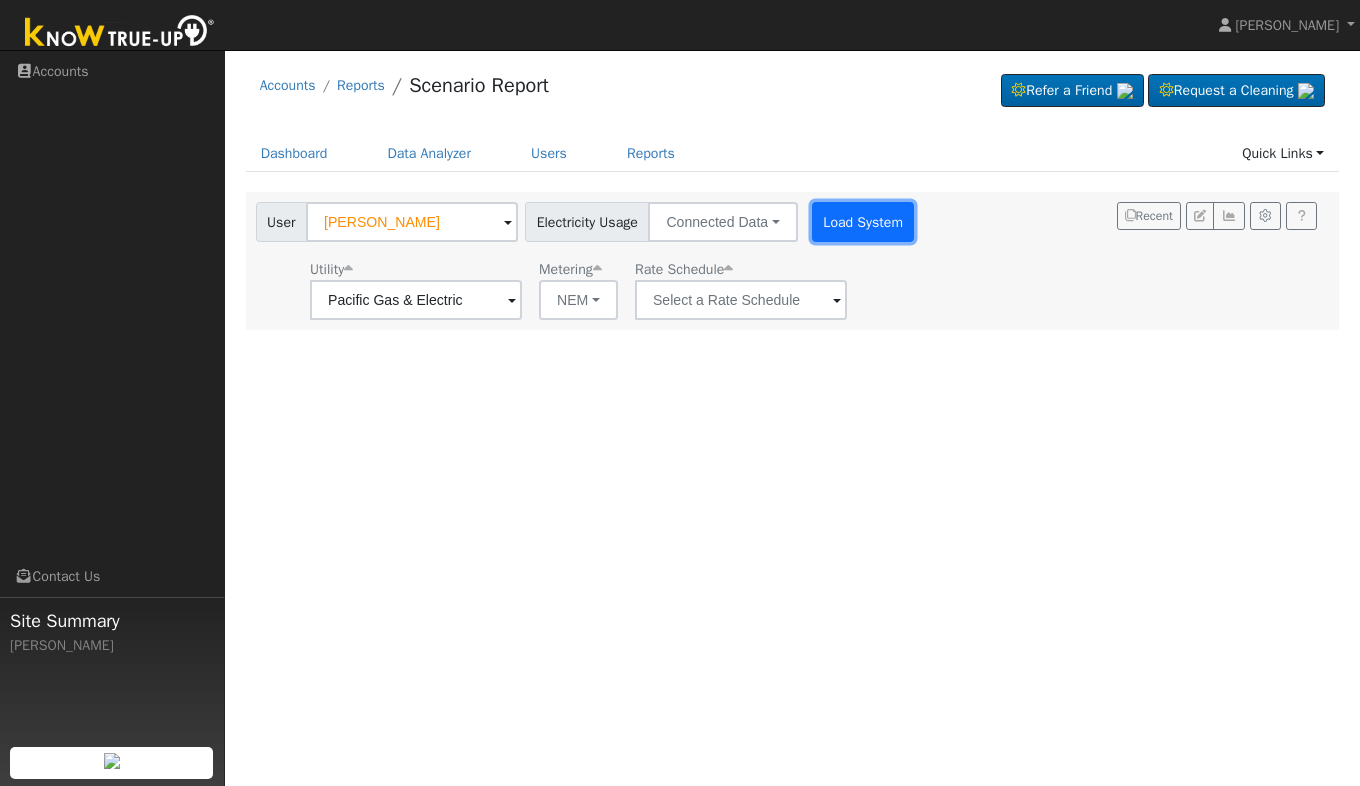 click on "Load System" at bounding box center (863, 222) 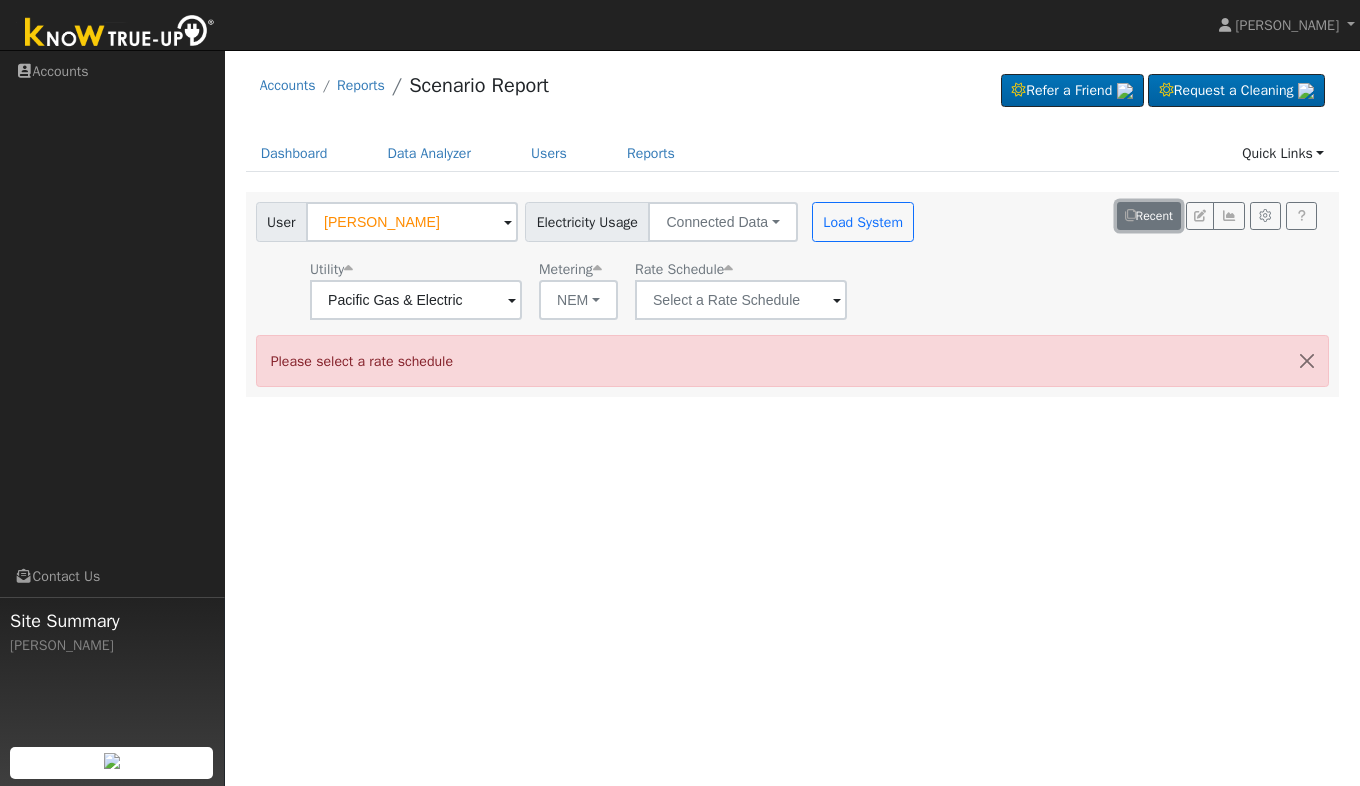 click on "Recent" at bounding box center (1149, 216) 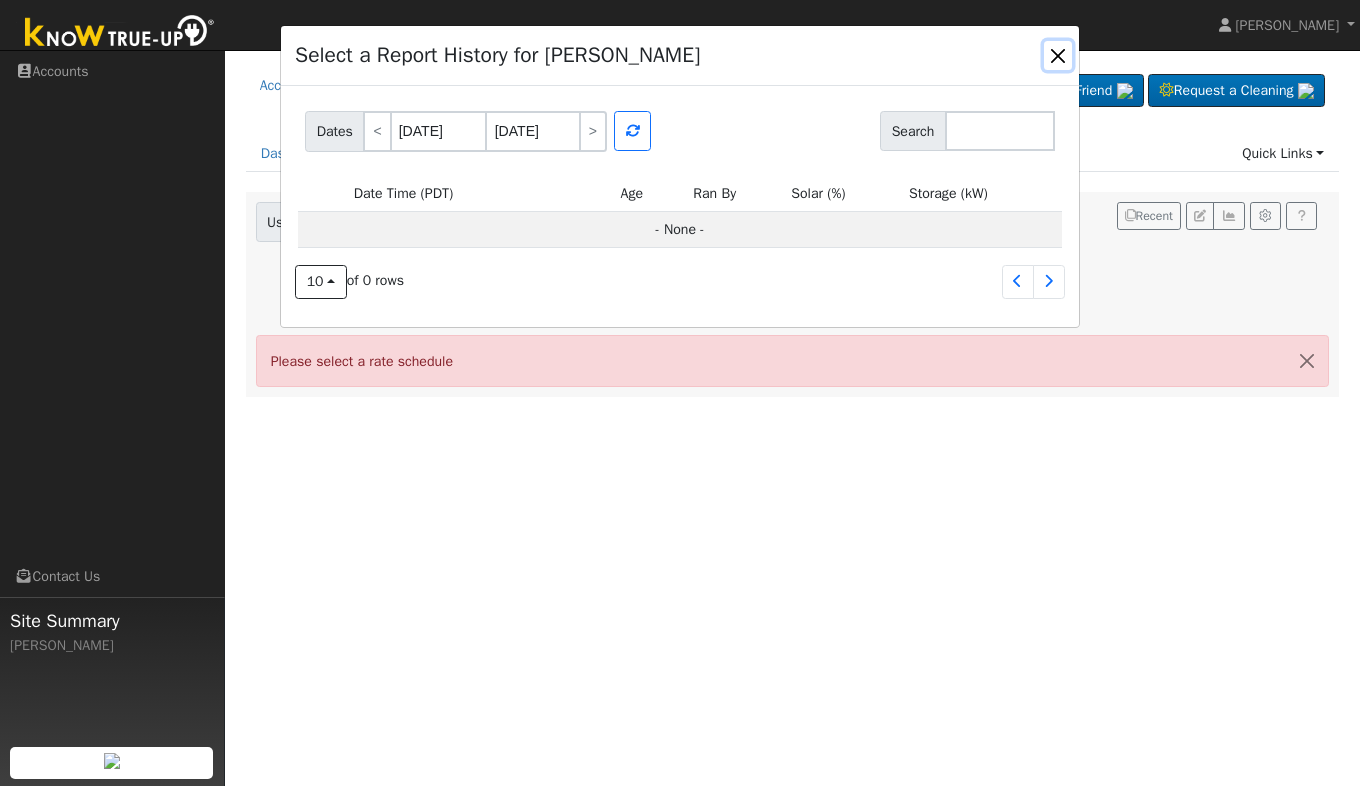 click at bounding box center (1058, 55) 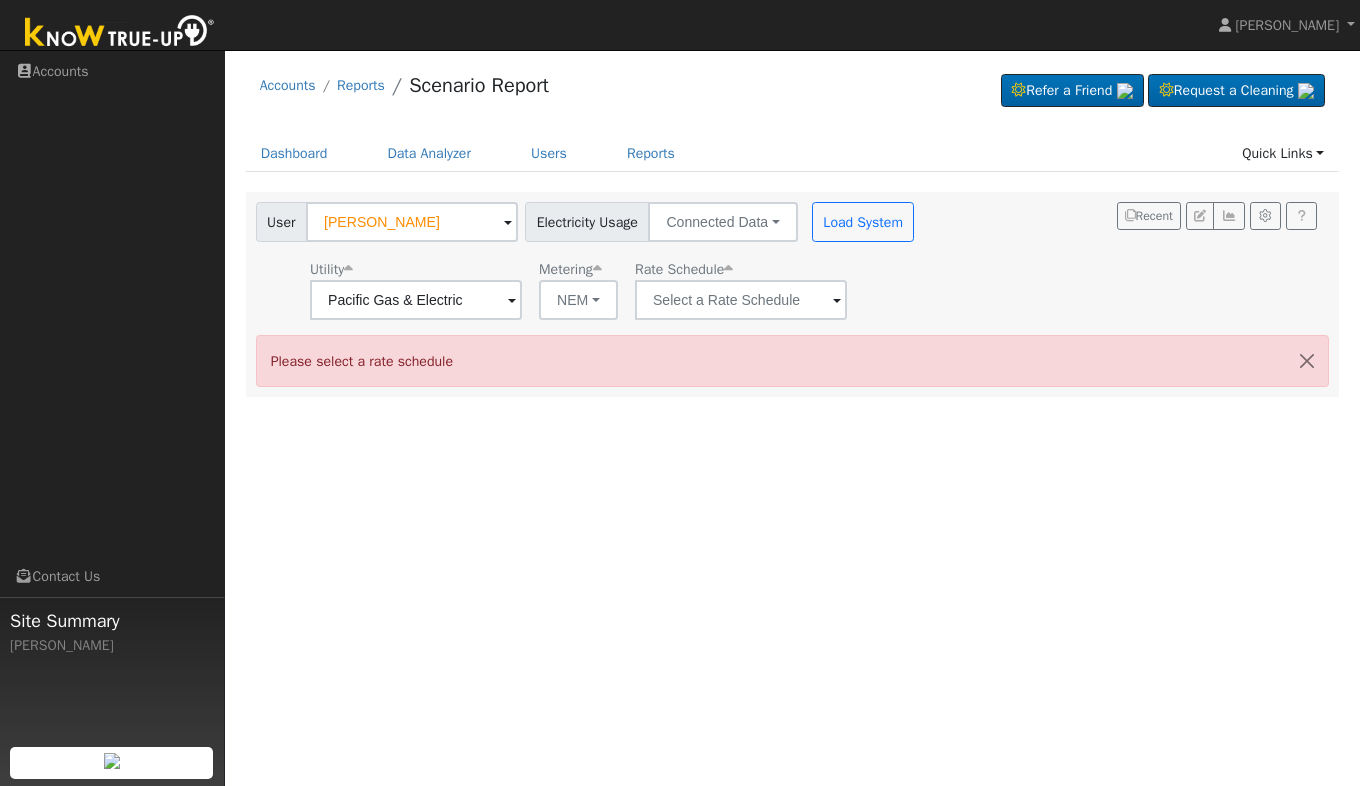 click at bounding box center [512, 301] 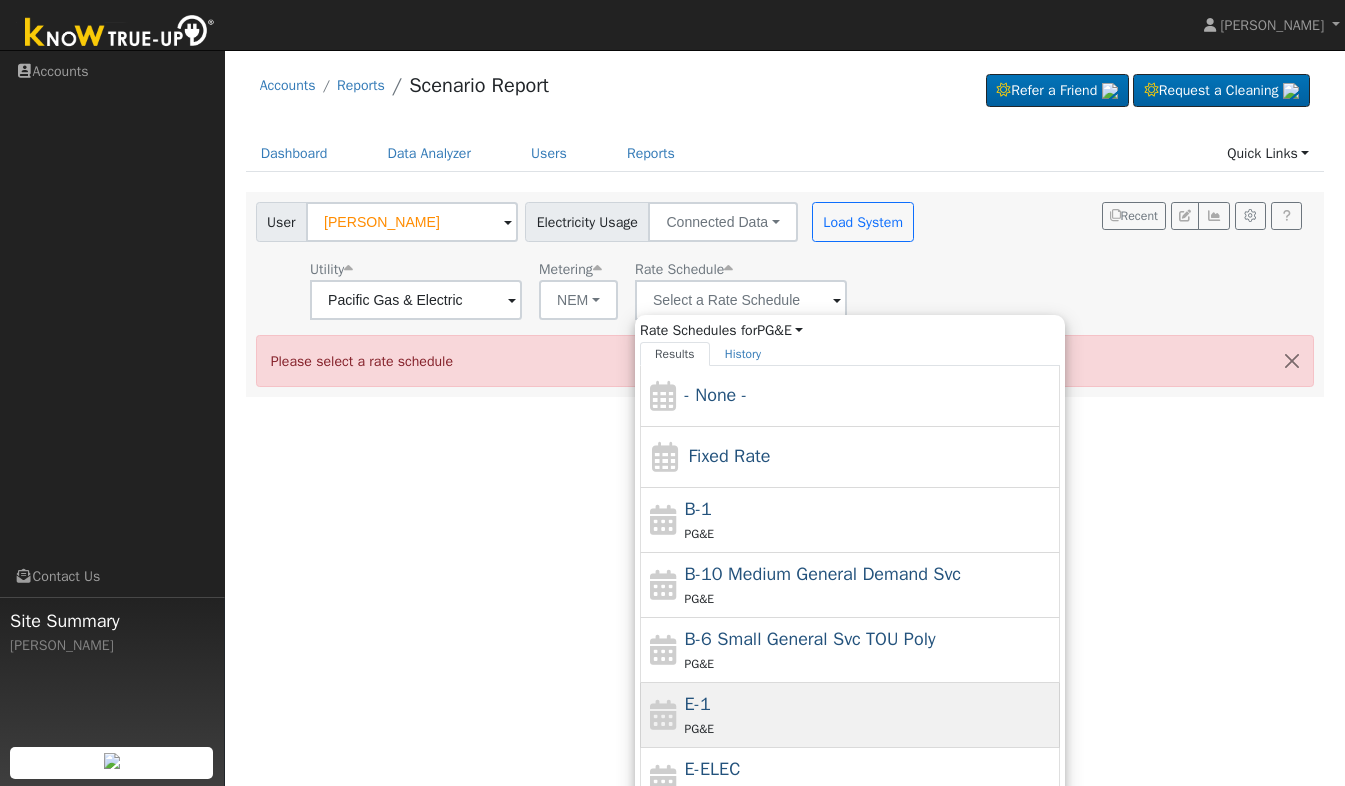 click on "E-1 PG&E" at bounding box center [870, 715] 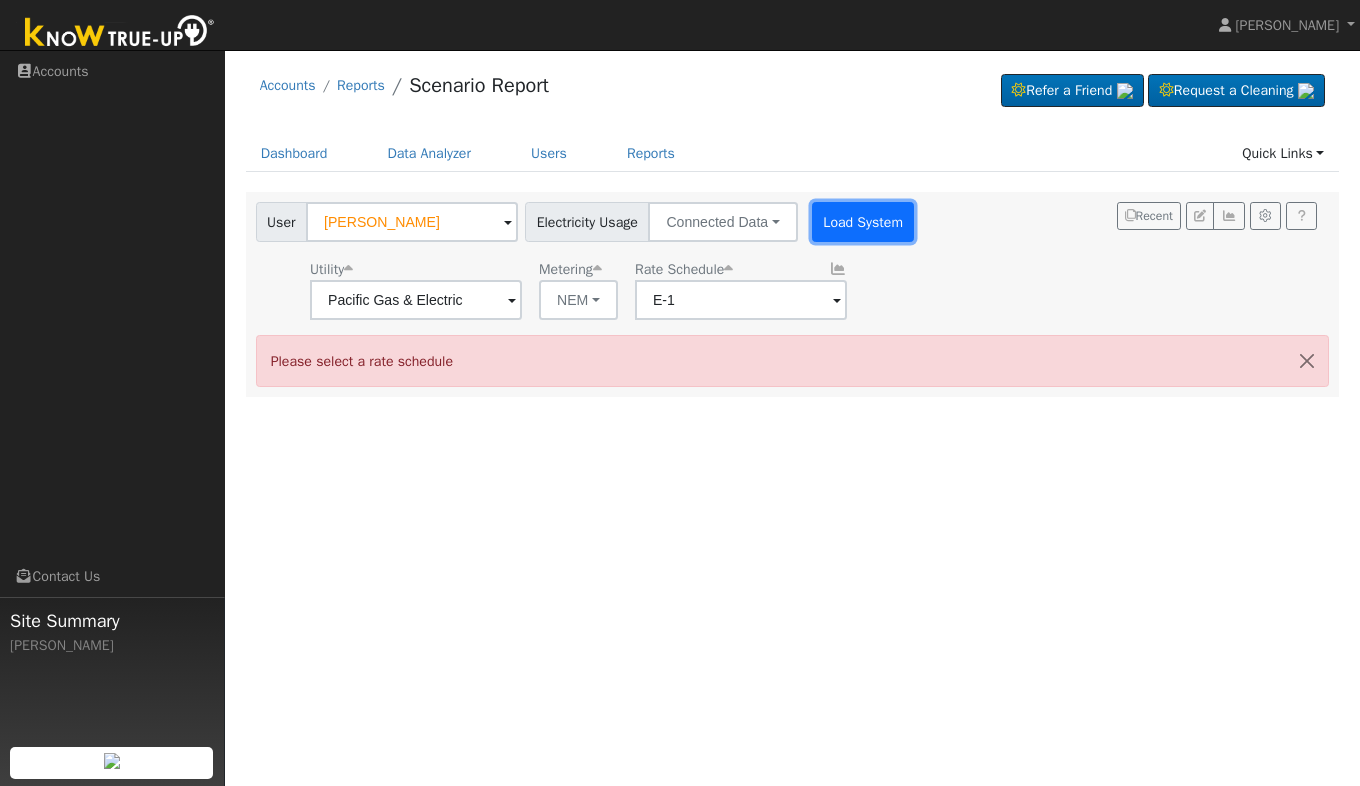 click on "Load System" at bounding box center (863, 222) 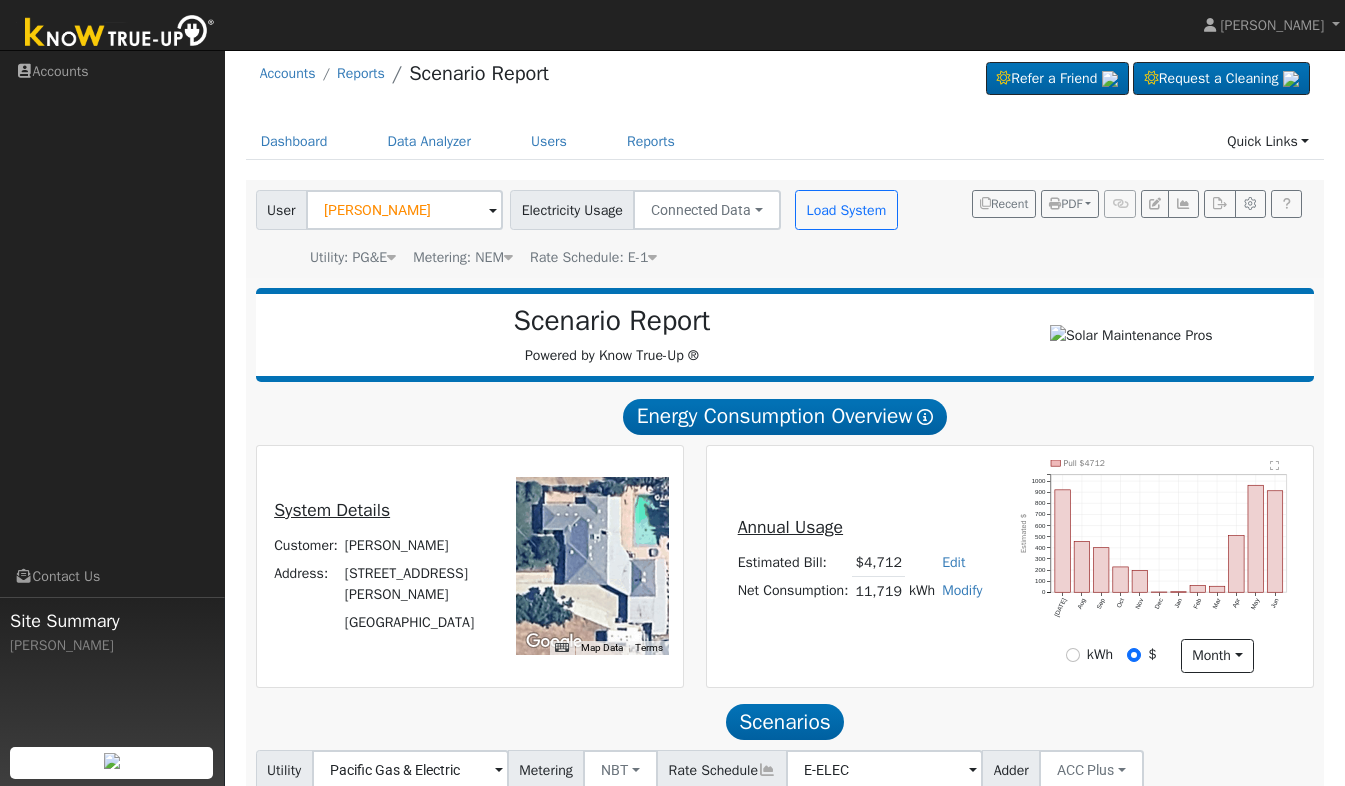 scroll, scrollTop: 0, scrollLeft: 0, axis: both 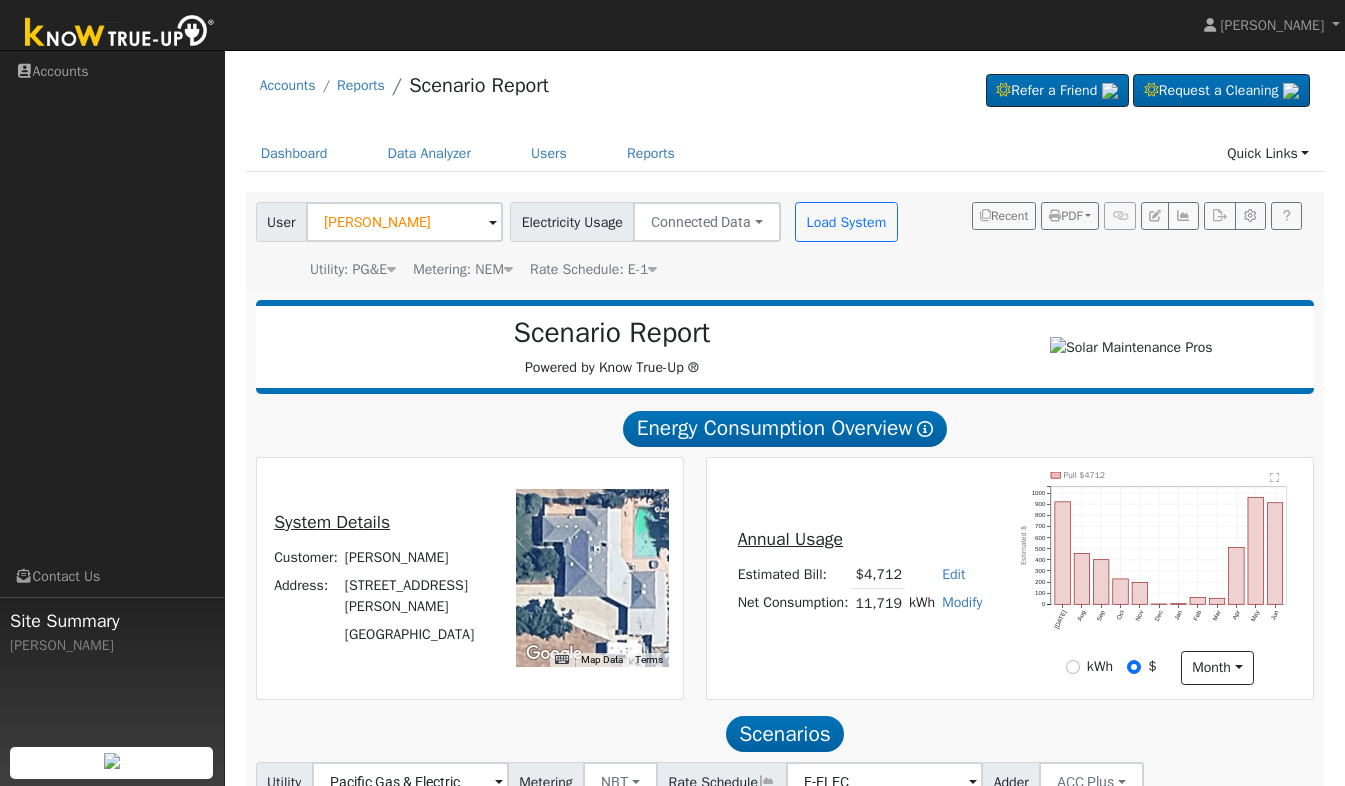 click at bounding box center [508, 269] 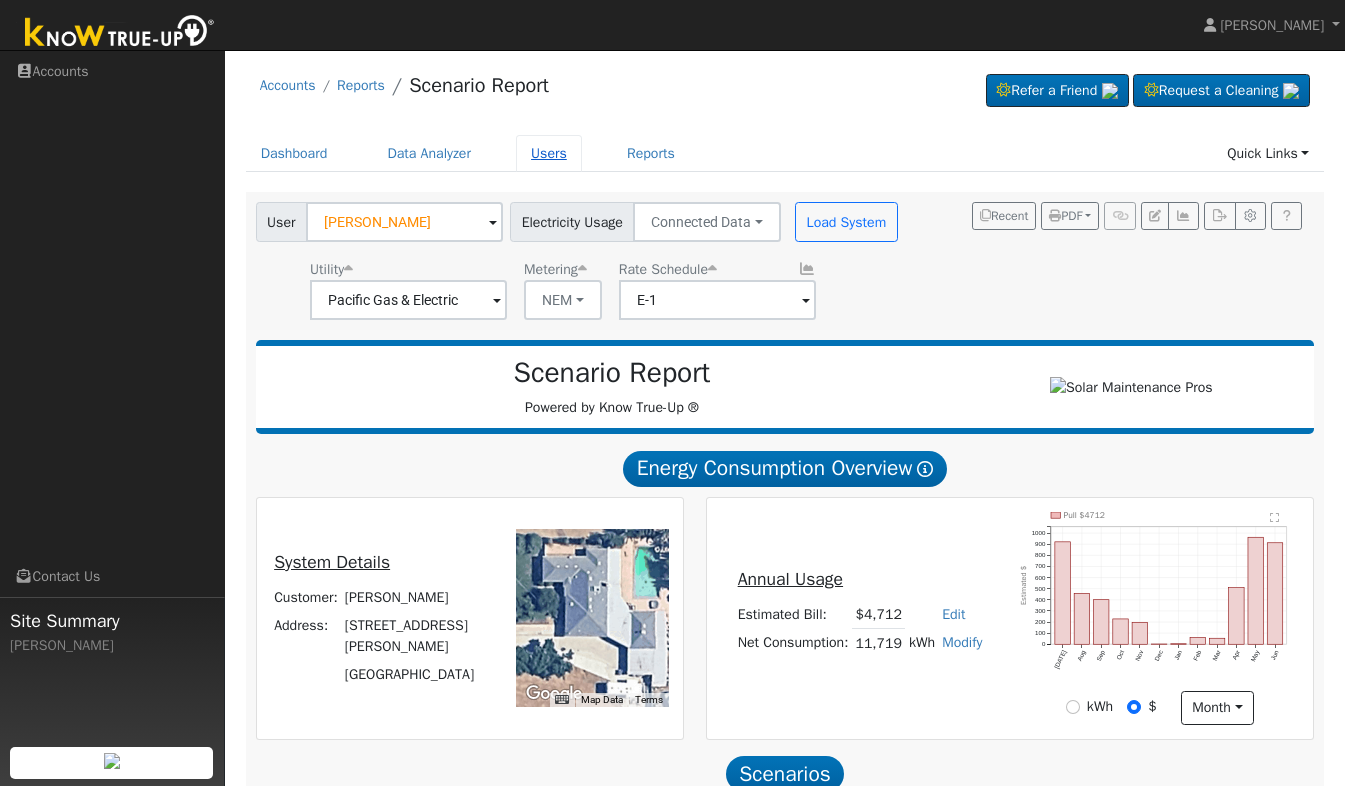 click on "Users" at bounding box center [549, 153] 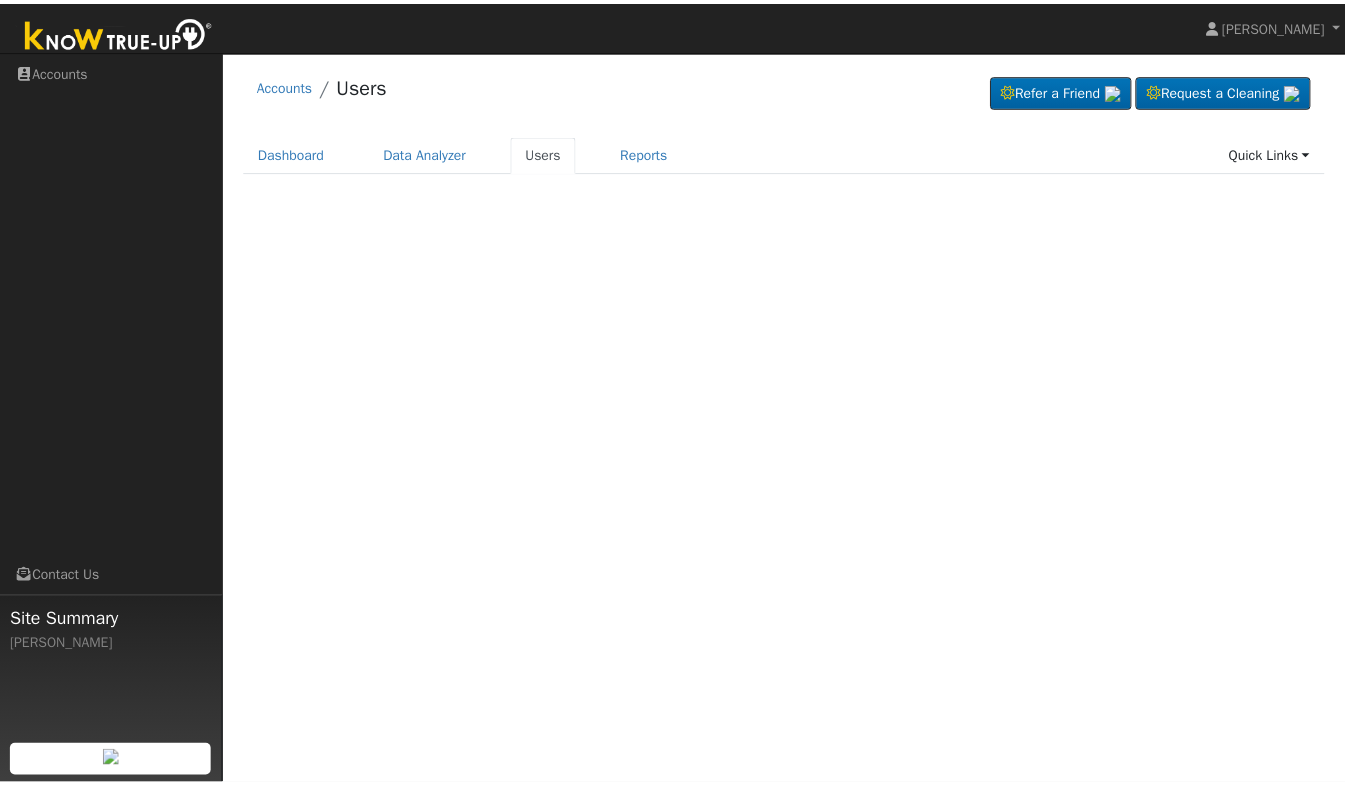 scroll, scrollTop: 0, scrollLeft: 0, axis: both 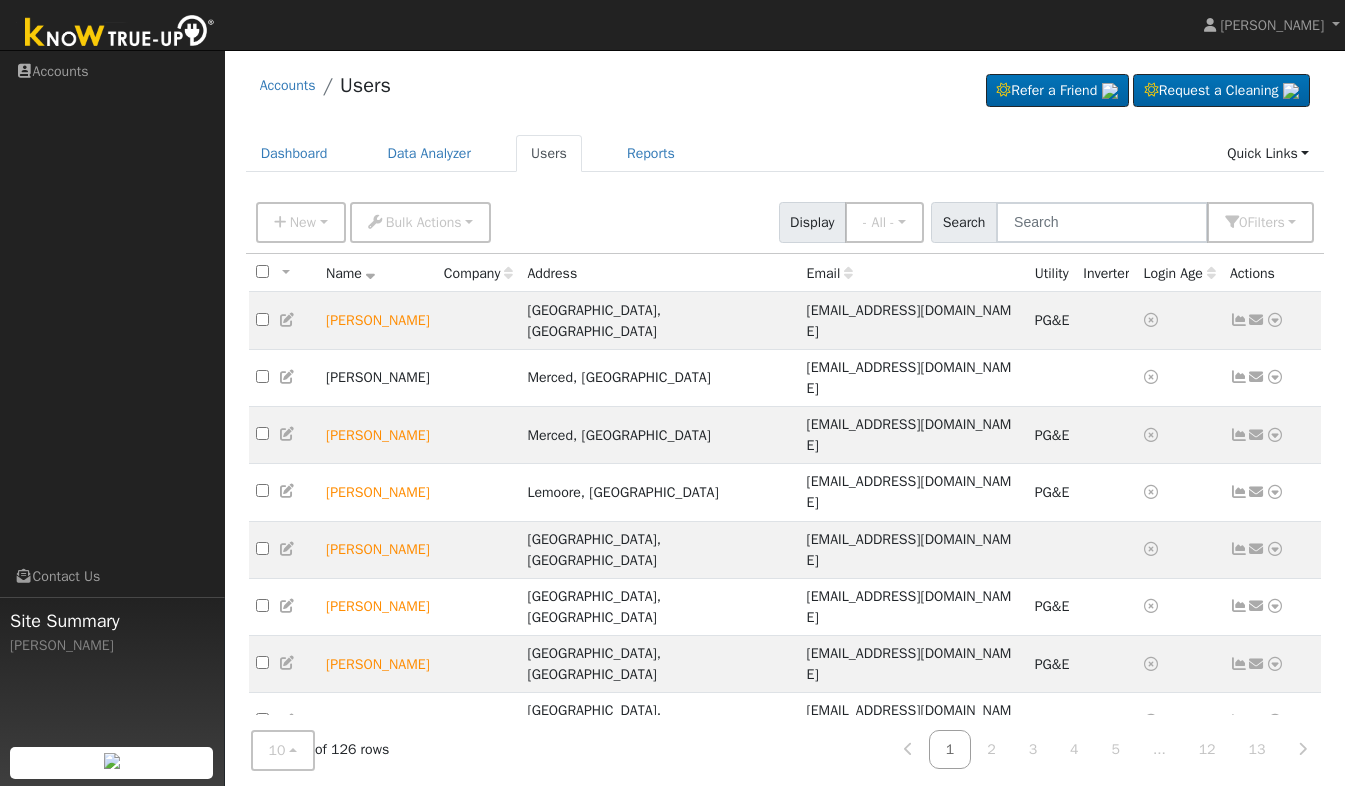 click at bounding box center (120, 33) 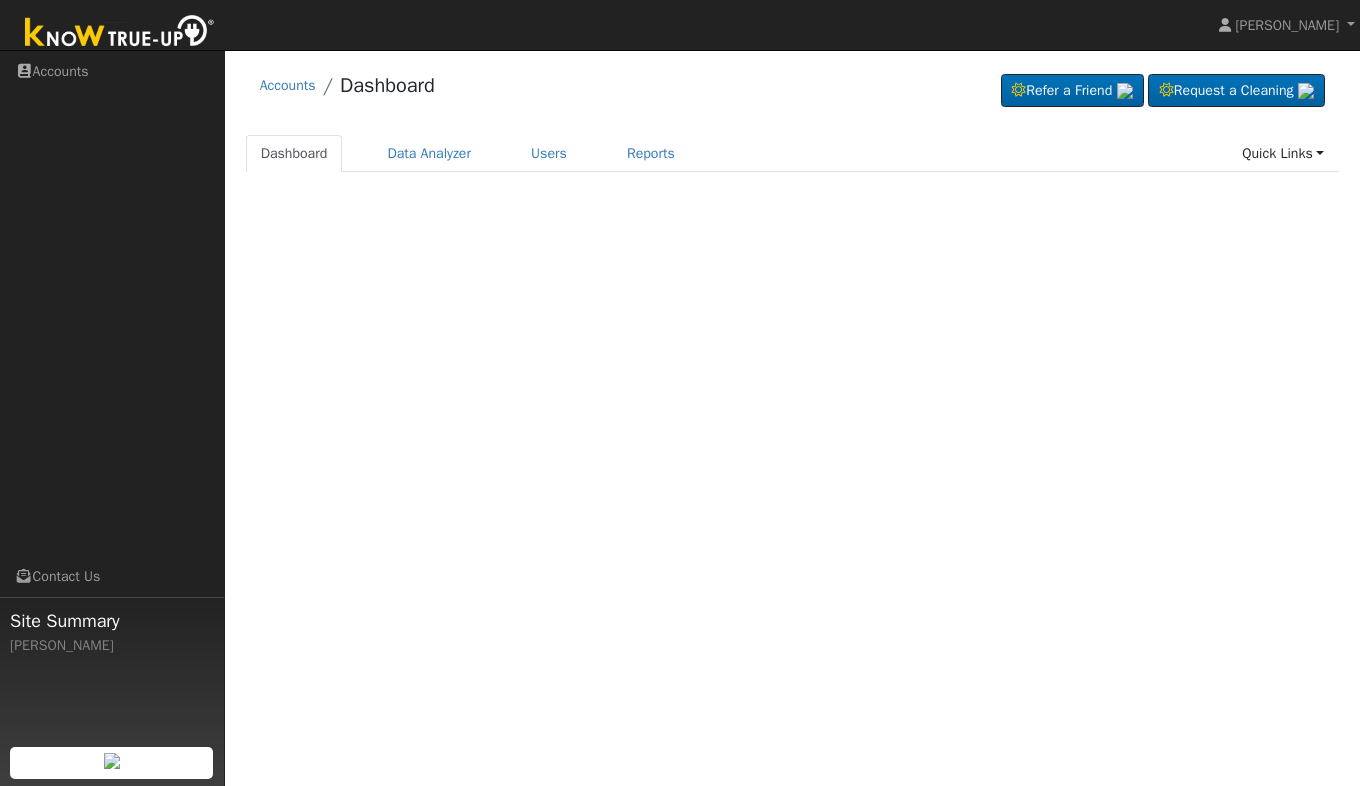 scroll, scrollTop: 0, scrollLeft: 0, axis: both 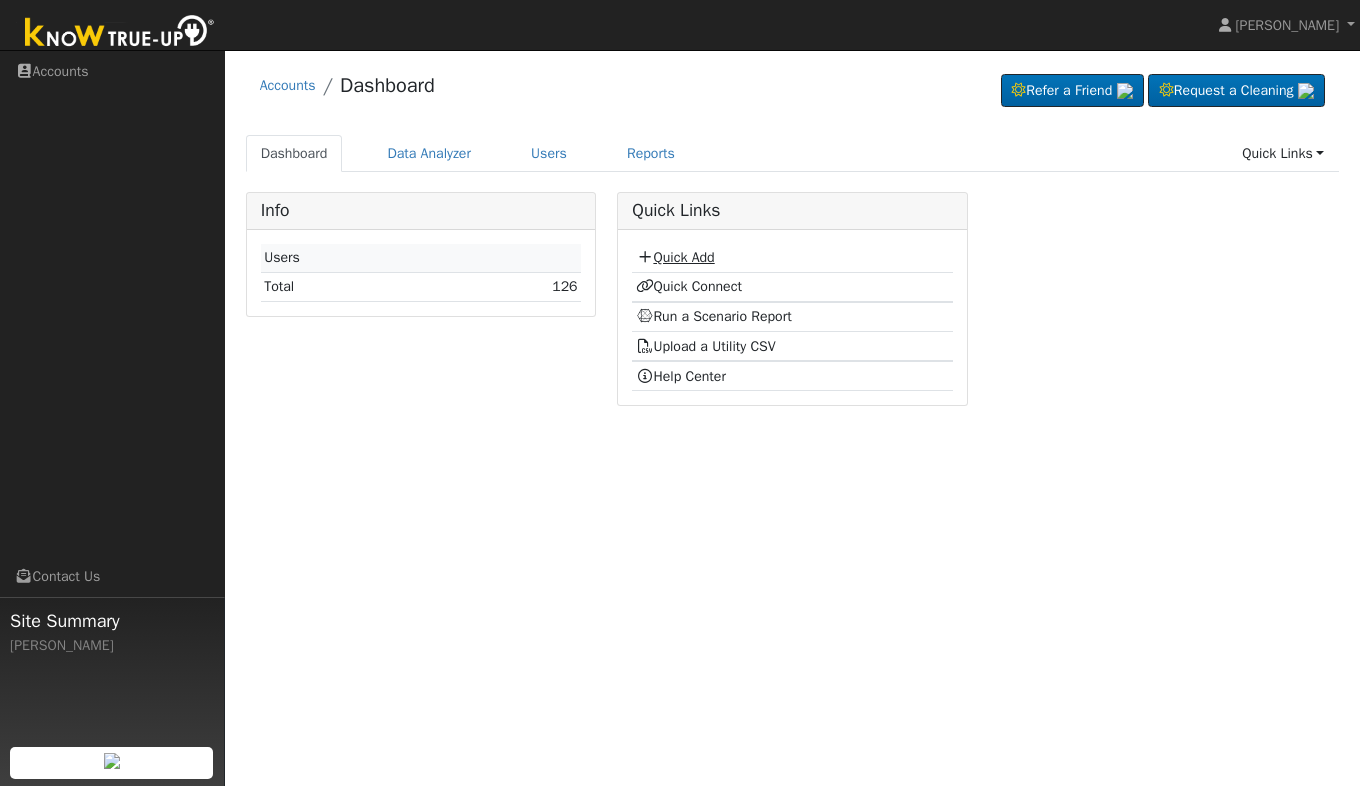 click on "Quick Add" at bounding box center [675, 257] 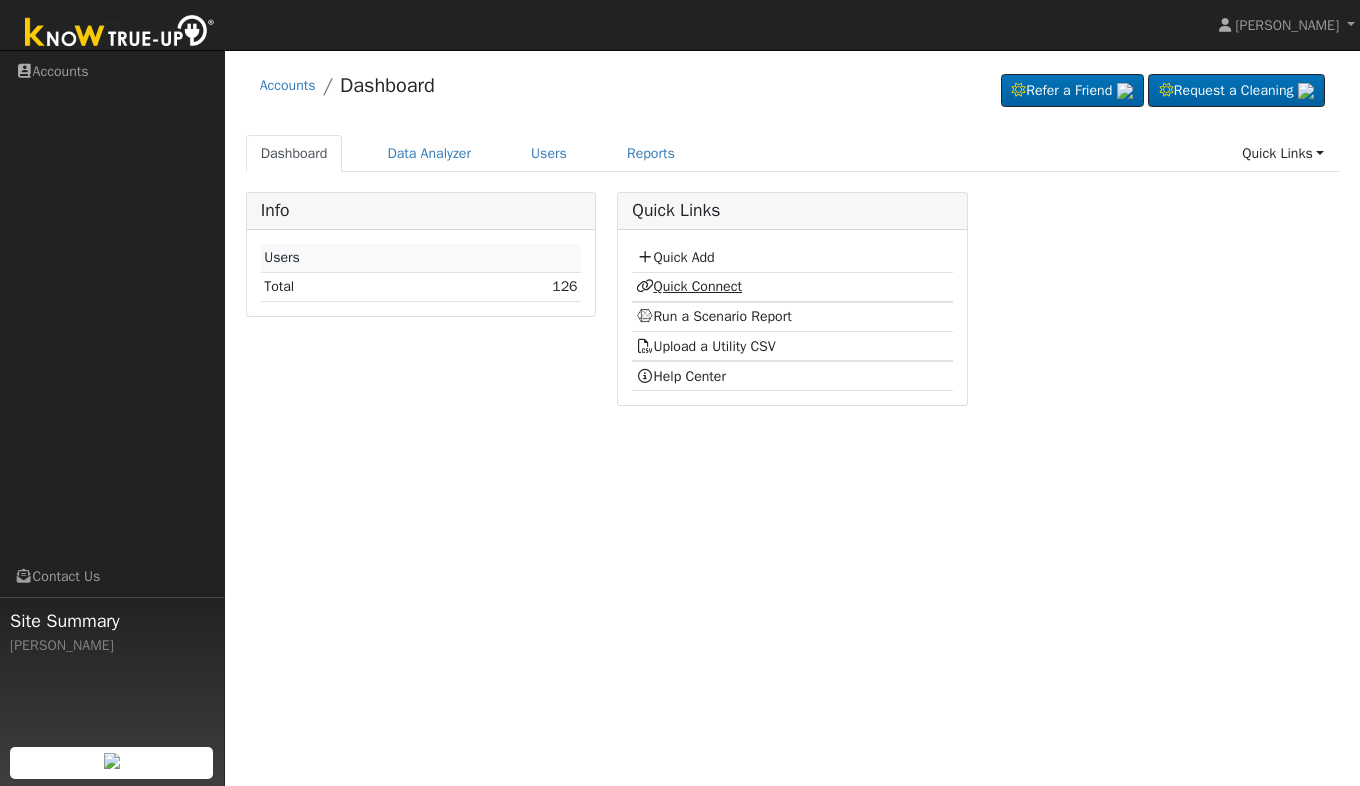 click on "Quick Connect" at bounding box center [689, 286] 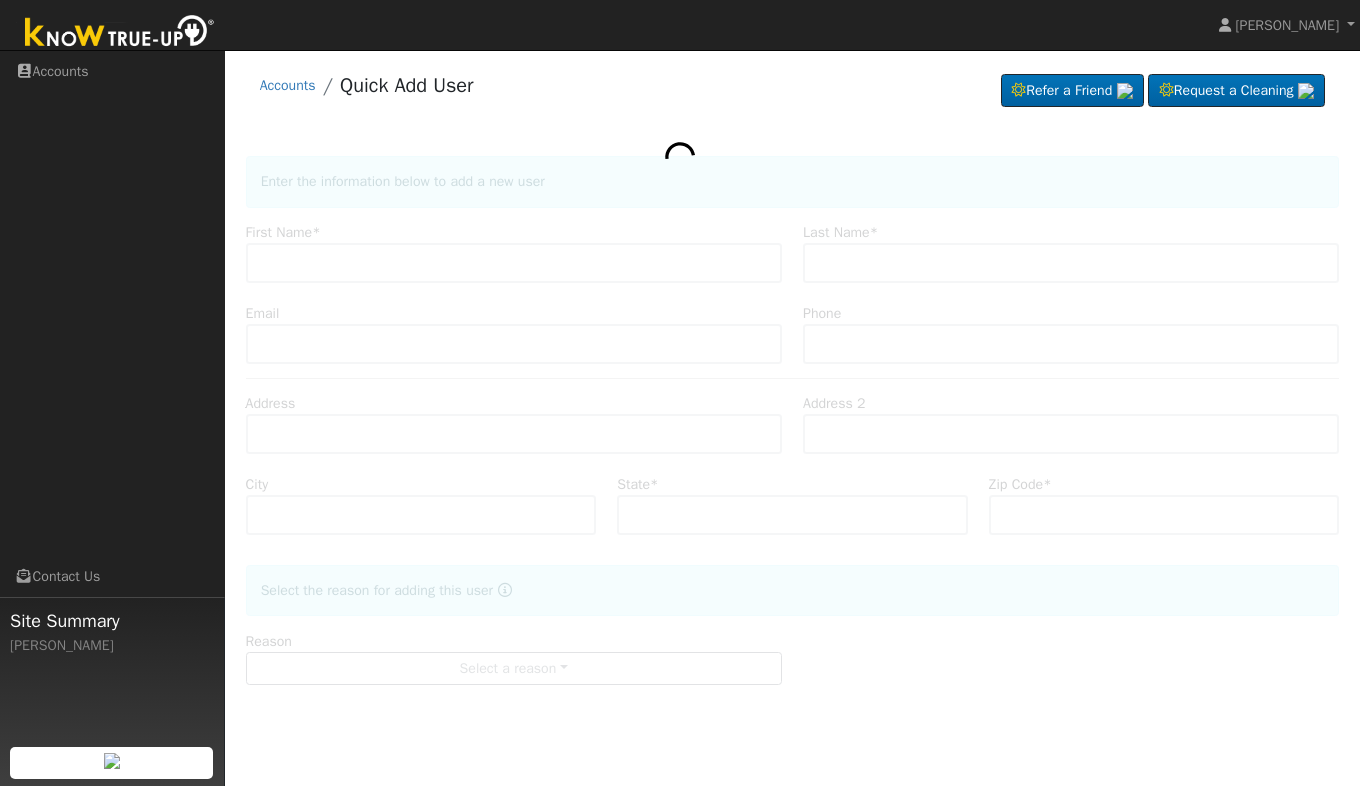 scroll, scrollTop: 0, scrollLeft: 0, axis: both 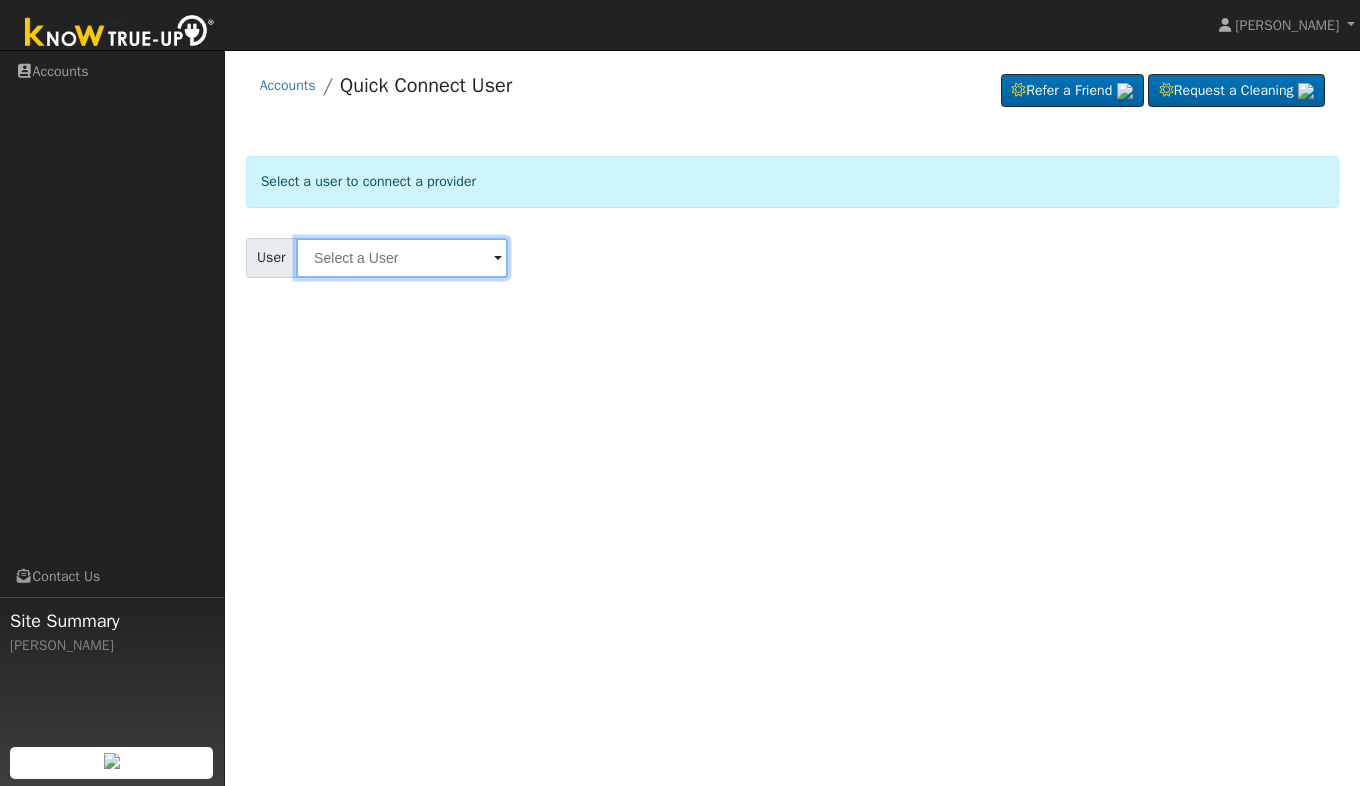 click at bounding box center [402, 258] 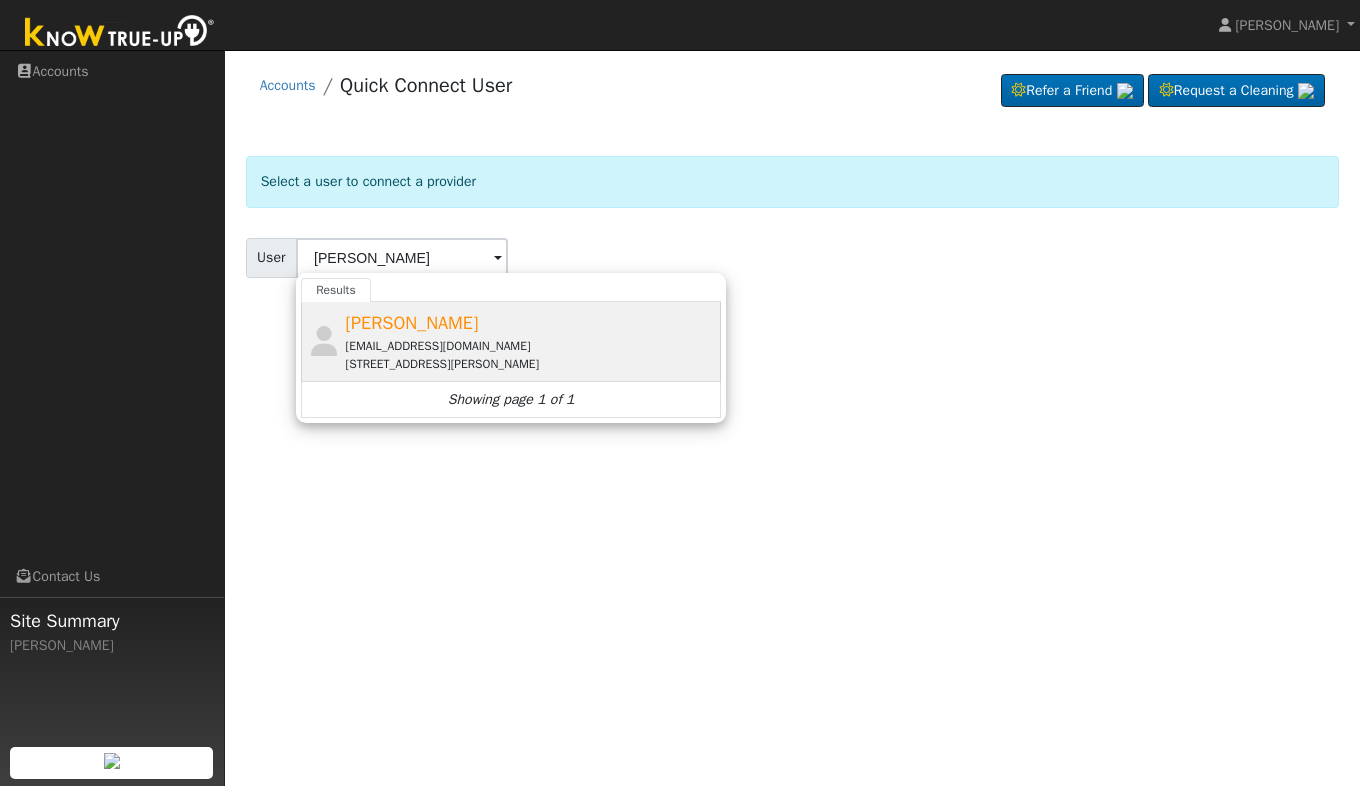 click on "[PERSON_NAME]" at bounding box center [412, 323] 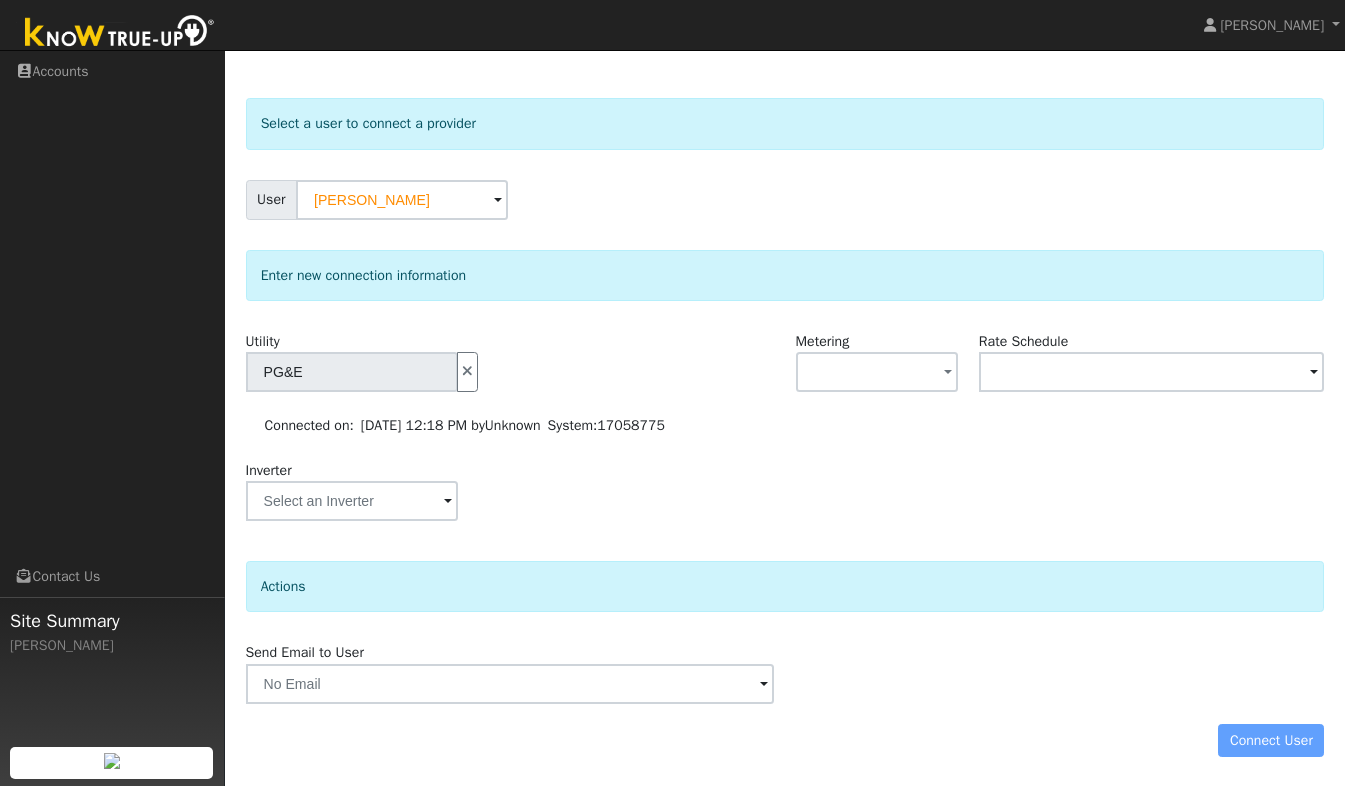 scroll, scrollTop: 59, scrollLeft: 0, axis: vertical 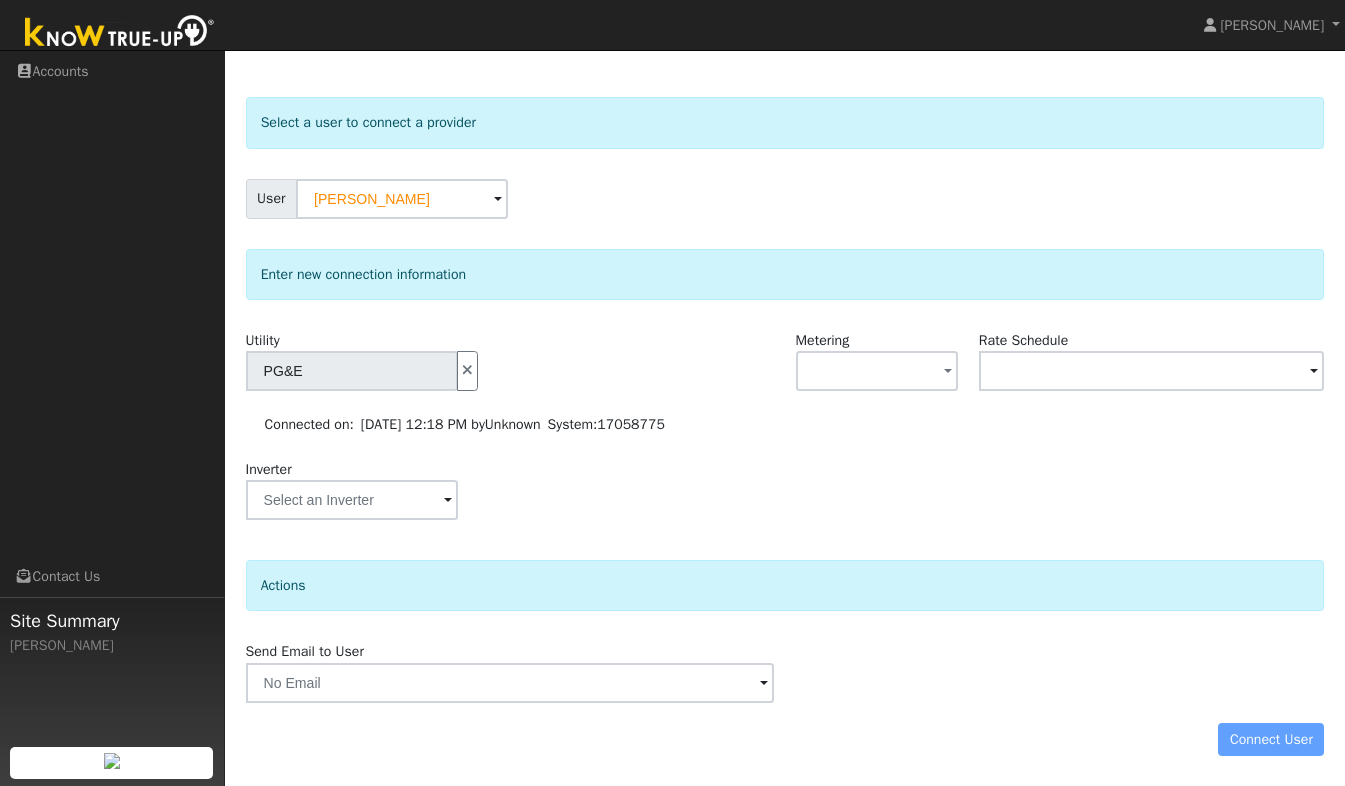 click on "Connect User" at bounding box center [785, 740] 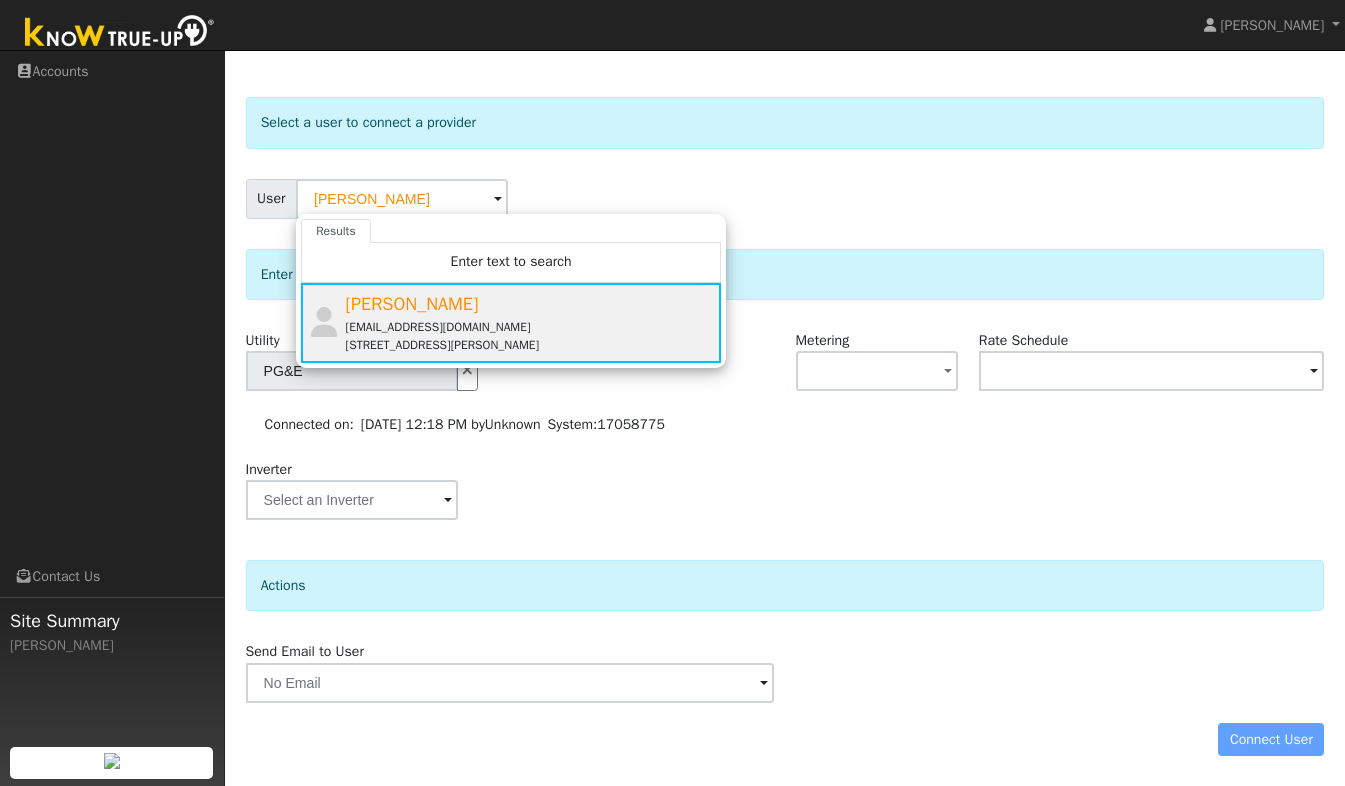 click on "Cesar Mora" at bounding box center (412, 304) 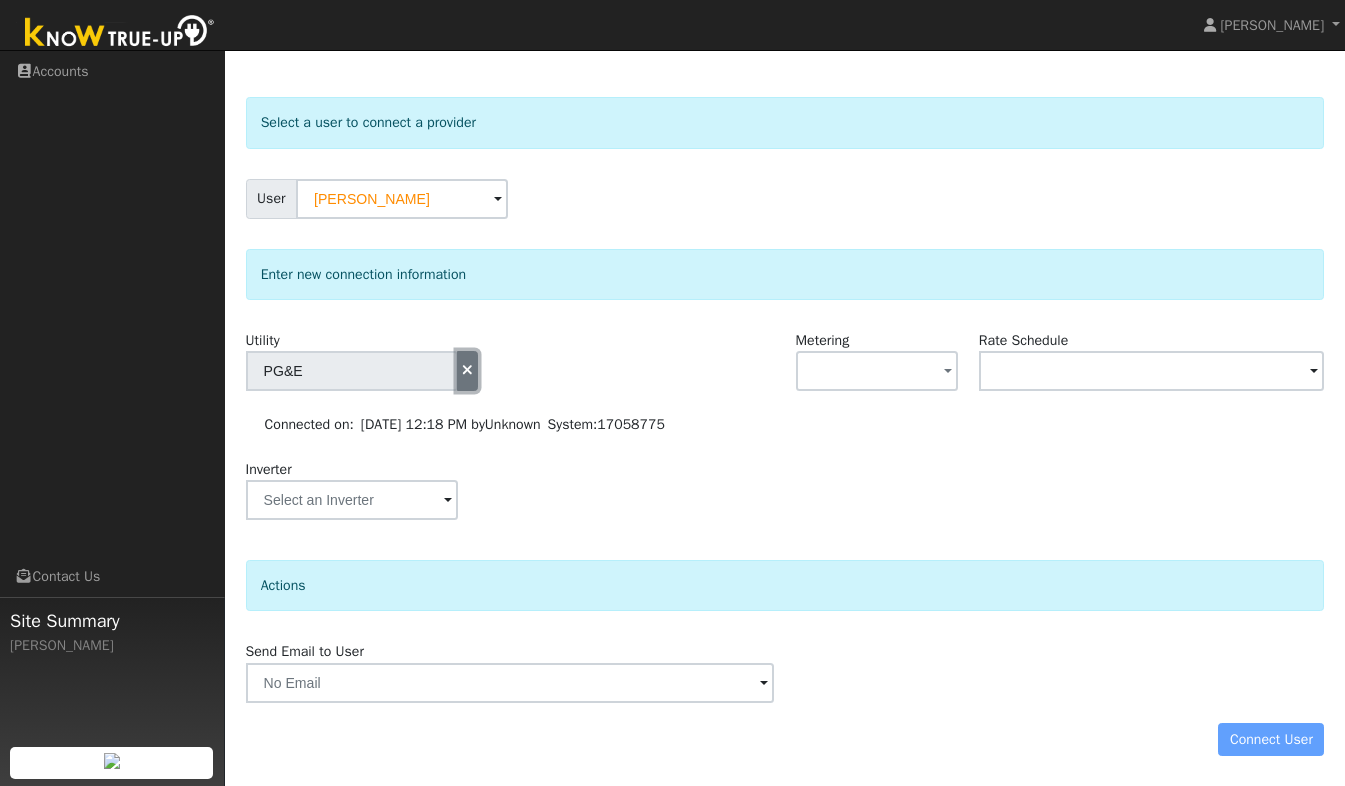 click at bounding box center [468, 370] 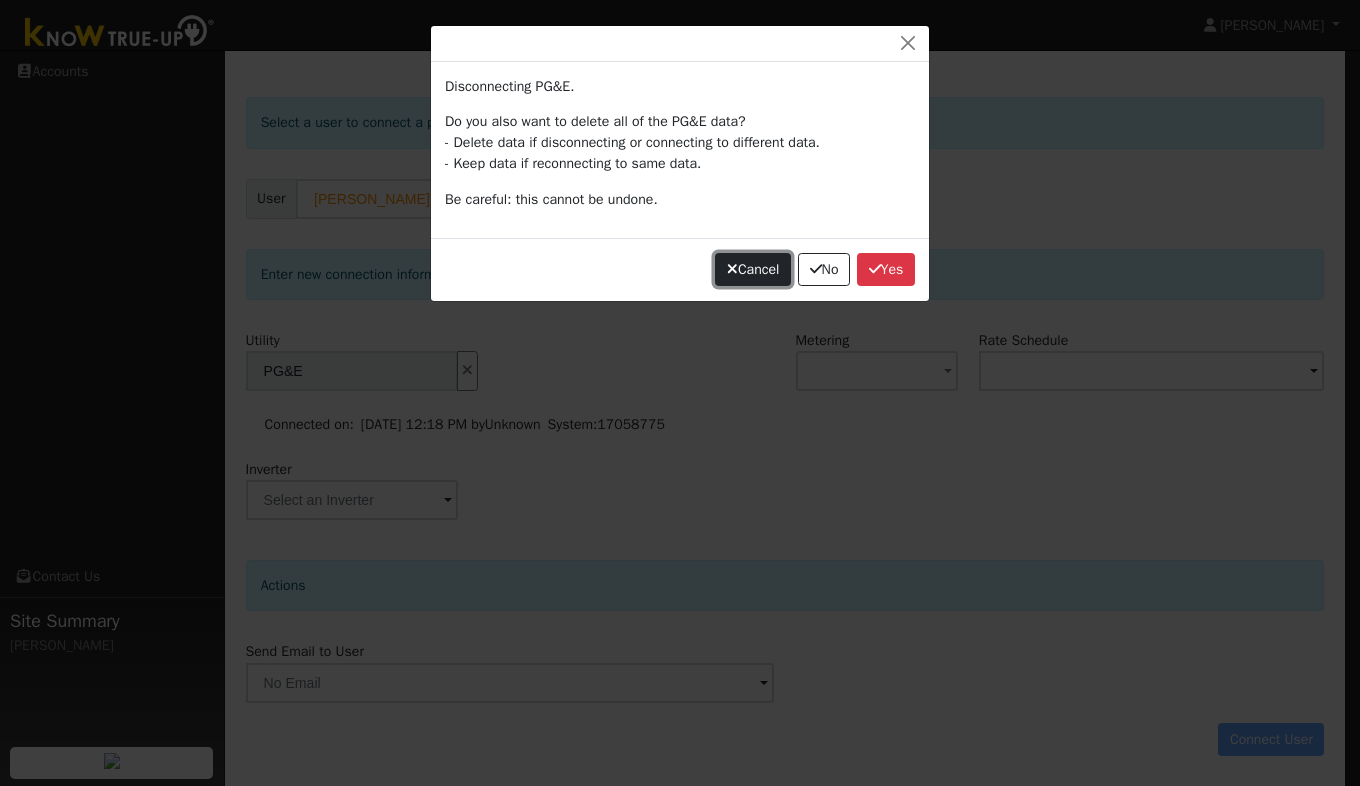 click on "Cancel" at bounding box center [753, 270] 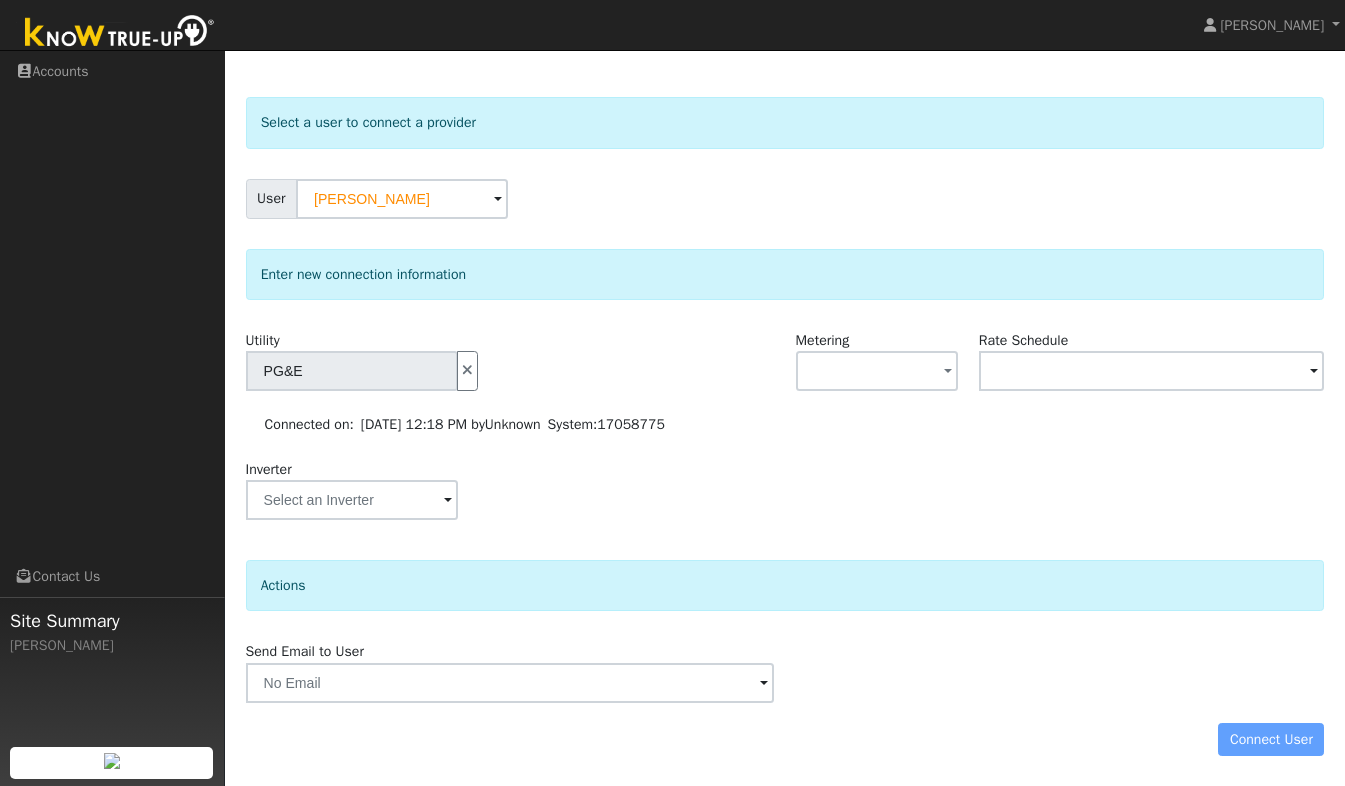 click at bounding box center (120, 33) 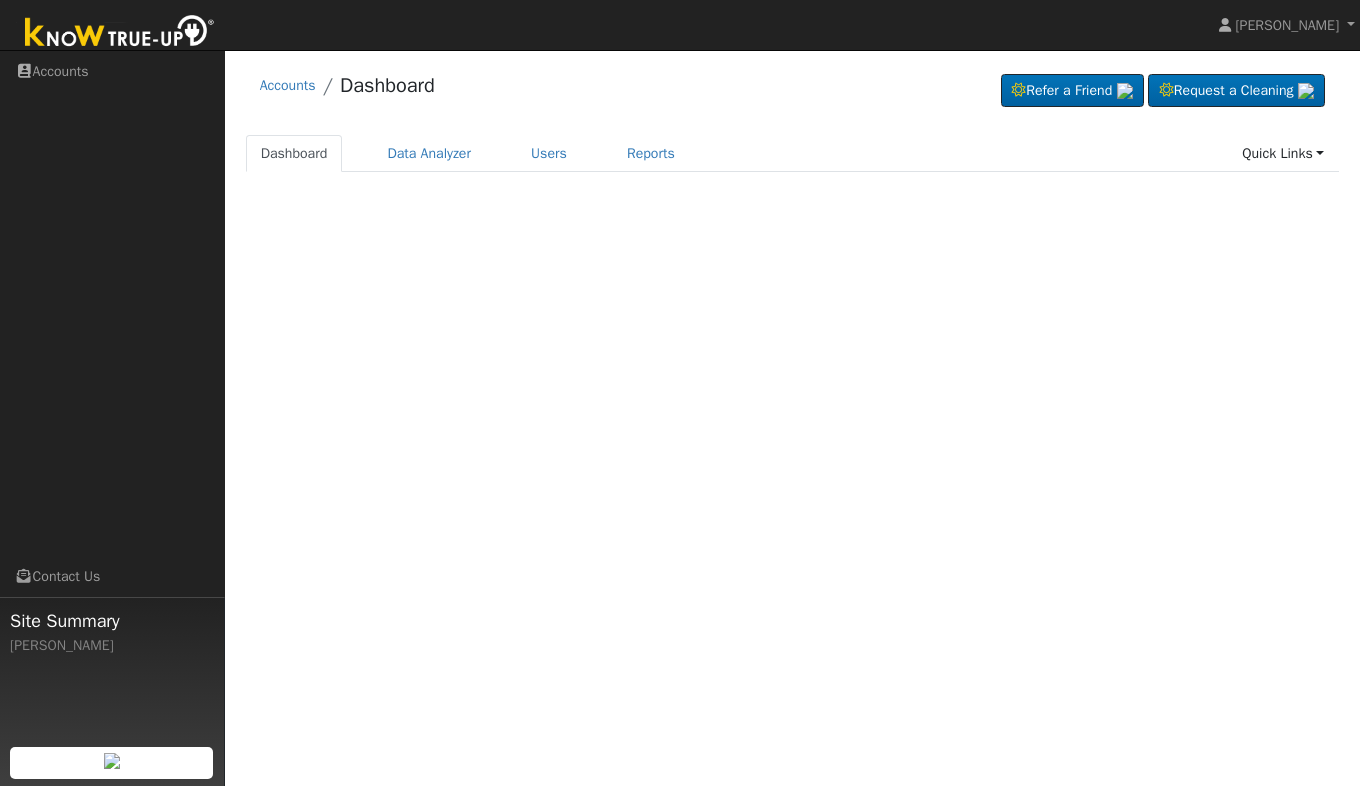 scroll, scrollTop: 0, scrollLeft: 0, axis: both 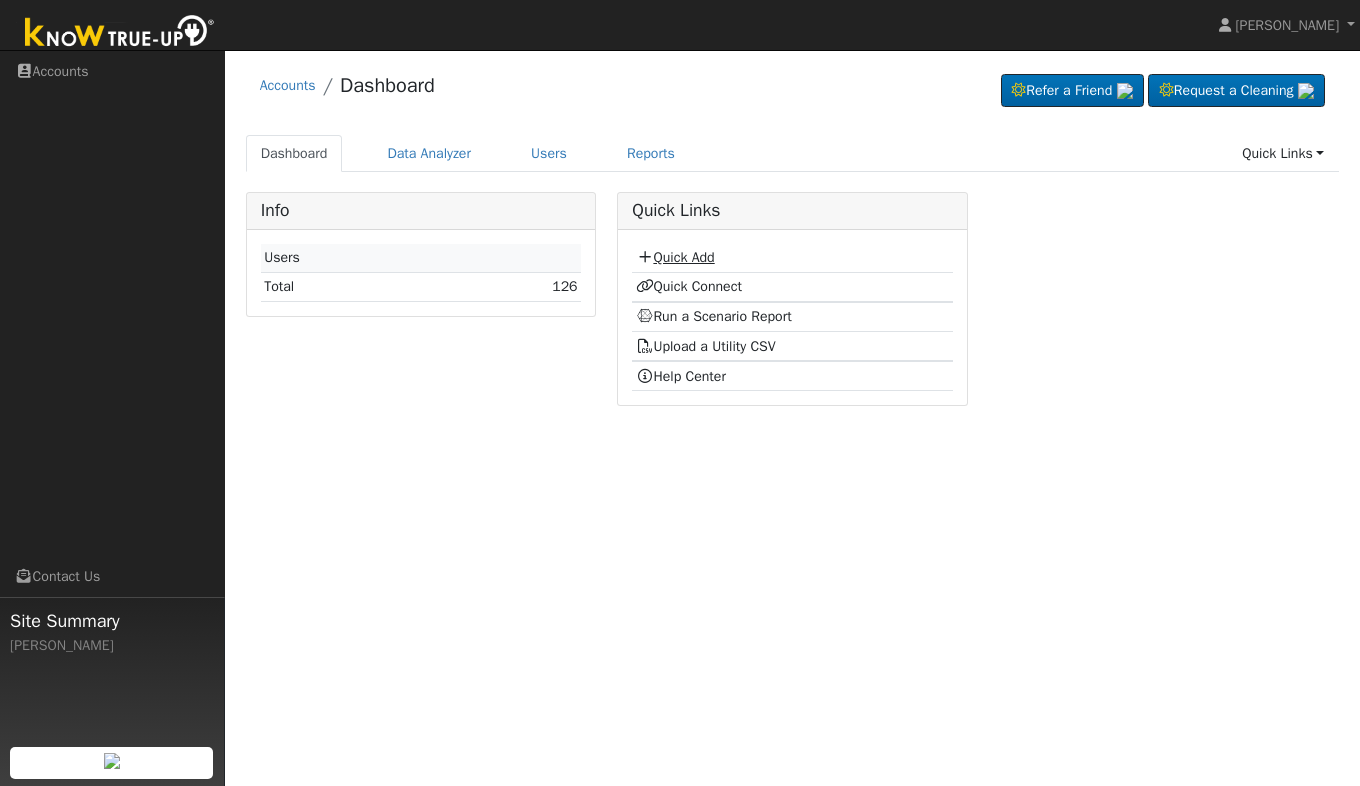 click on "Quick Add" at bounding box center (675, 257) 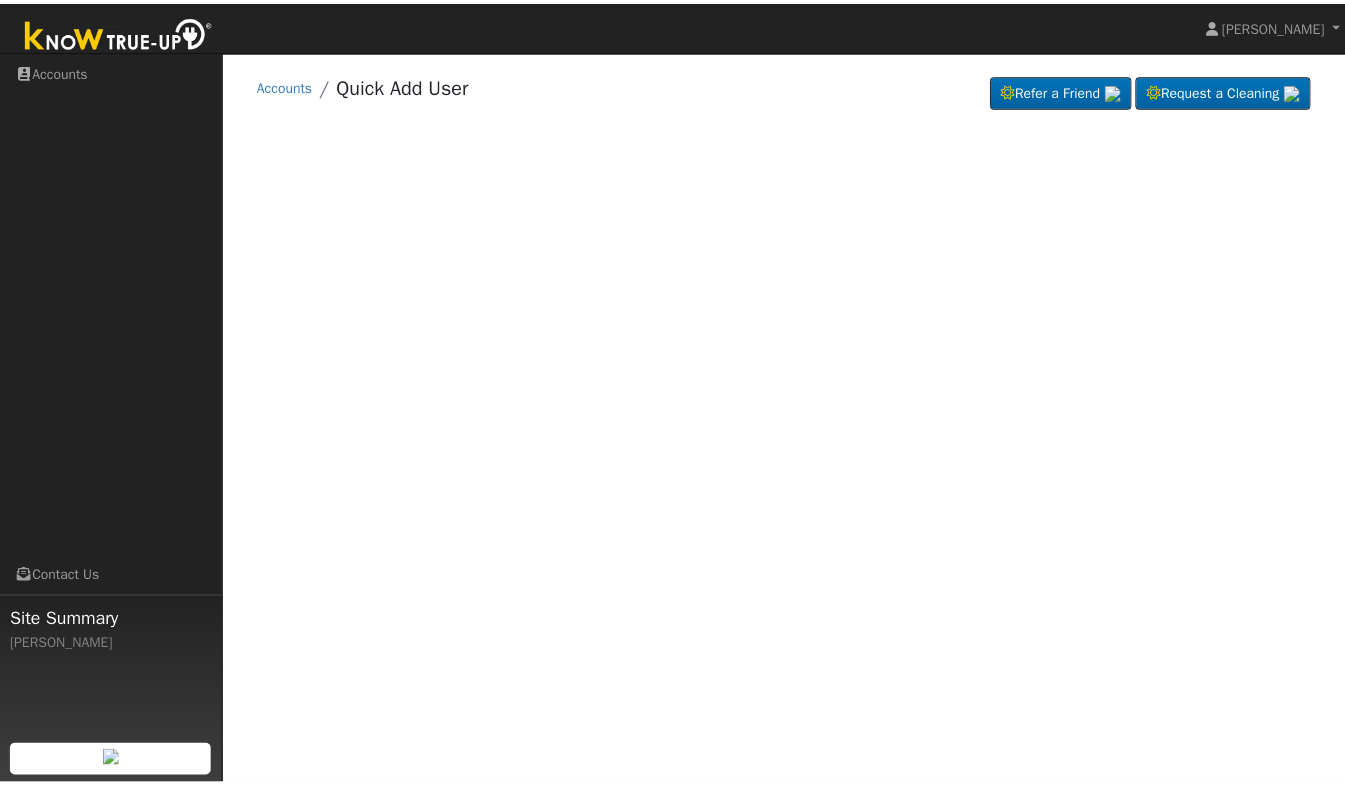 scroll, scrollTop: 0, scrollLeft: 0, axis: both 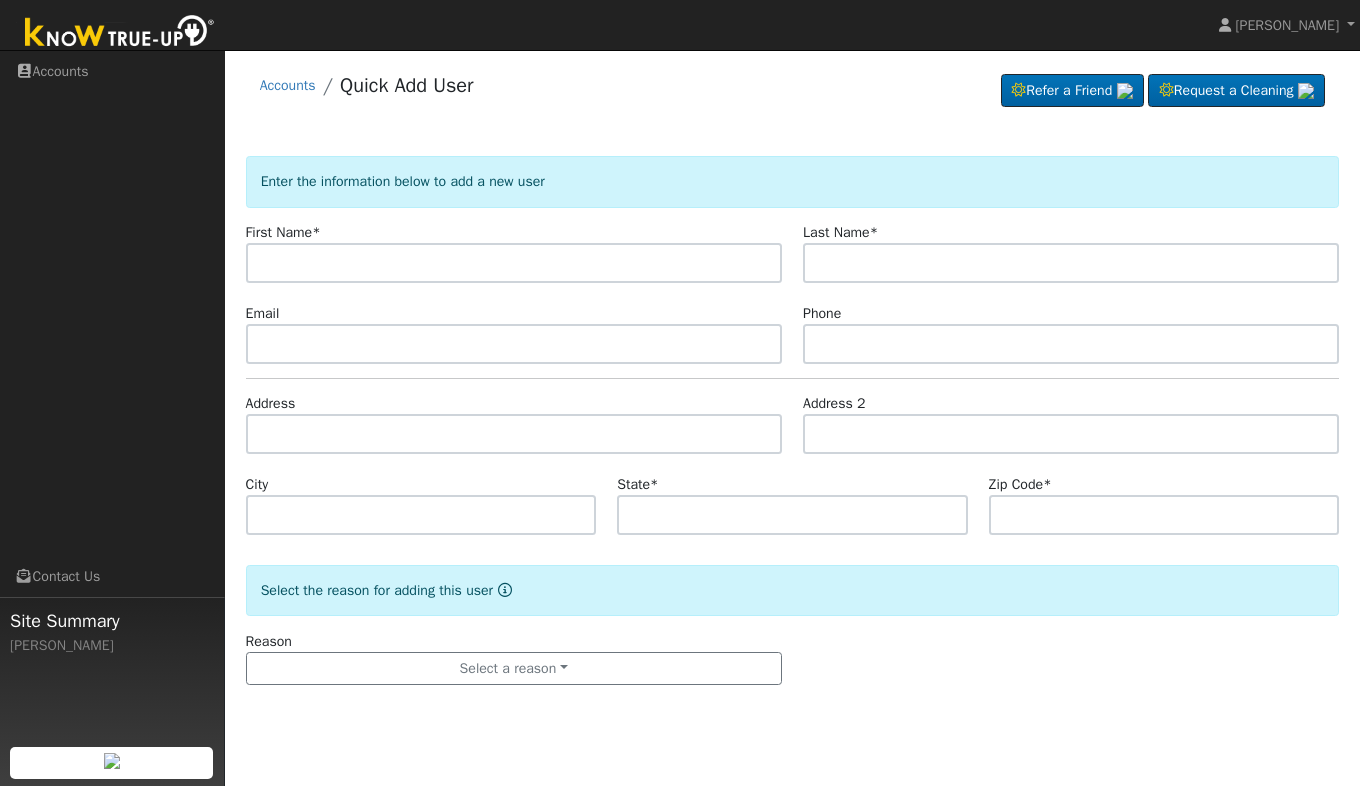 click at bounding box center (514, 263) 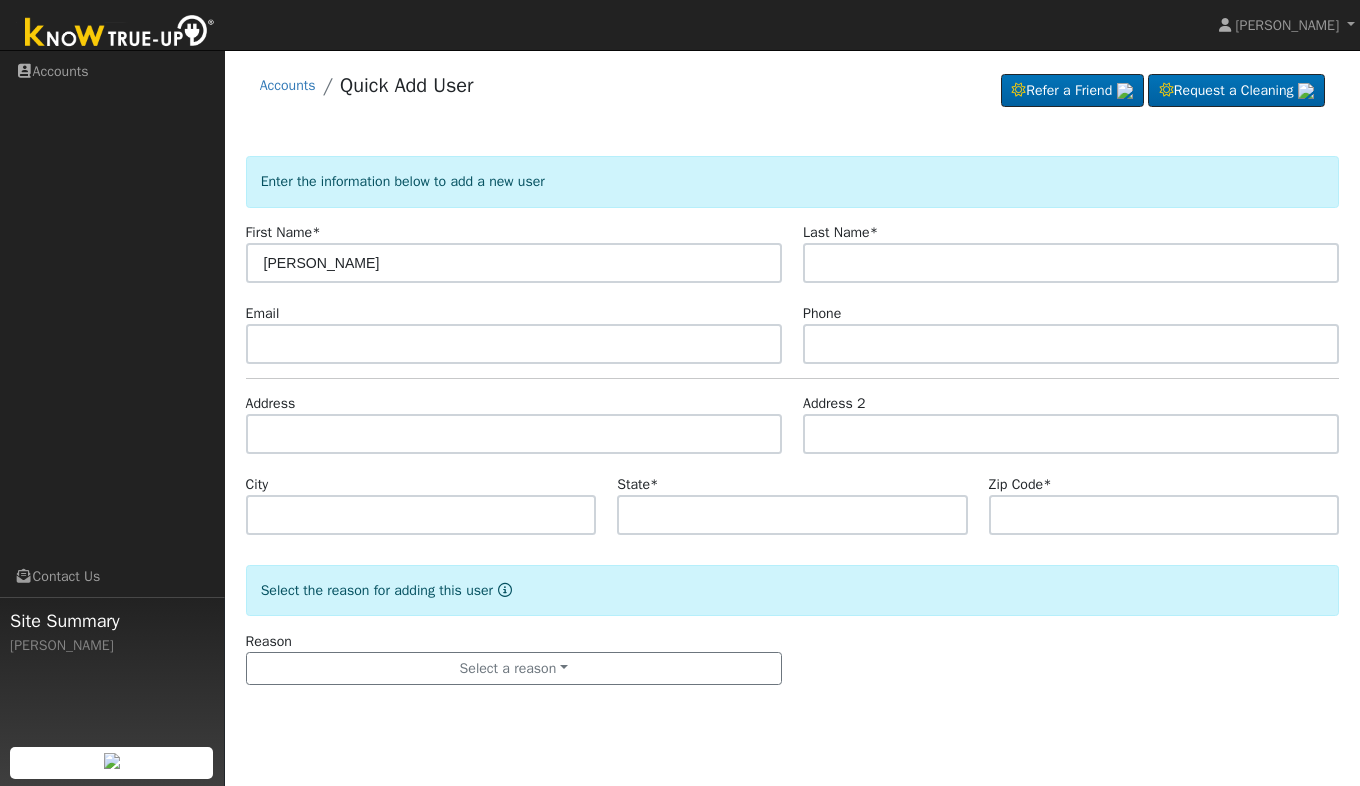 type on "cesar" 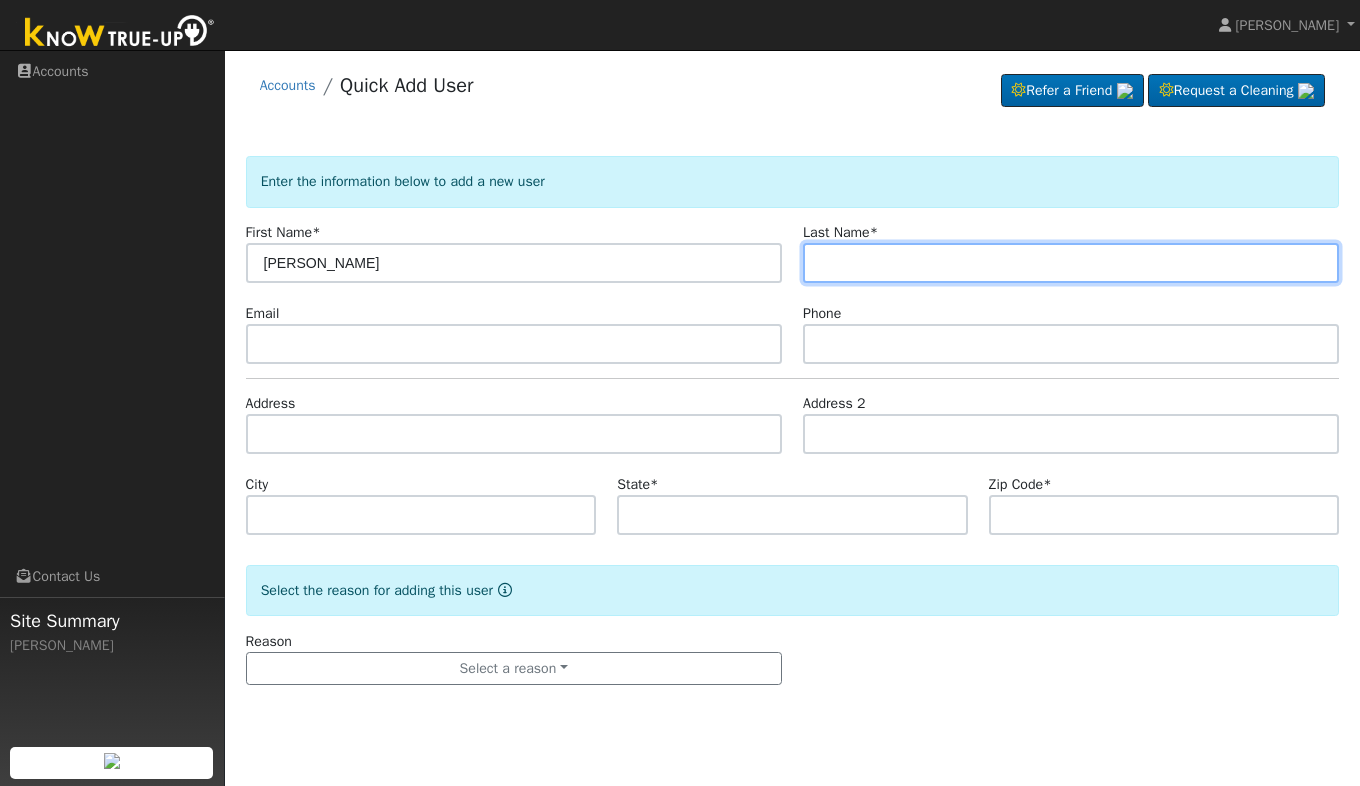 click at bounding box center [1071, 263] 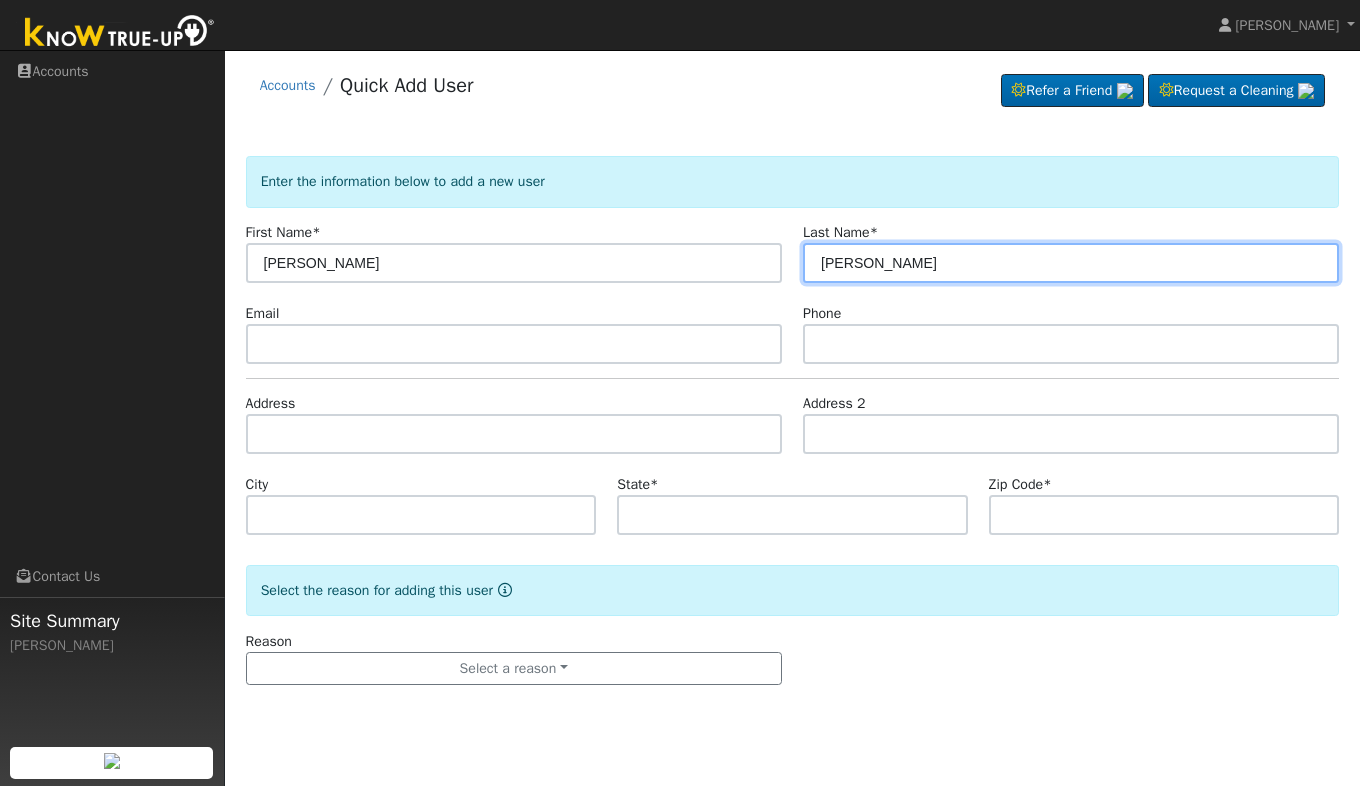 type on "mora" 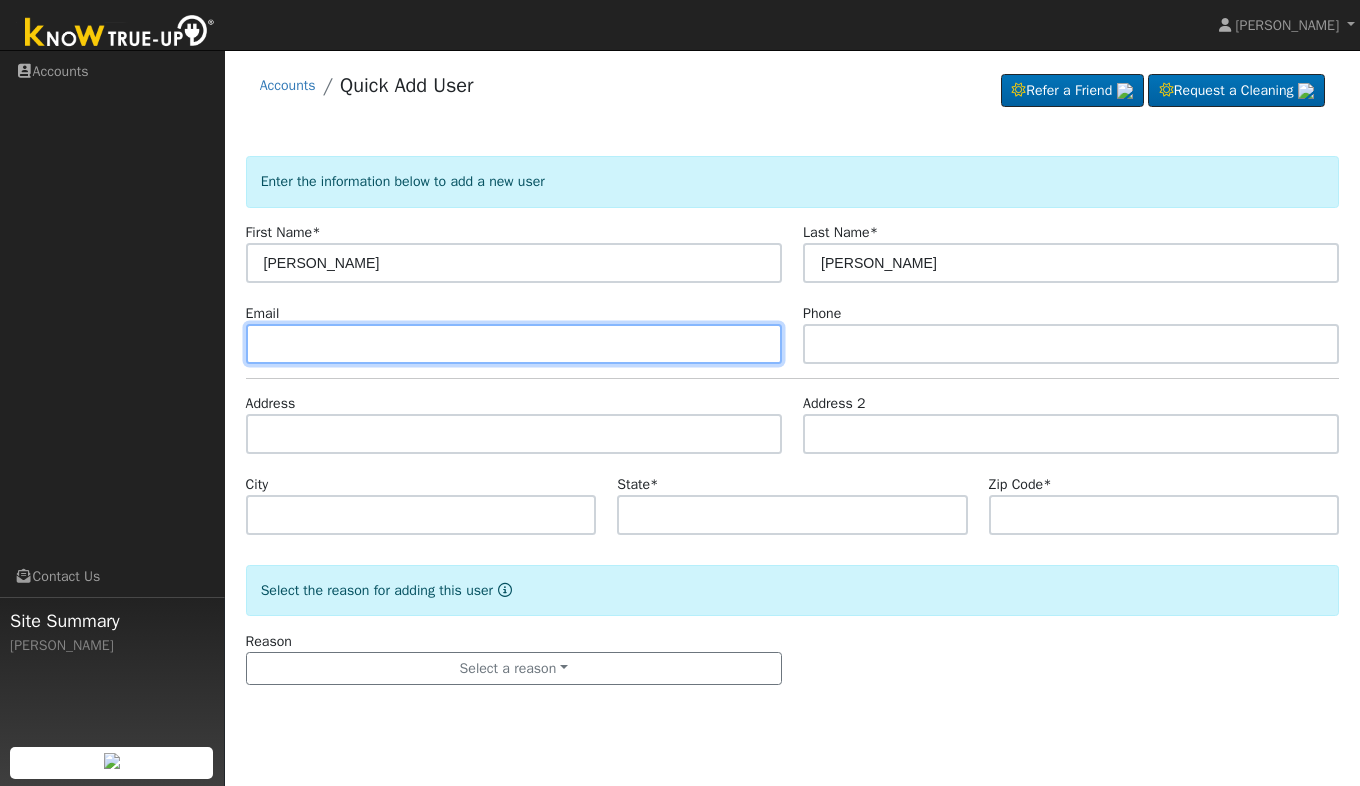 click at bounding box center [514, 344] 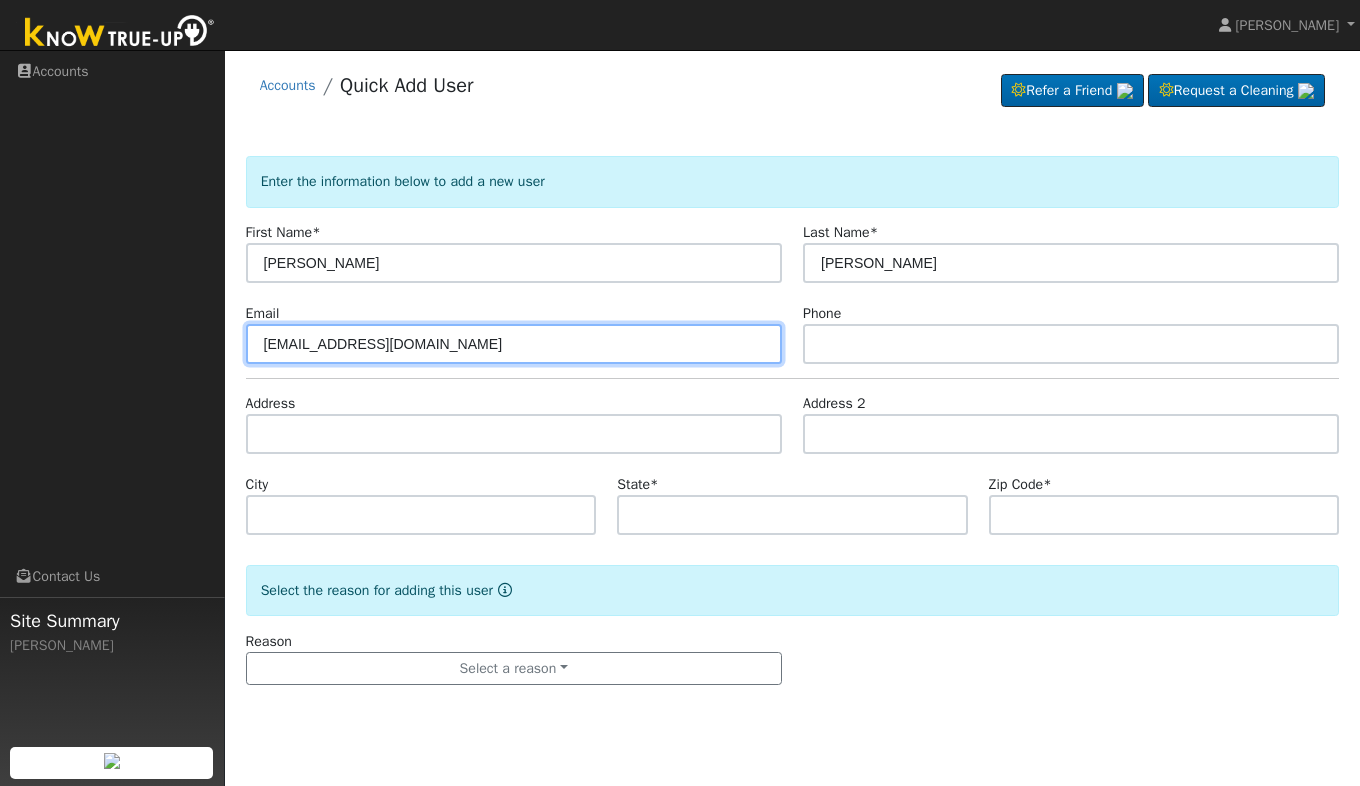 type on "moracesar@yahoo.com" 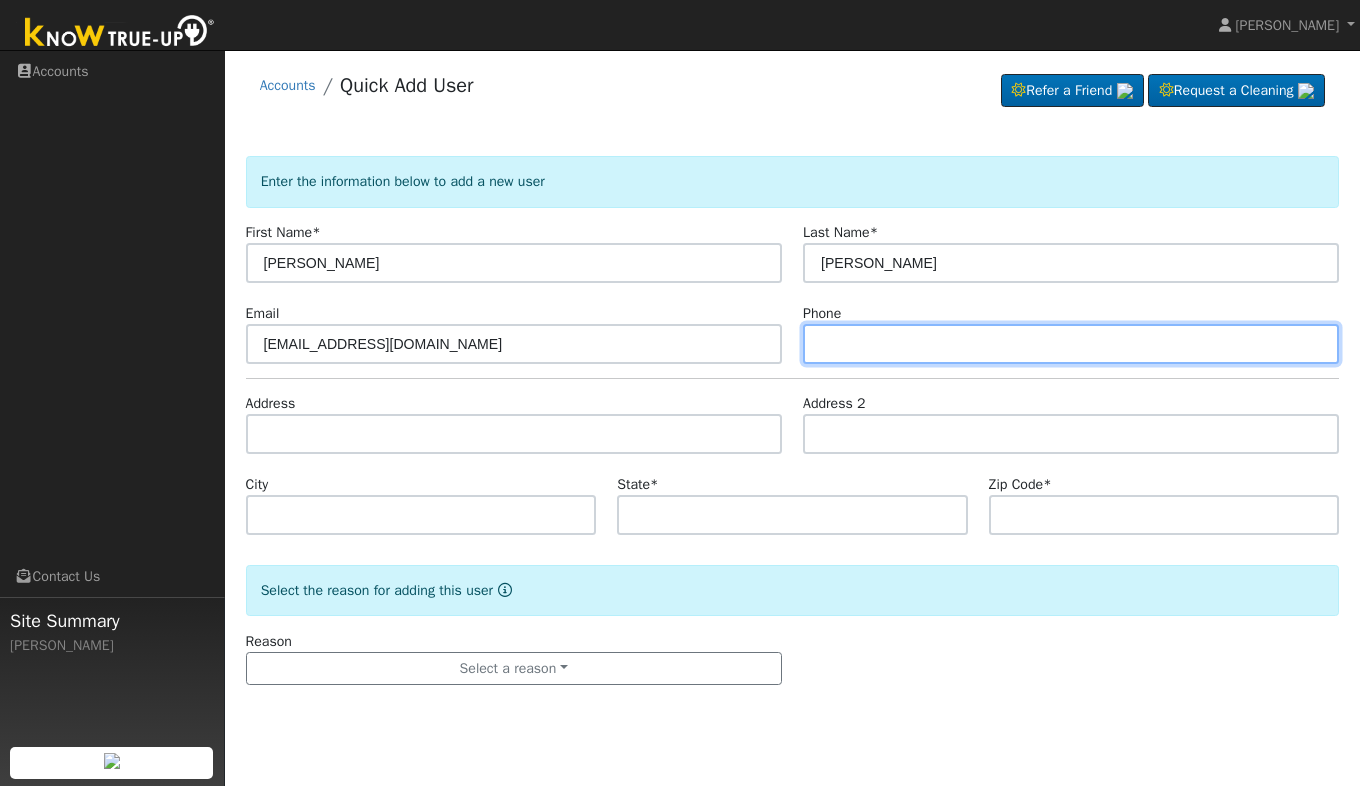 click at bounding box center [1071, 344] 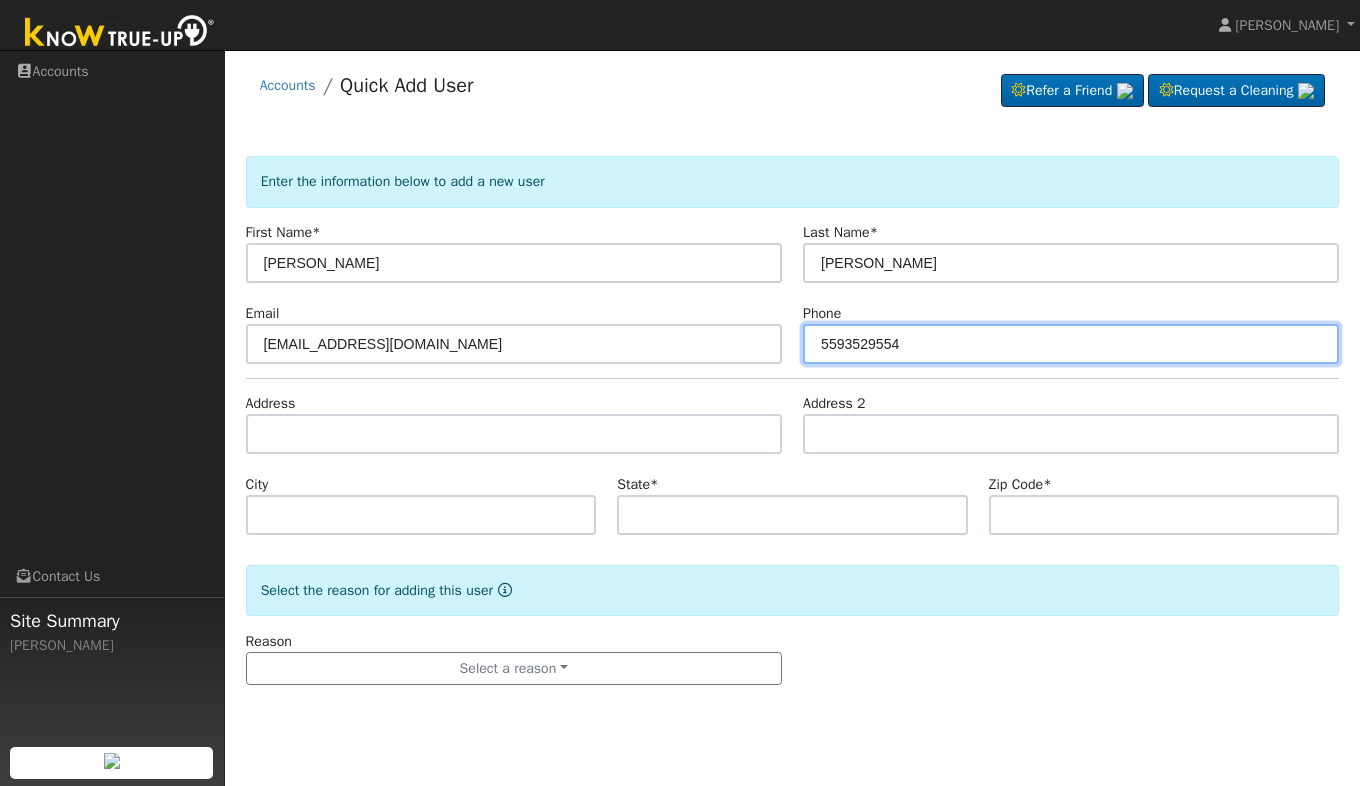 type on "5593529554" 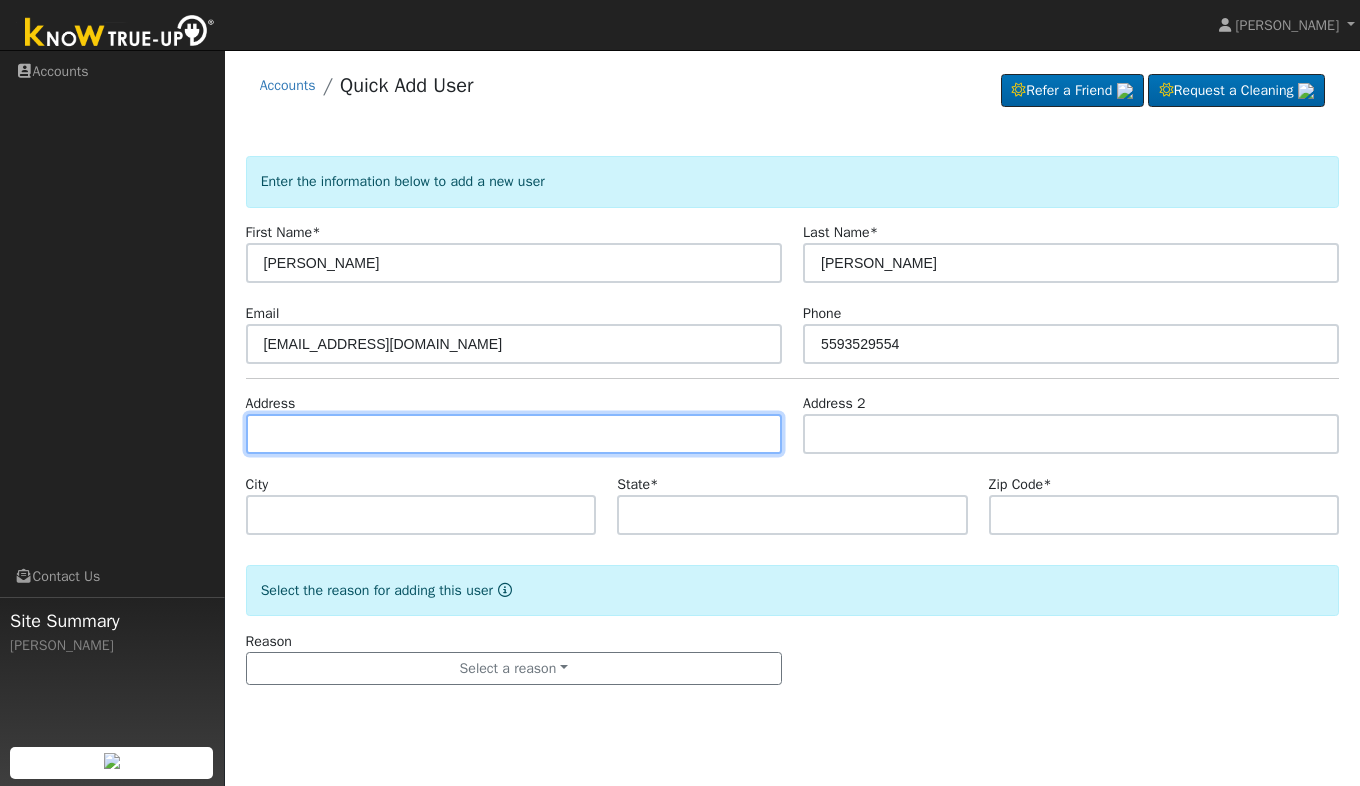 click at bounding box center (514, 434) 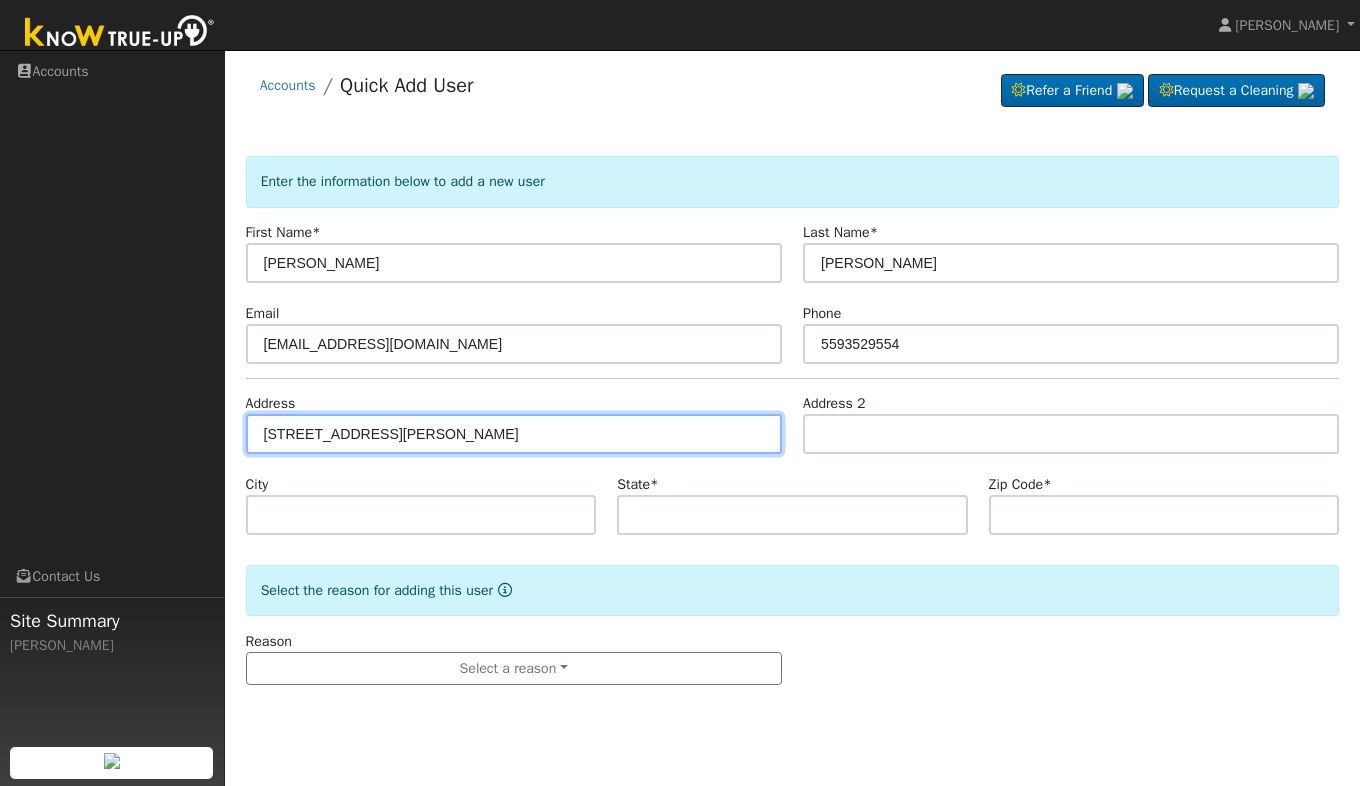 type on "8450 South Englehart Avenue" 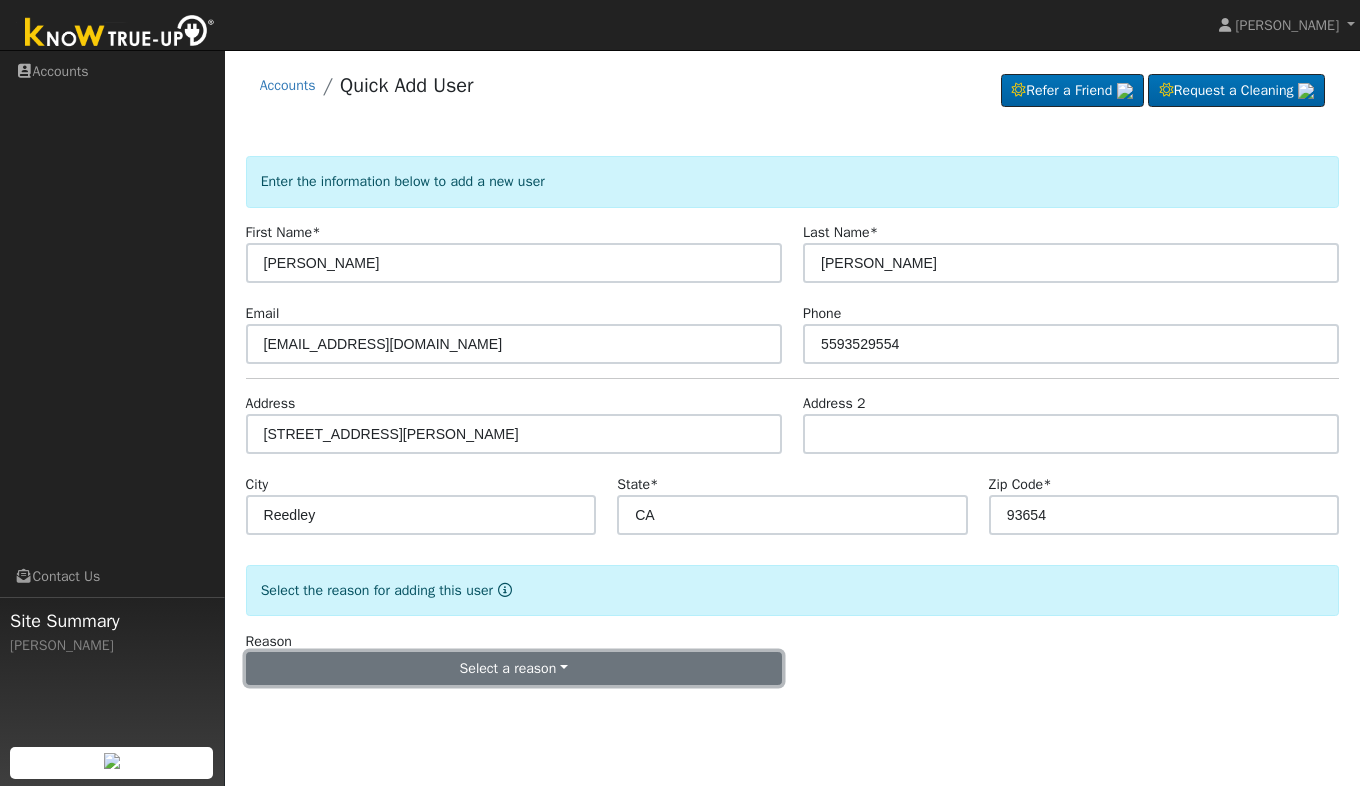 click on "Select a reason" at bounding box center (514, 669) 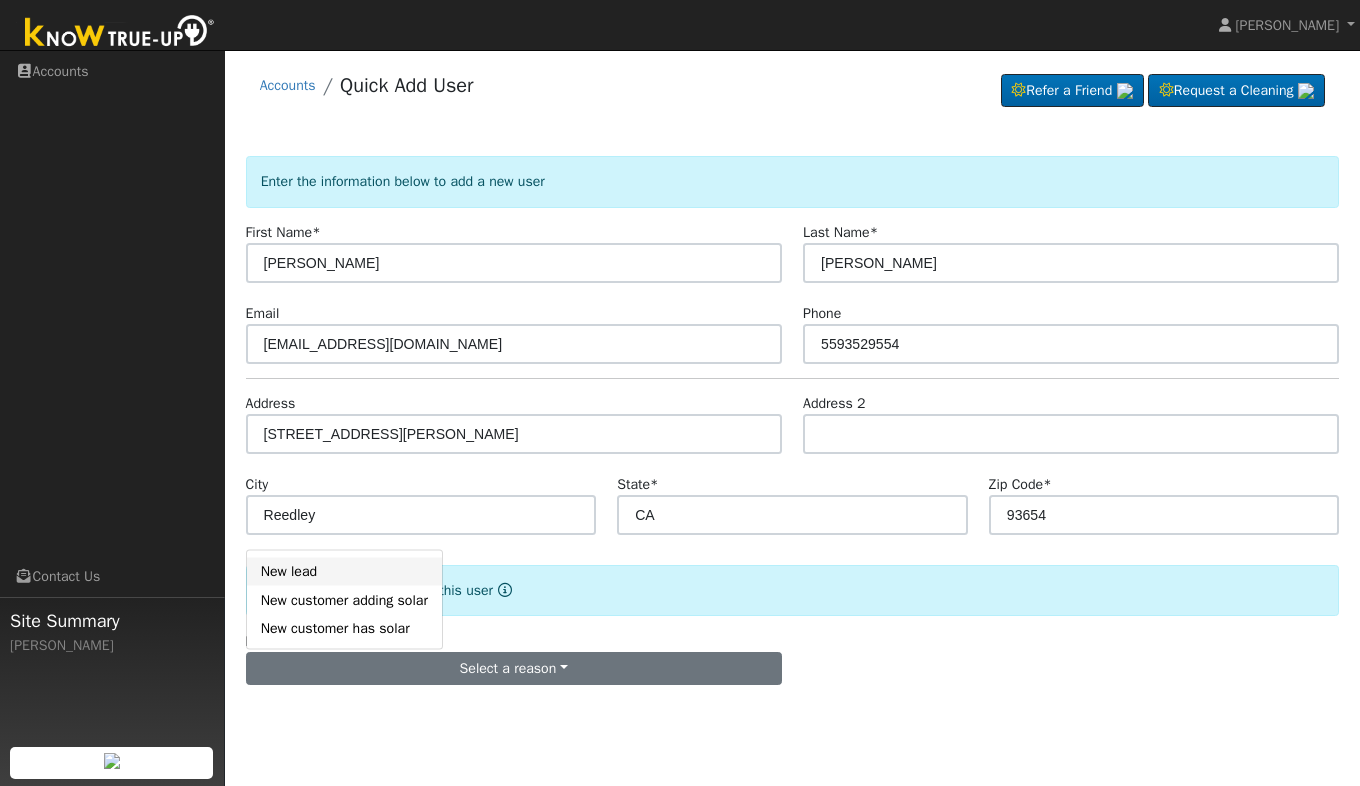 click on "New lead" at bounding box center (344, 571) 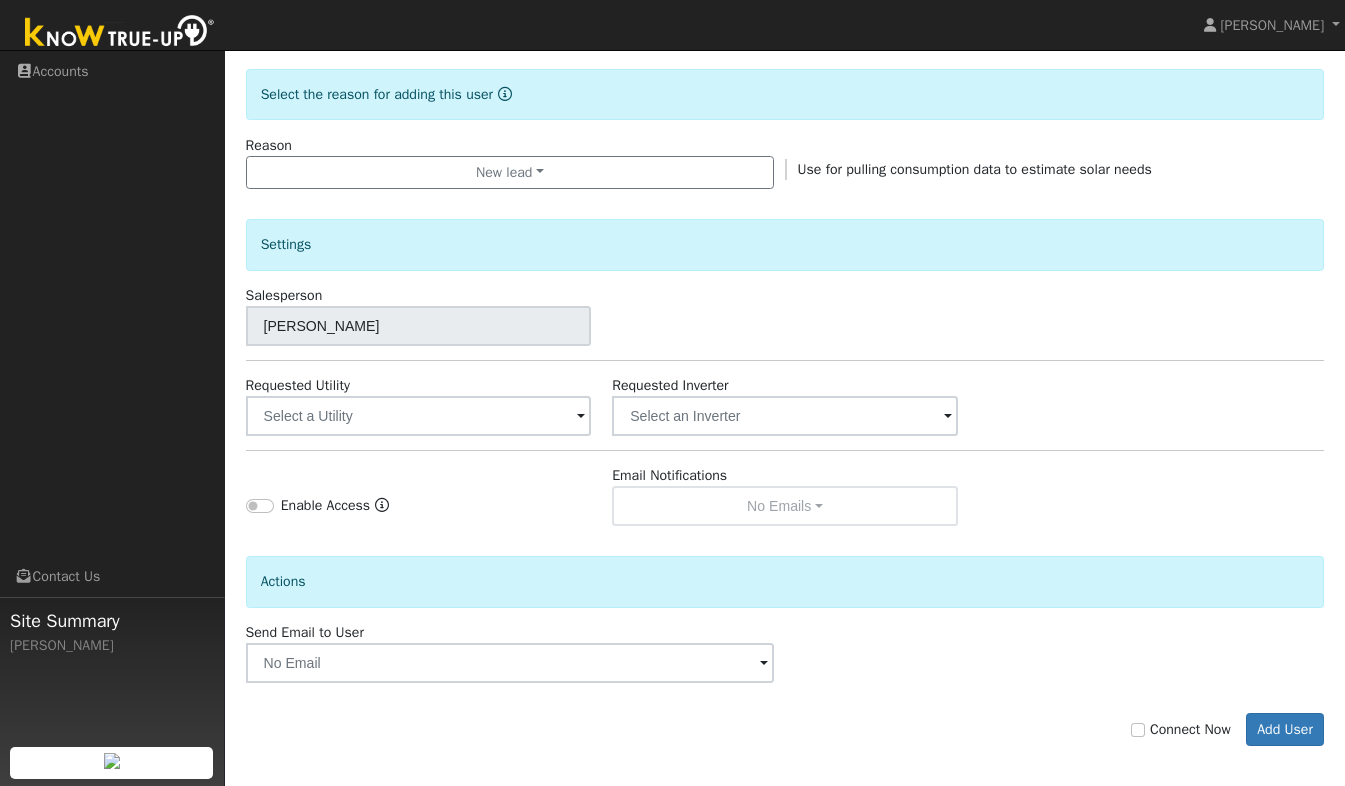 scroll, scrollTop: 506, scrollLeft: 0, axis: vertical 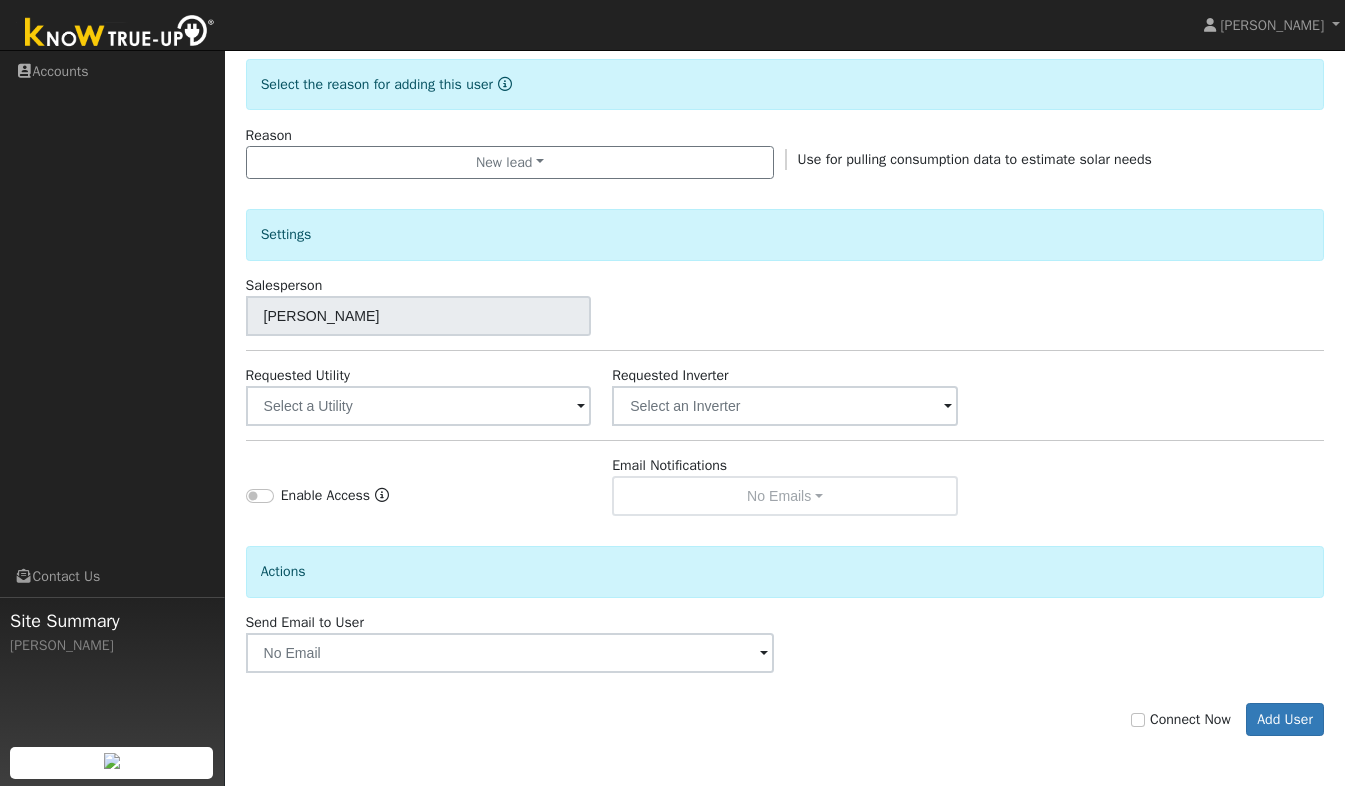 click at bounding box center [581, 407] 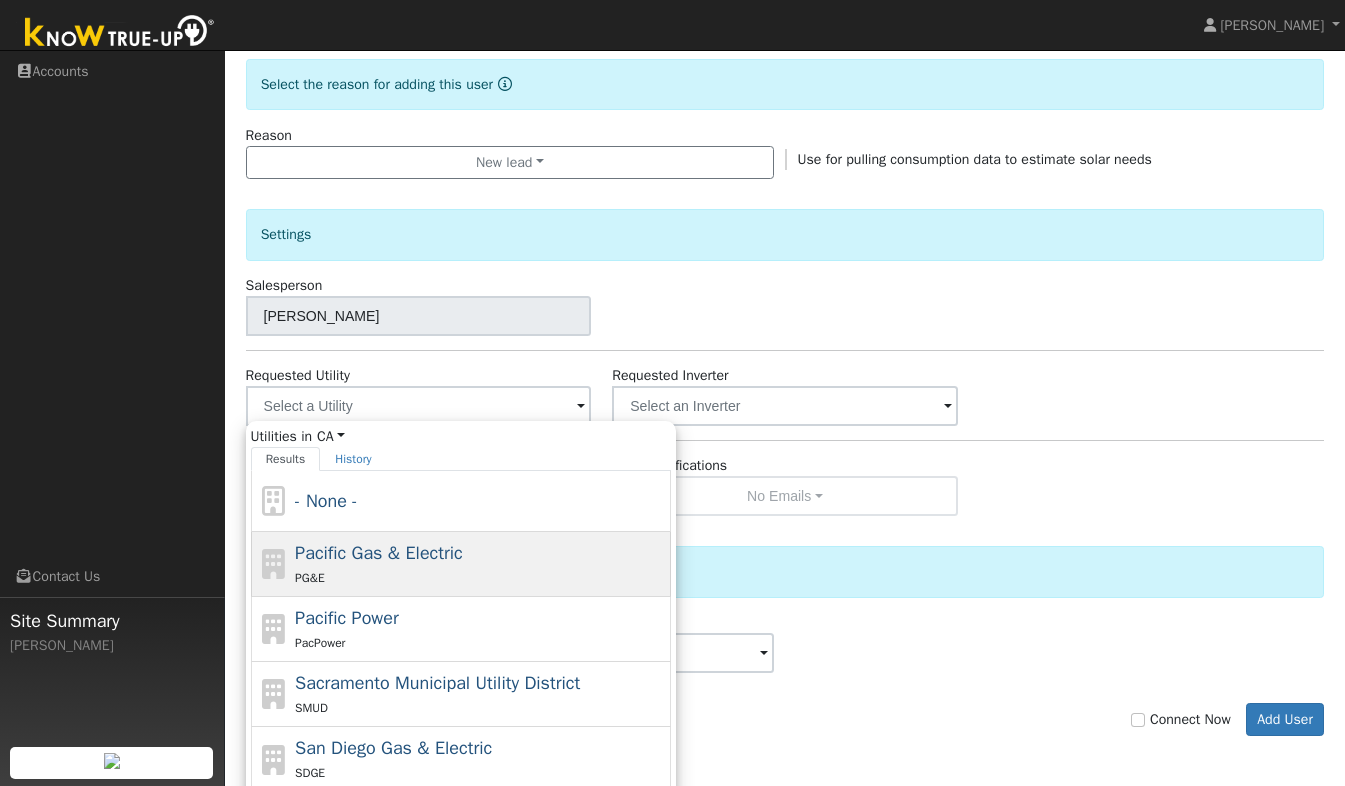 click on "PG&E" at bounding box center [480, 577] 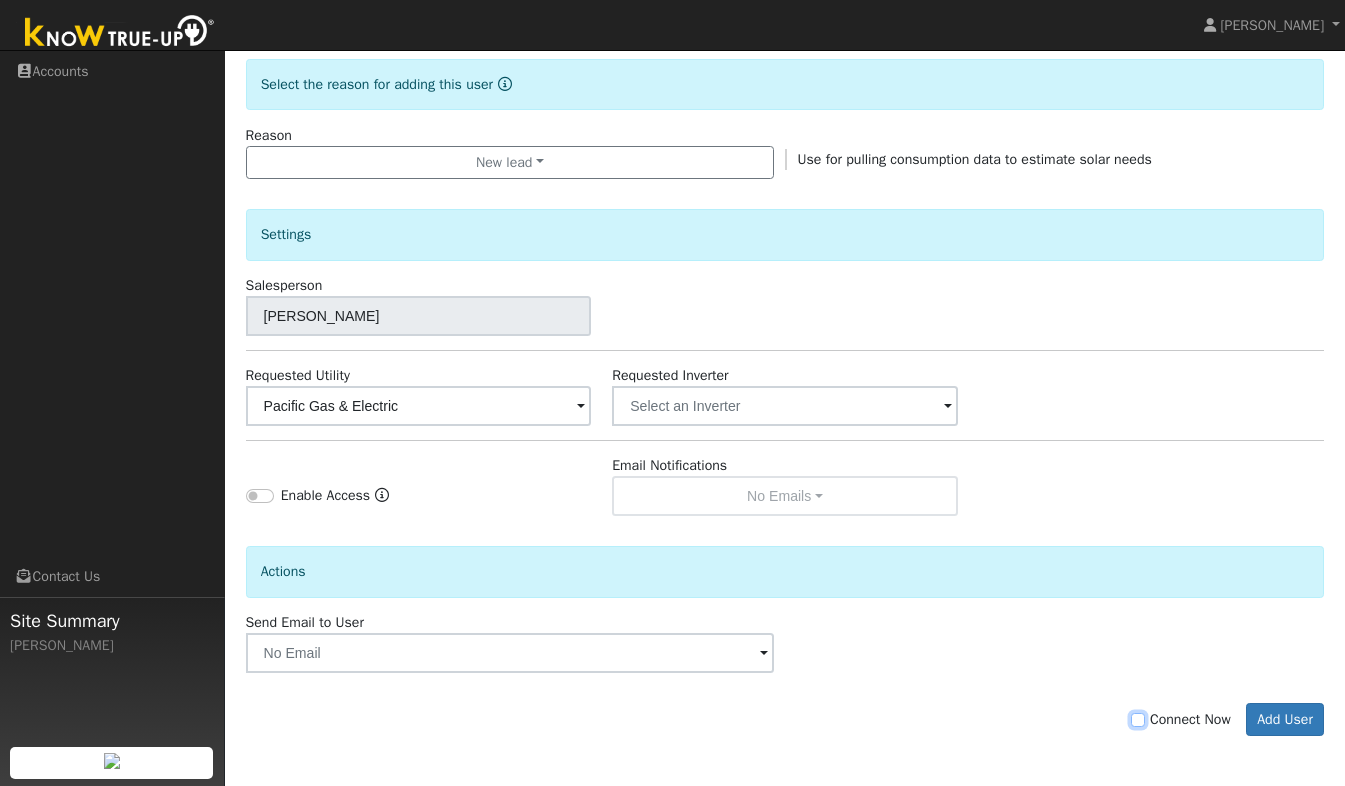 click on "Connect Now" at bounding box center (1138, 720) 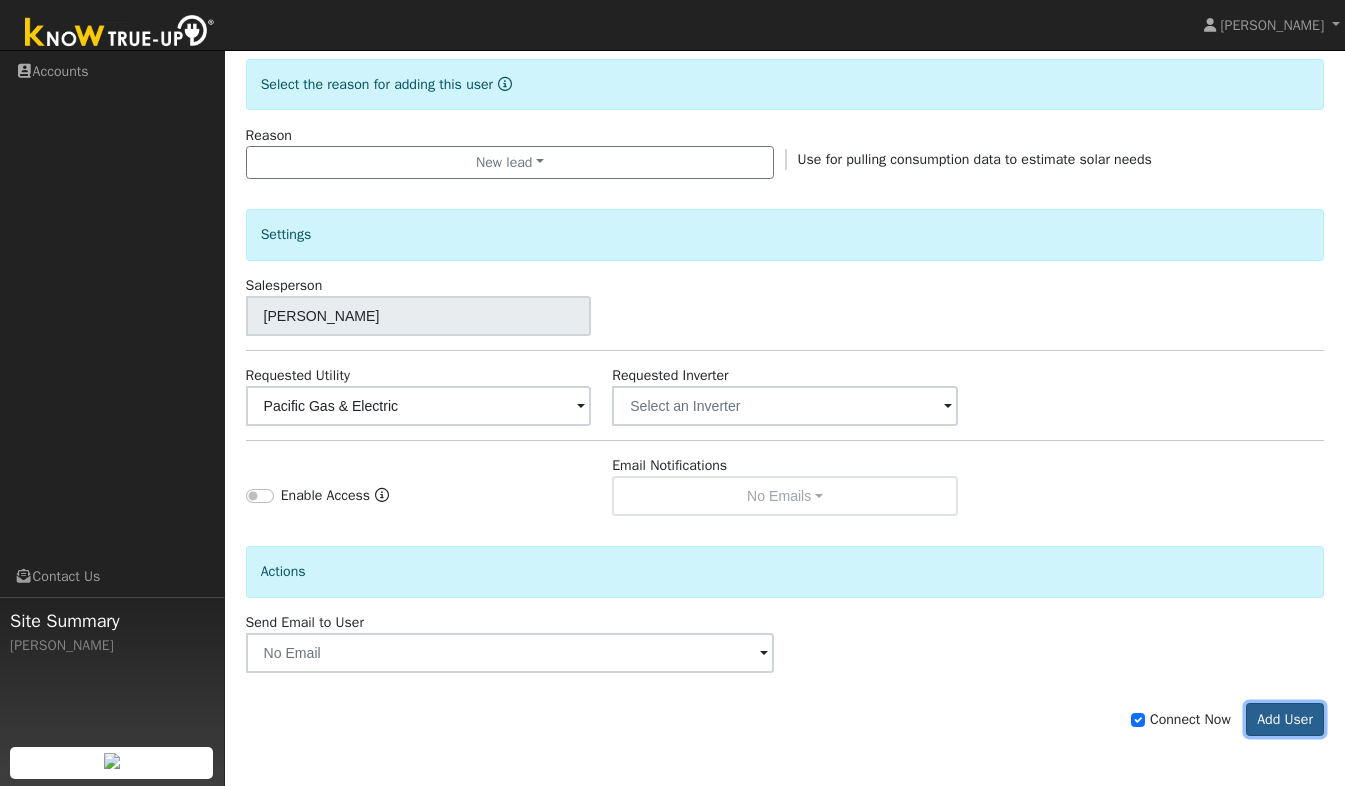 click on "Add User" at bounding box center [1285, 720] 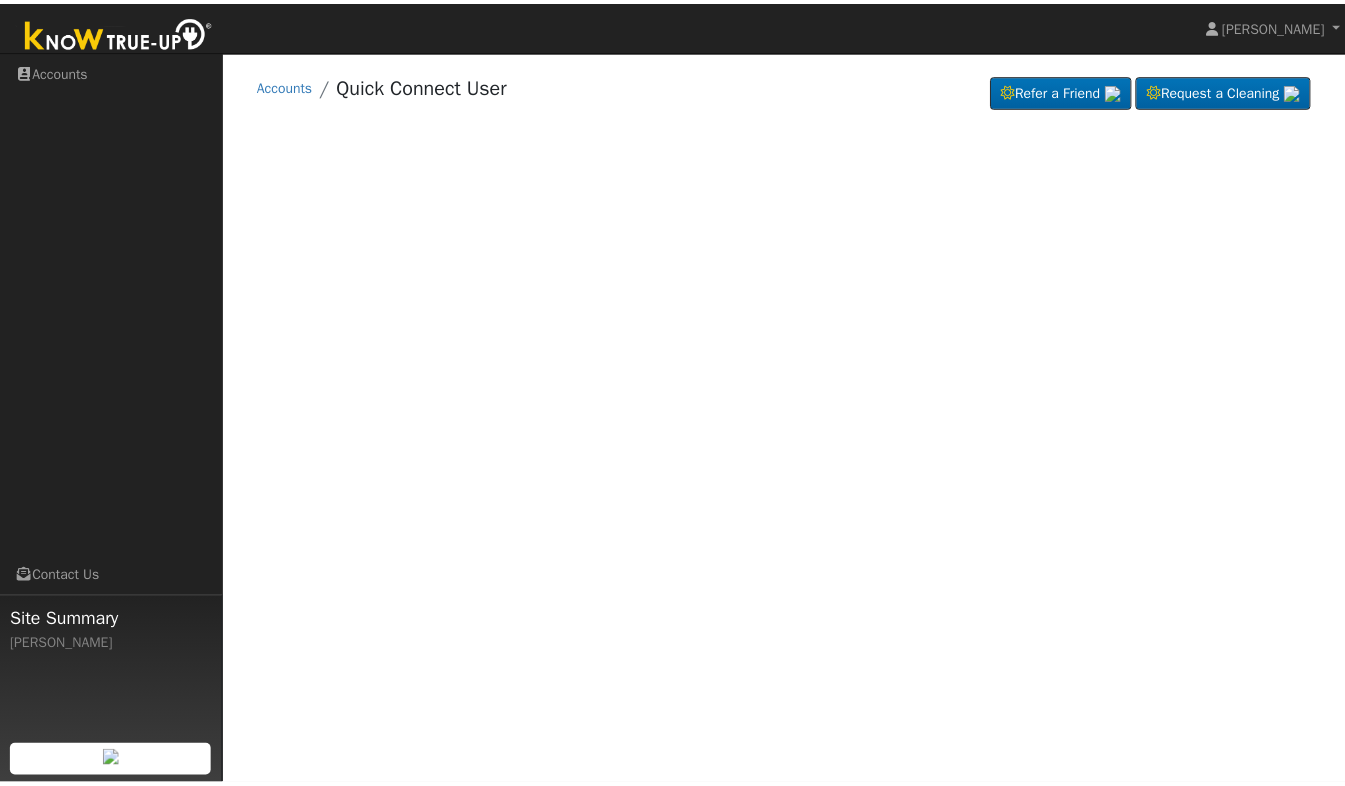 scroll, scrollTop: 0, scrollLeft: 0, axis: both 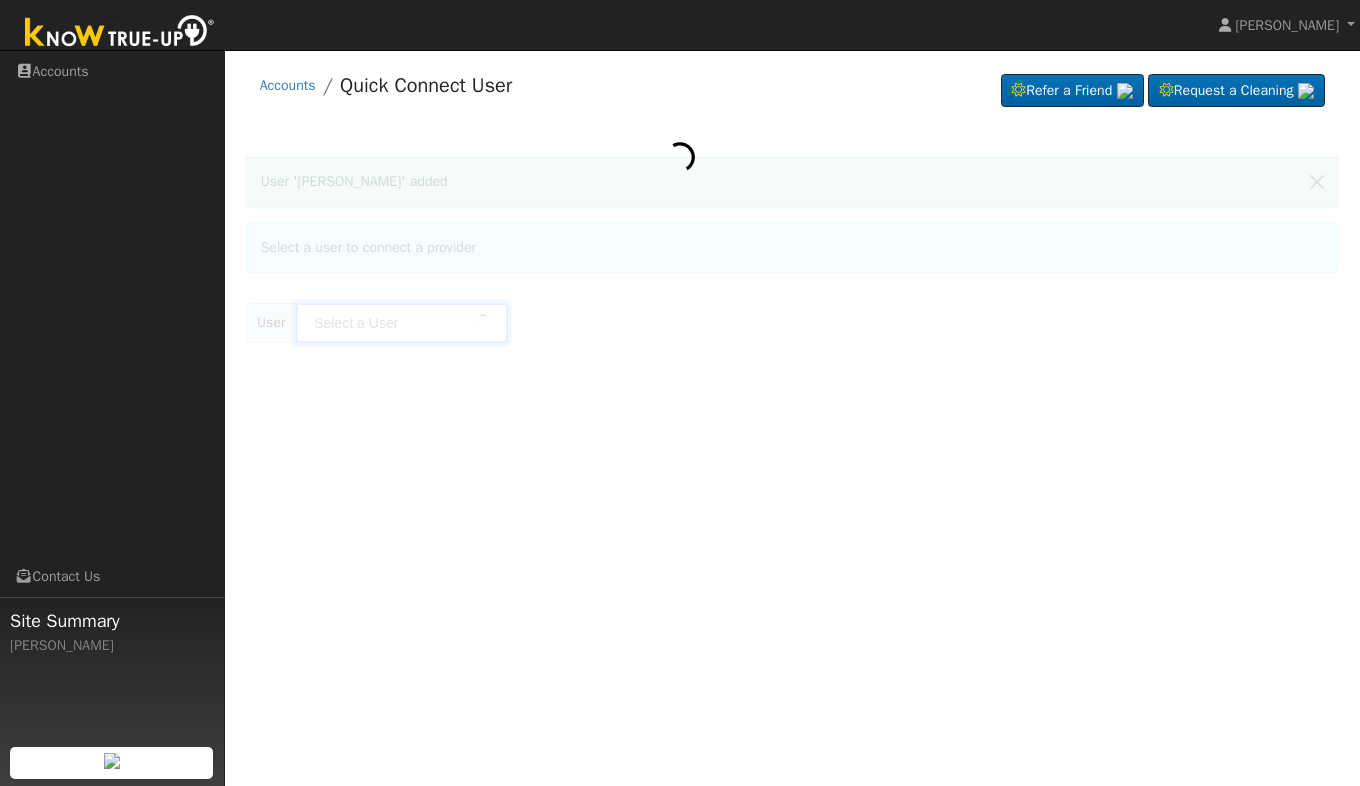 type on "[PERSON_NAME]" 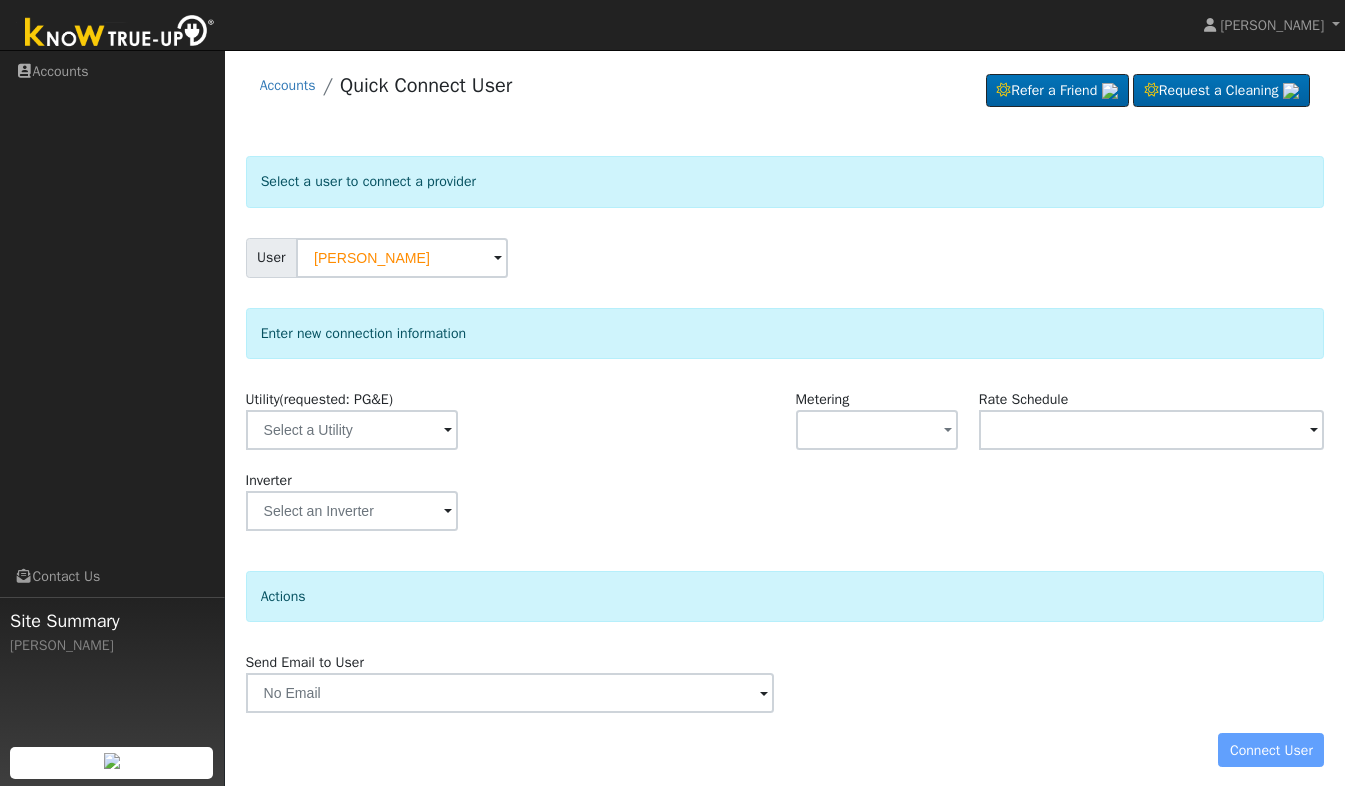 click at bounding box center [448, 431] 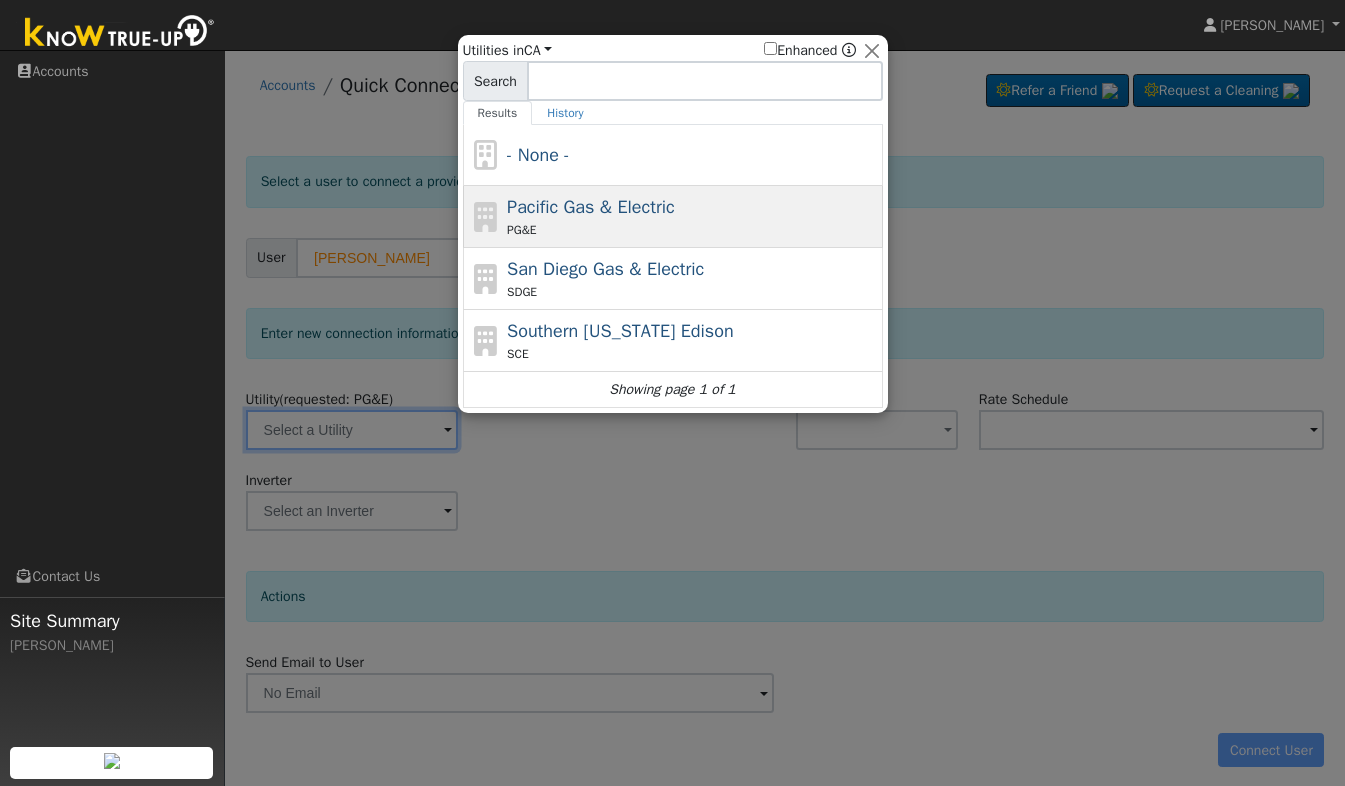 click on "Pacific Gas & Electric" at bounding box center (591, 207) 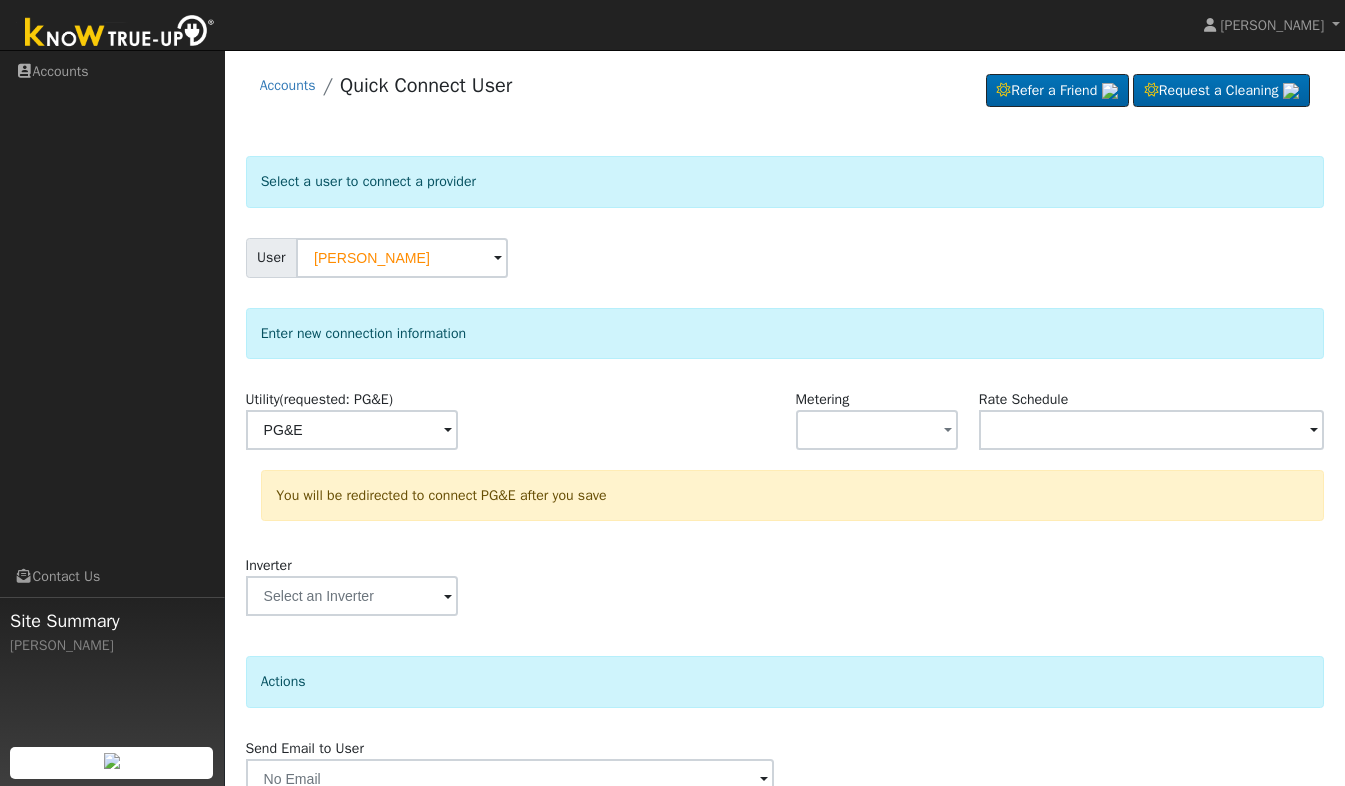 scroll, scrollTop: 96, scrollLeft: 0, axis: vertical 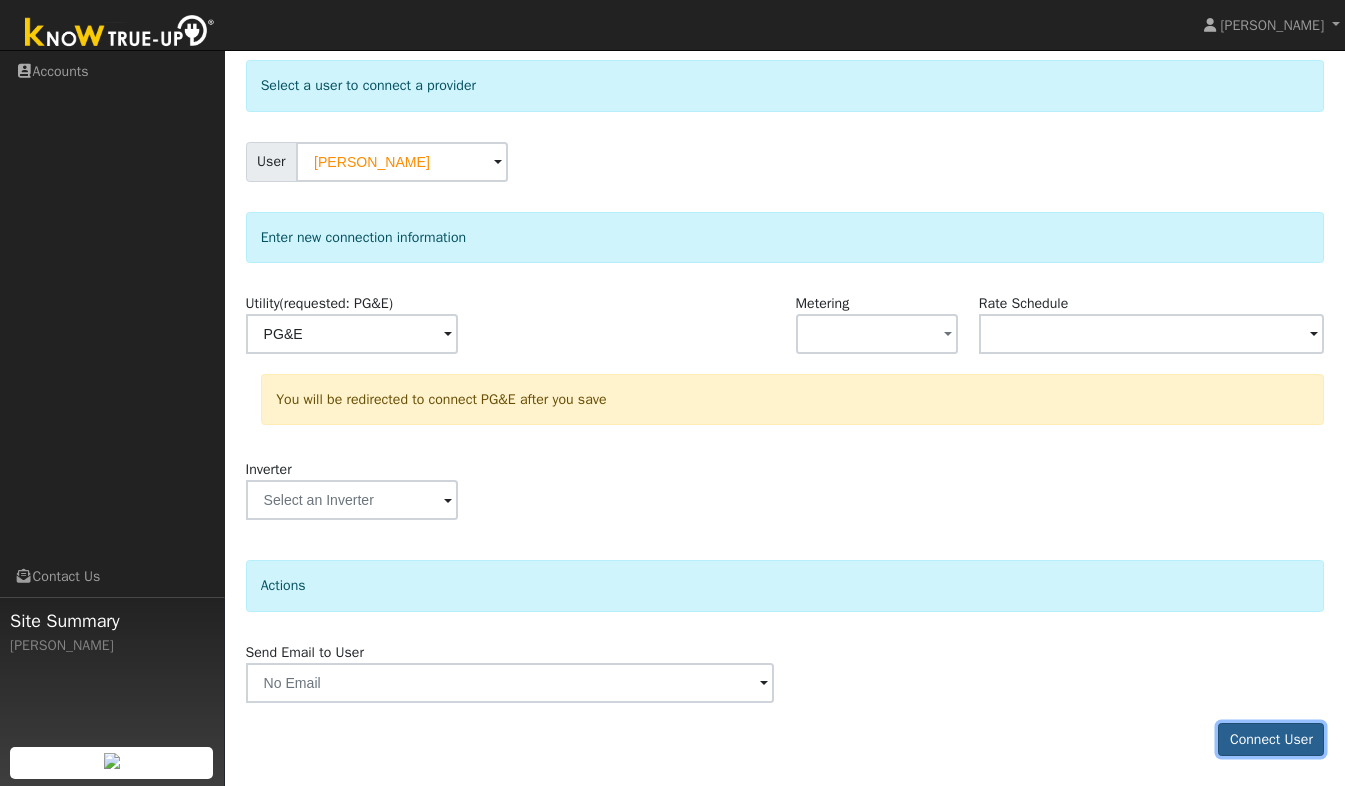 click on "Connect User" at bounding box center (1271, 740) 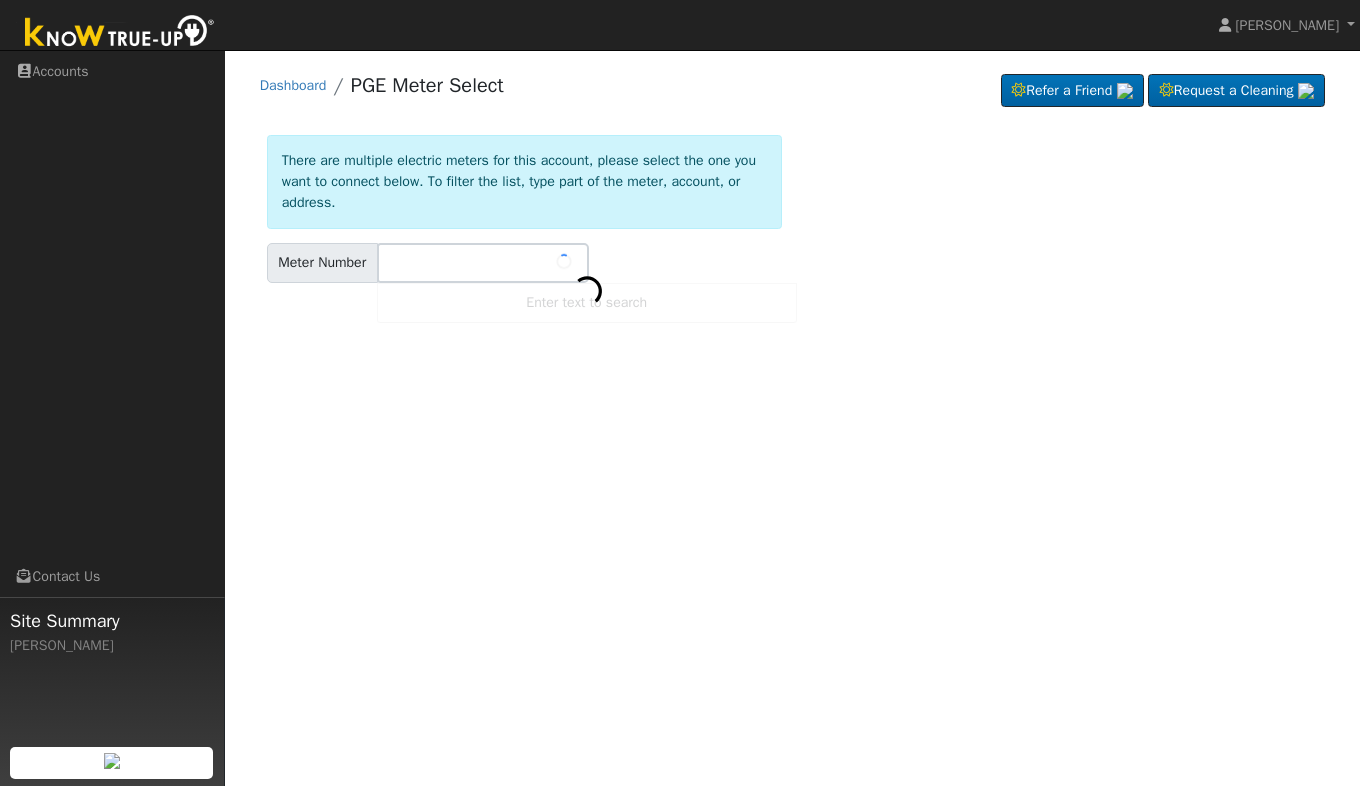 scroll, scrollTop: 0, scrollLeft: 0, axis: both 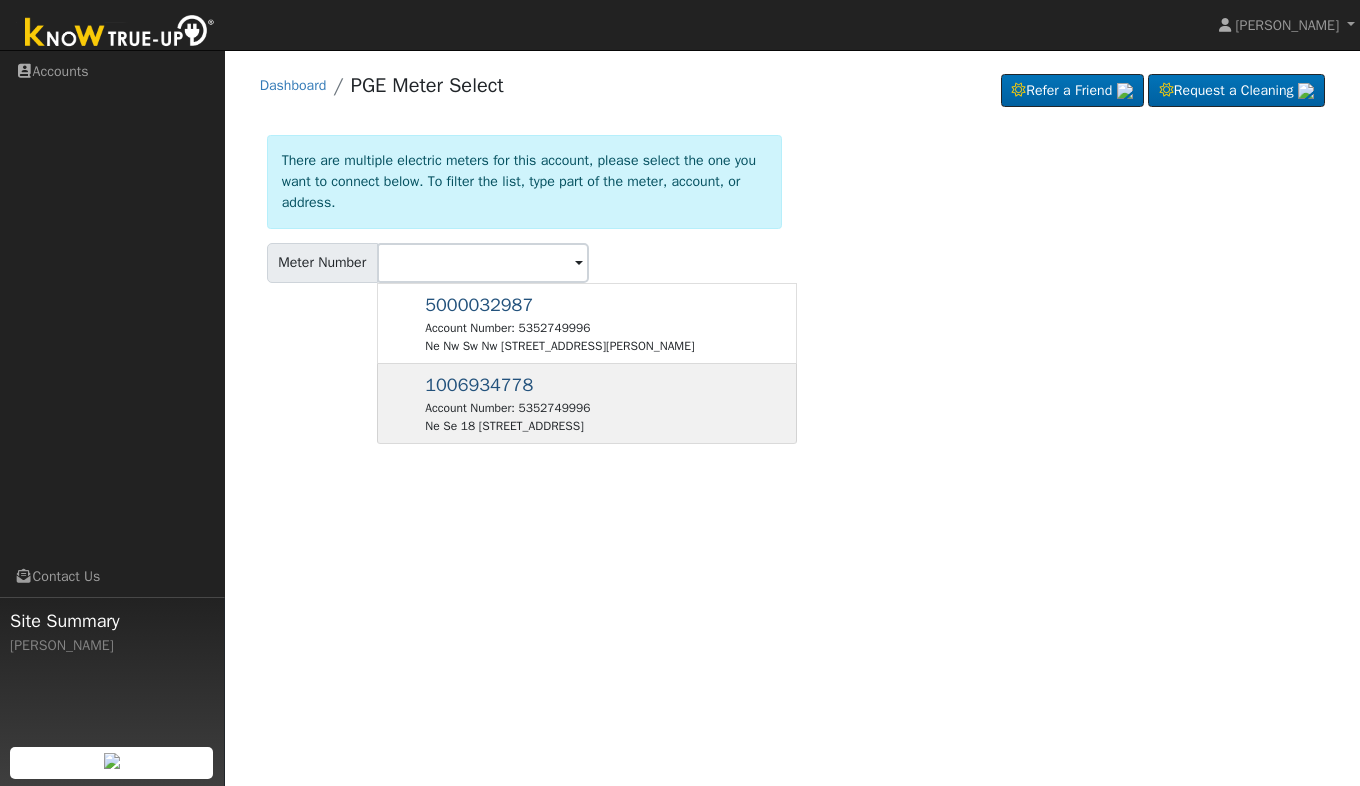 click on "1006934778" at bounding box center (479, 385) 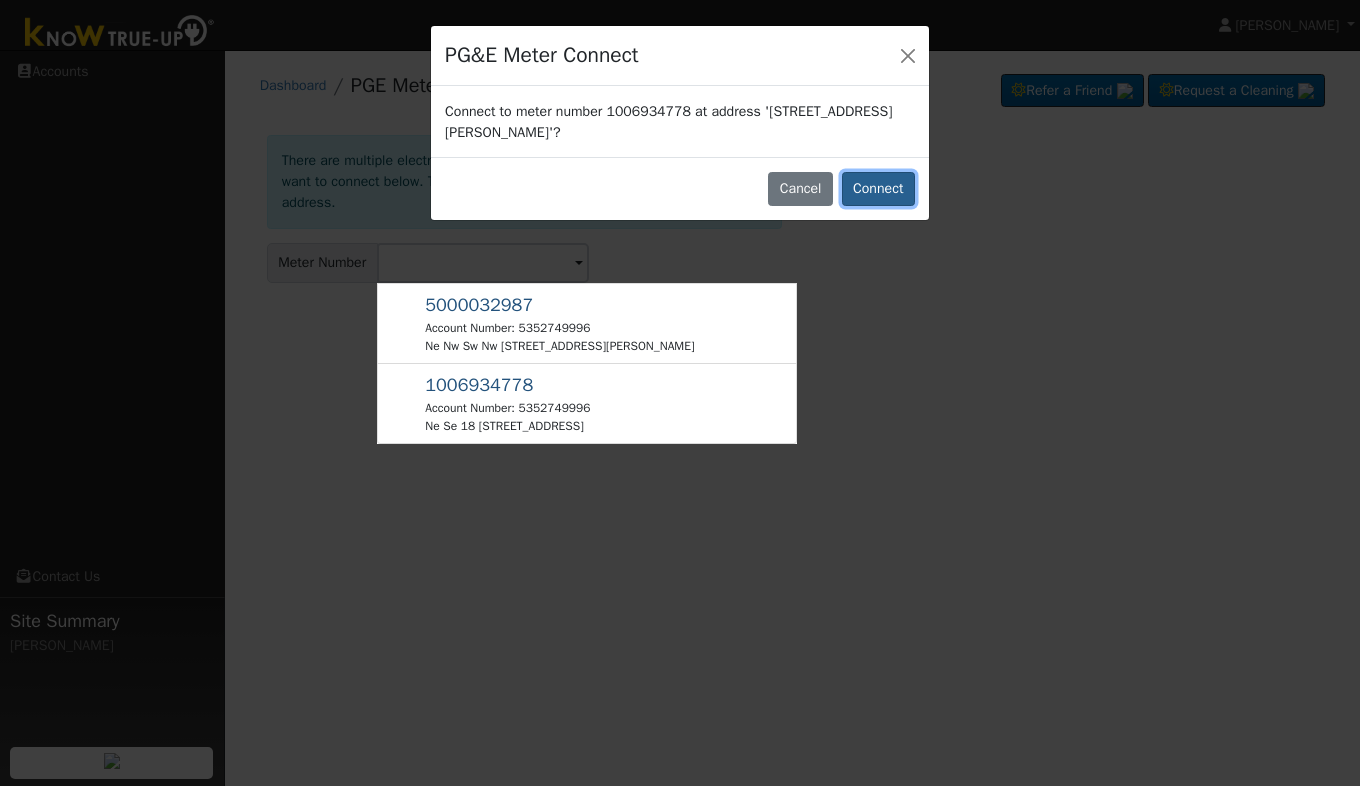 click on "Connect" at bounding box center [878, 189] 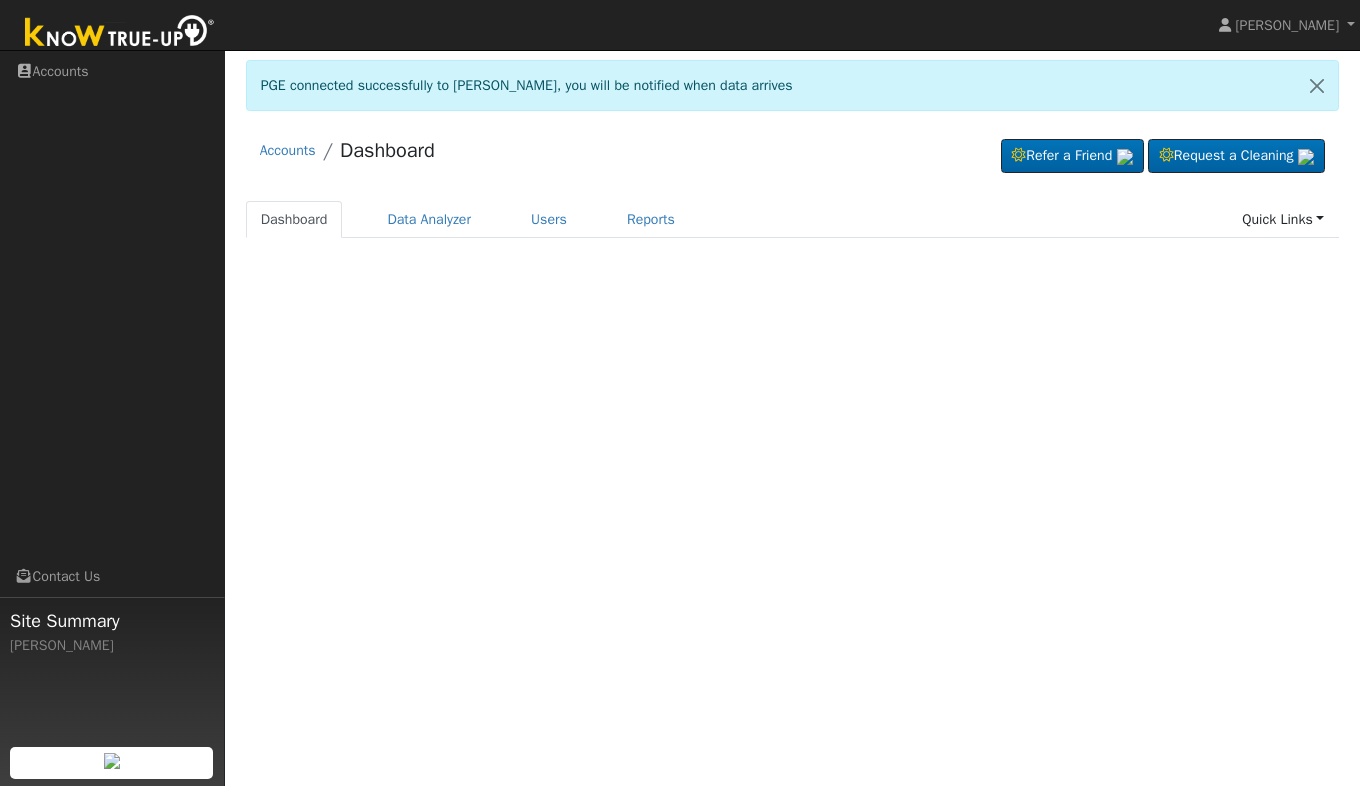 scroll, scrollTop: 0, scrollLeft: 0, axis: both 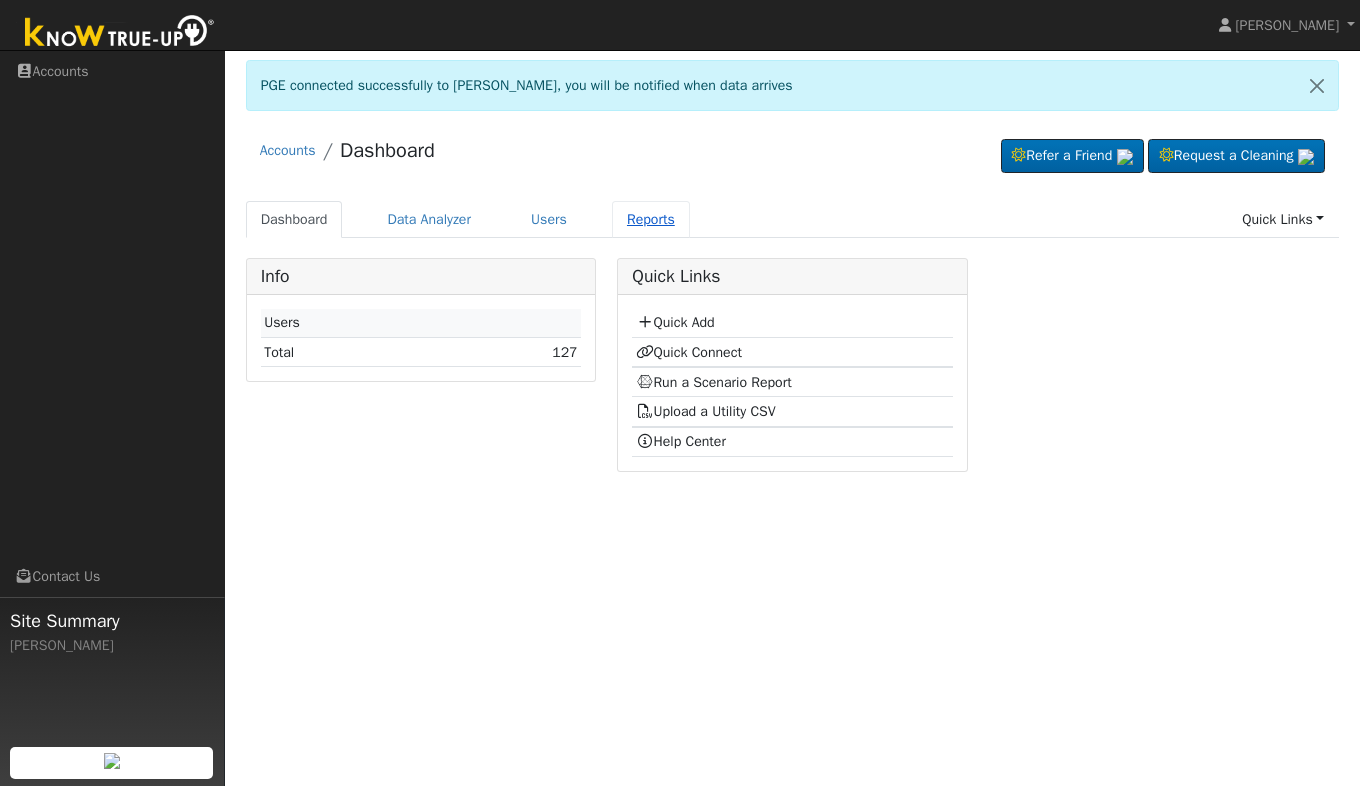 click on "Reports" at bounding box center (651, 219) 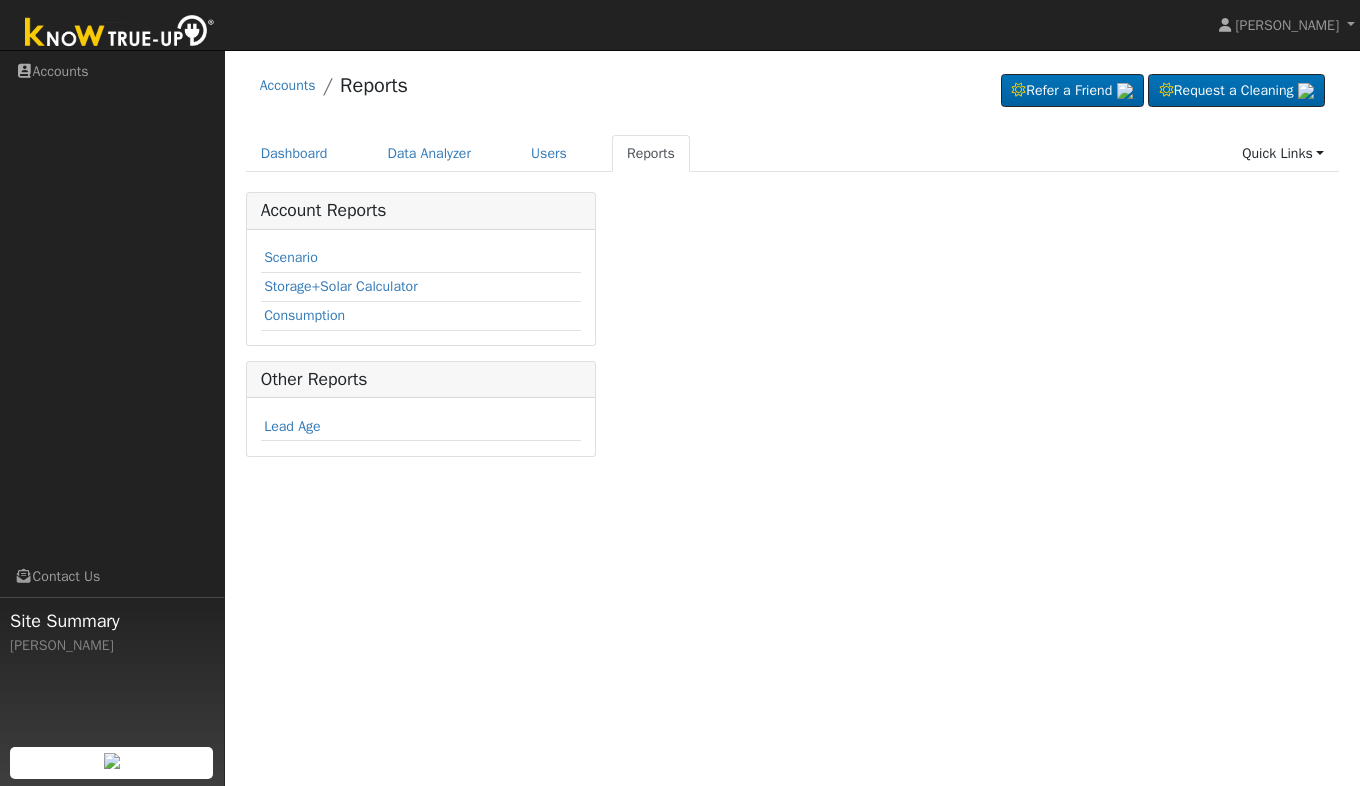 scroll, scrollTop: 0, scrollLeft: 0, axis: both 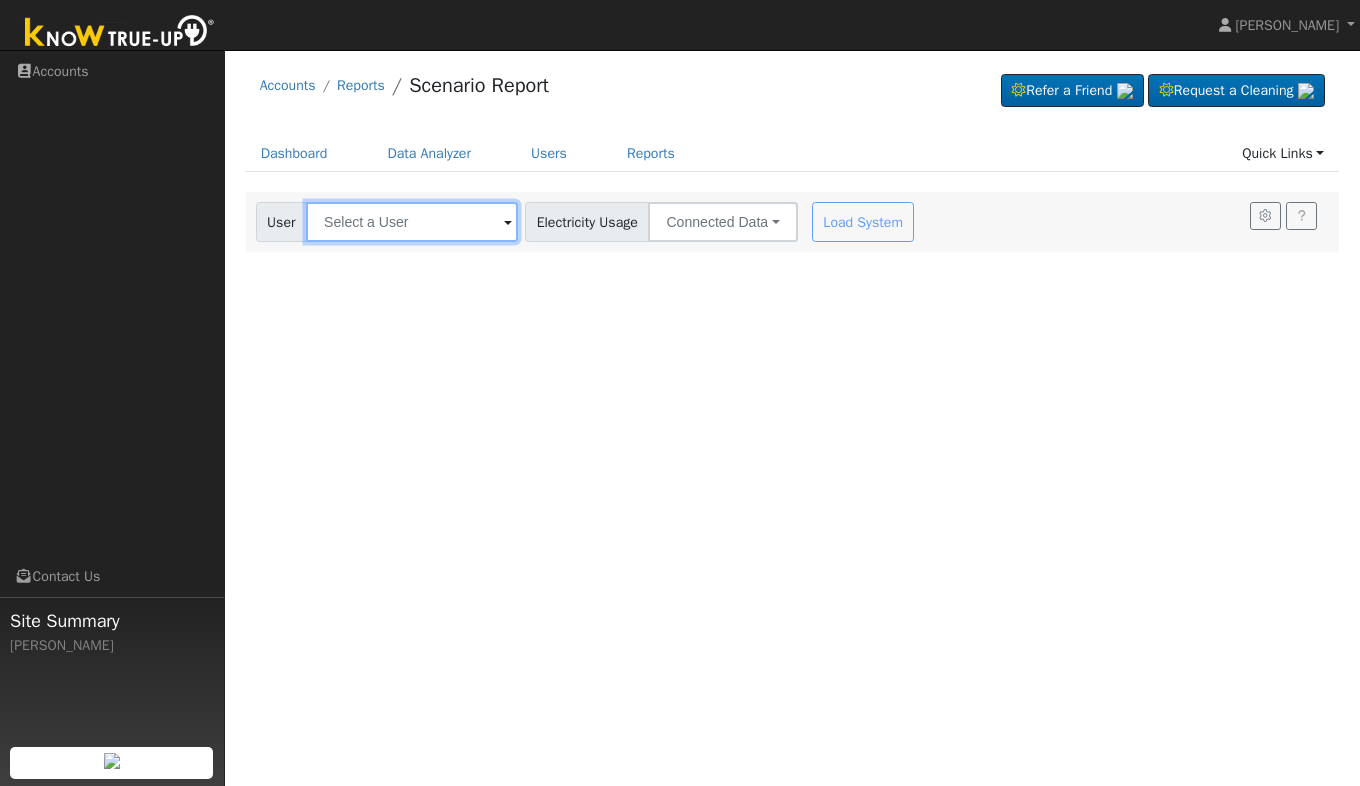 click at bounding box center [412, 222] 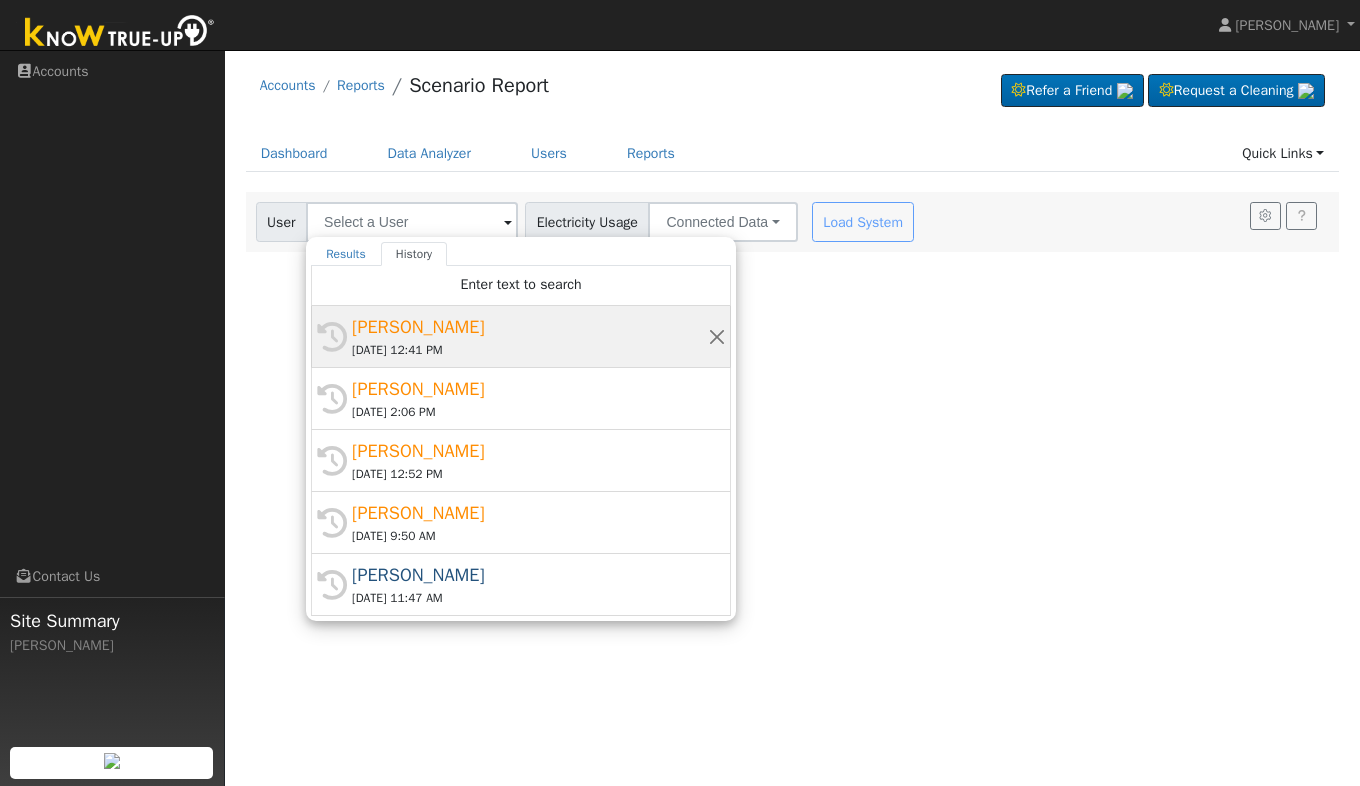 click on "[DATE] 12:41 PM" at bounding box center [530, 350] 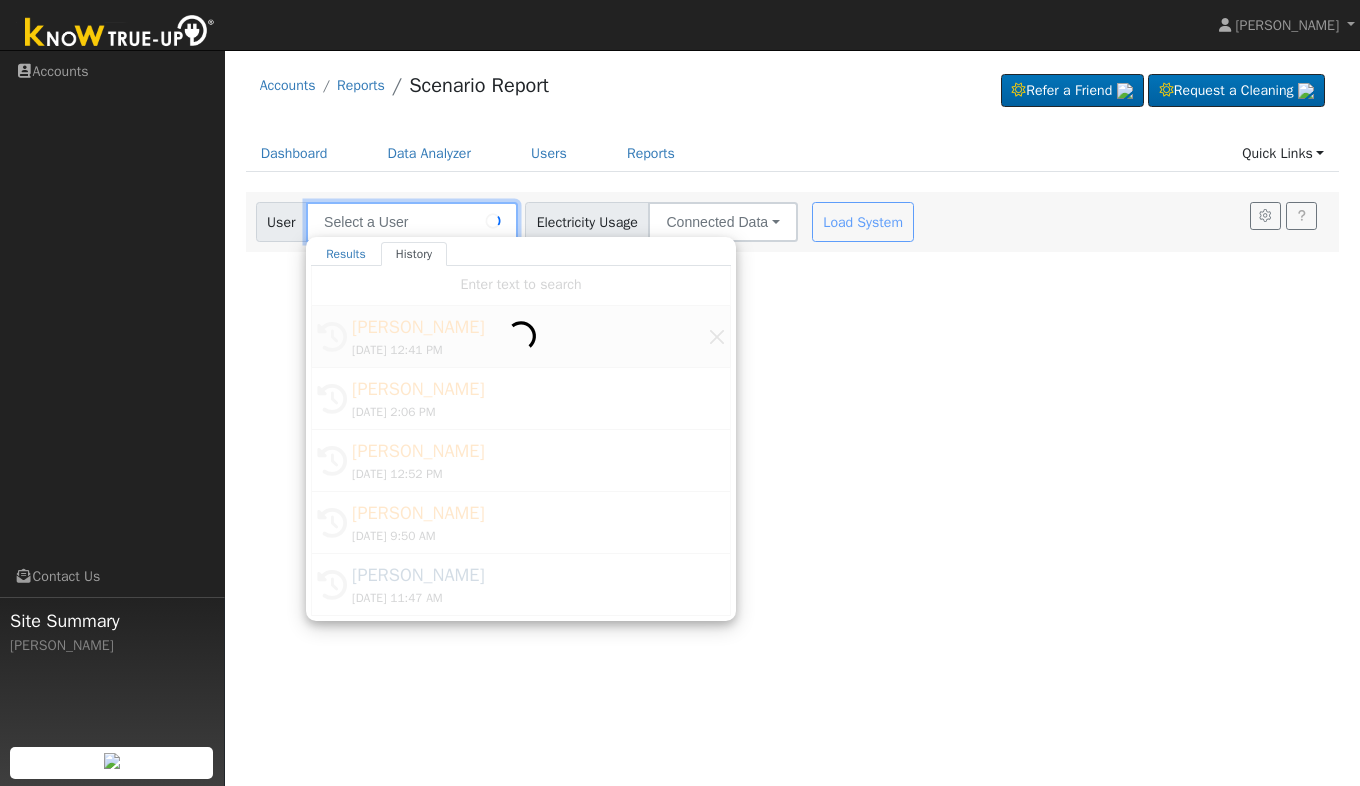 type on "[PERSON_NAME]" 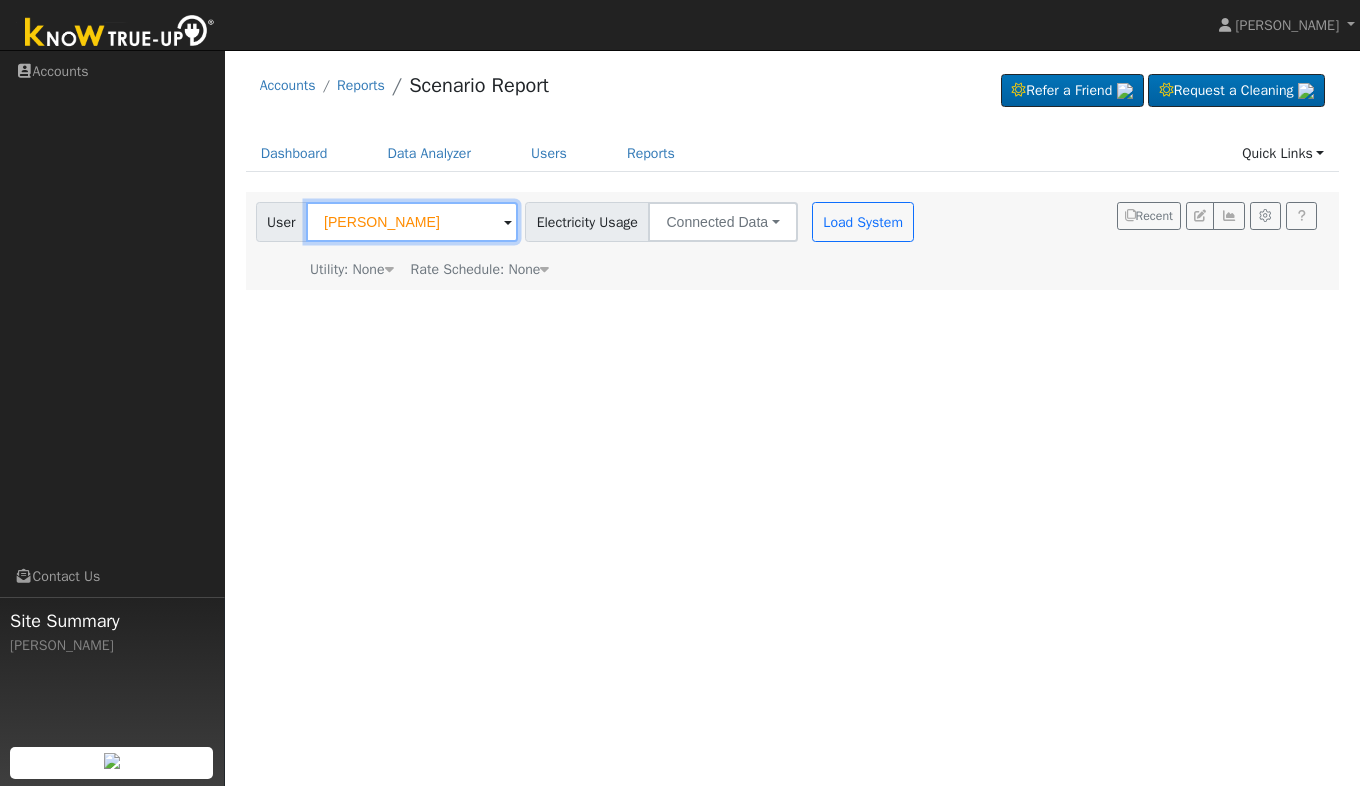 type on "Pacific Gas & Electric" 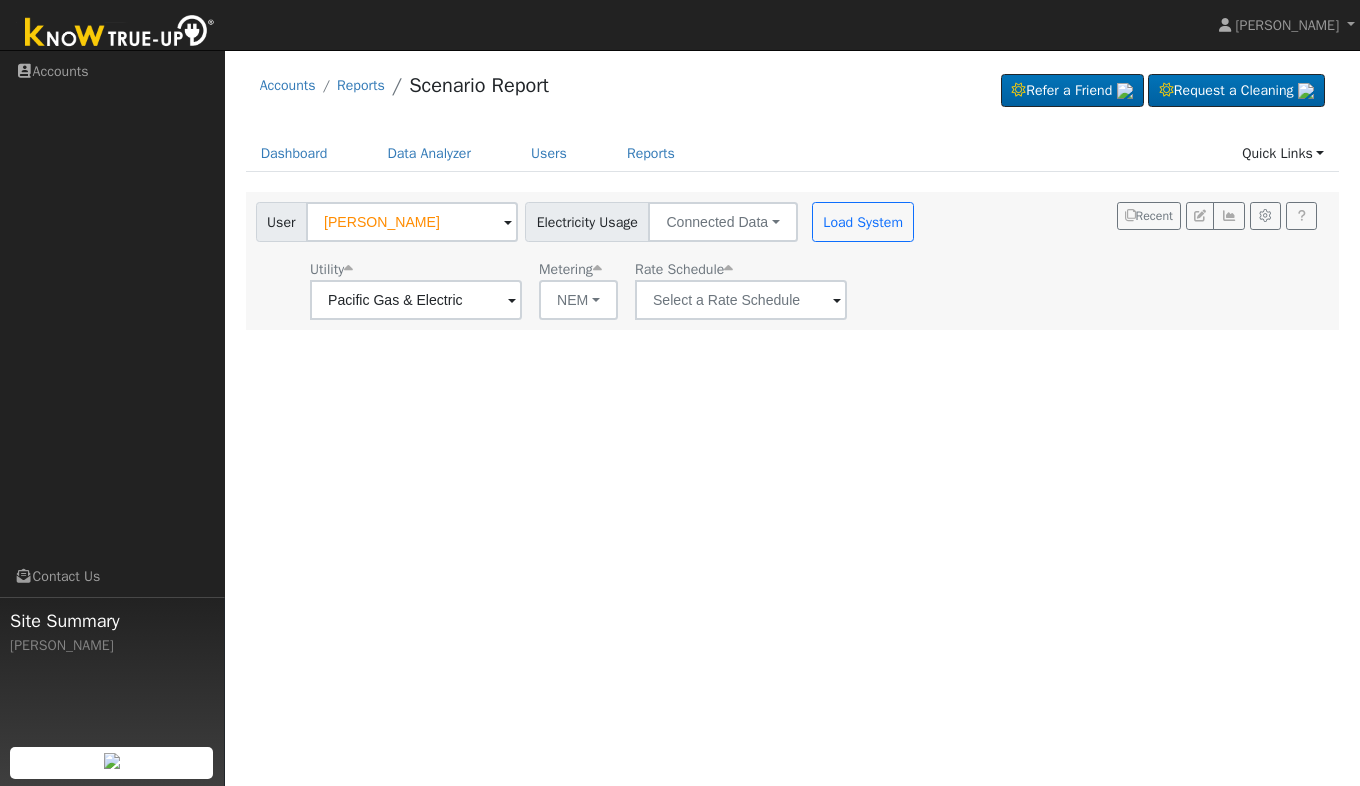 click at bounding box center [512, 301] 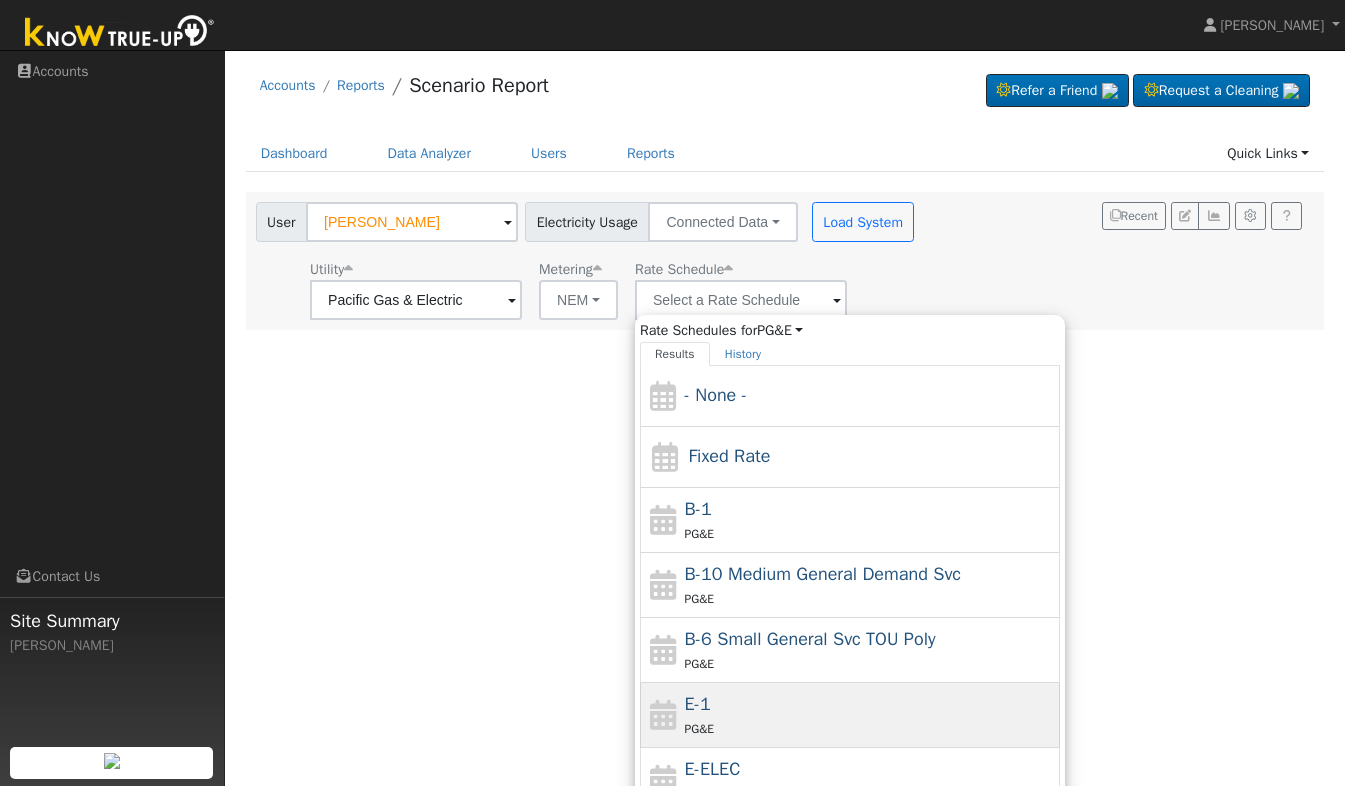 click on "E-1" at bounding box center [698, 704] 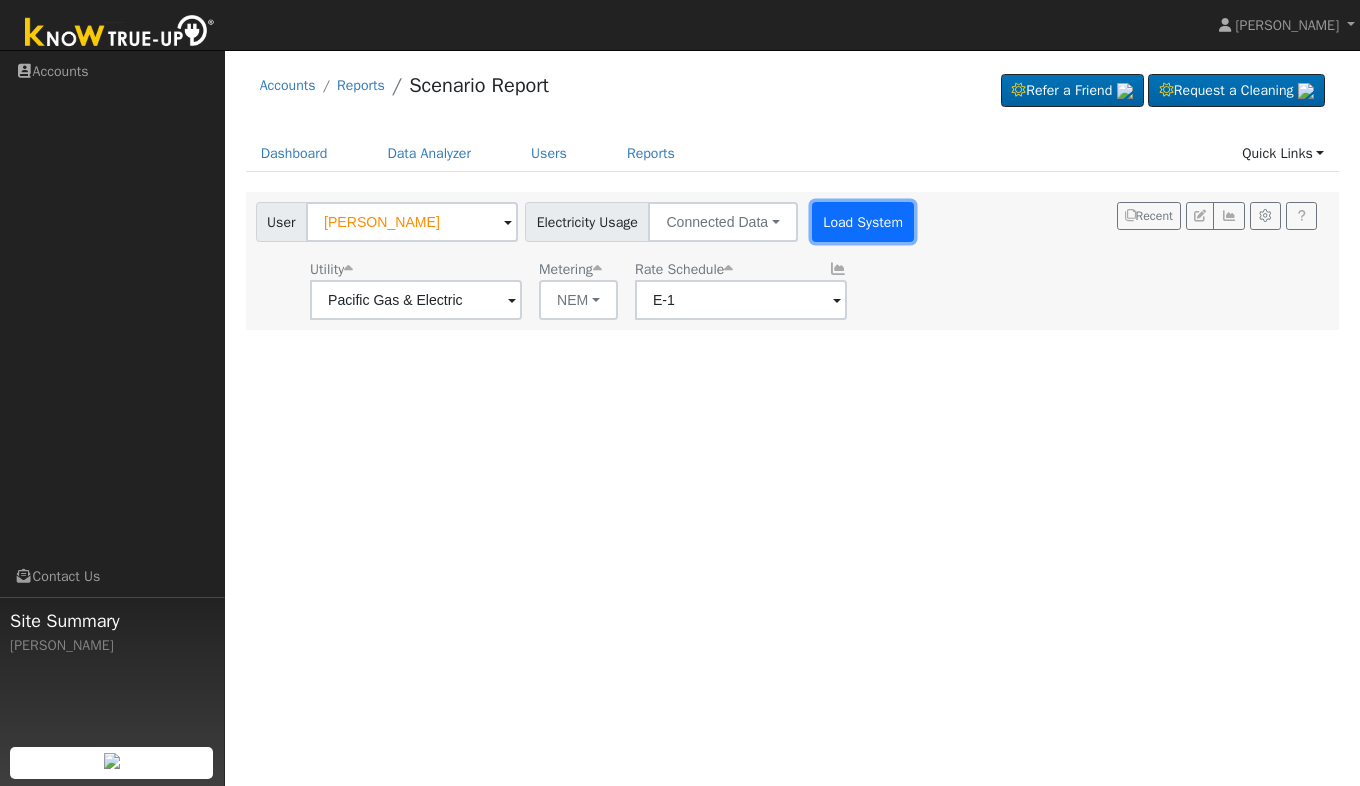 click on "Load System" at bounding box center (863, 222) 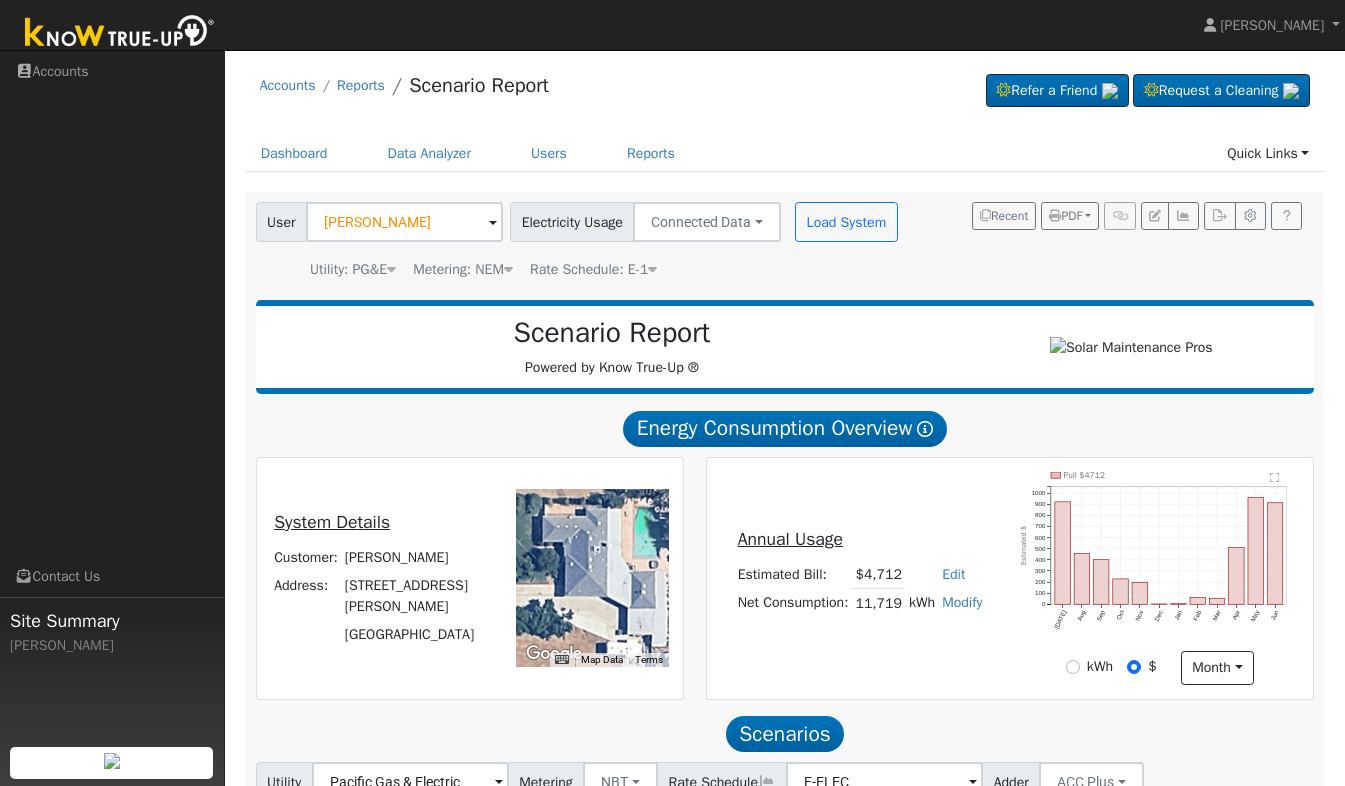 click at bounding box center [493, 223] 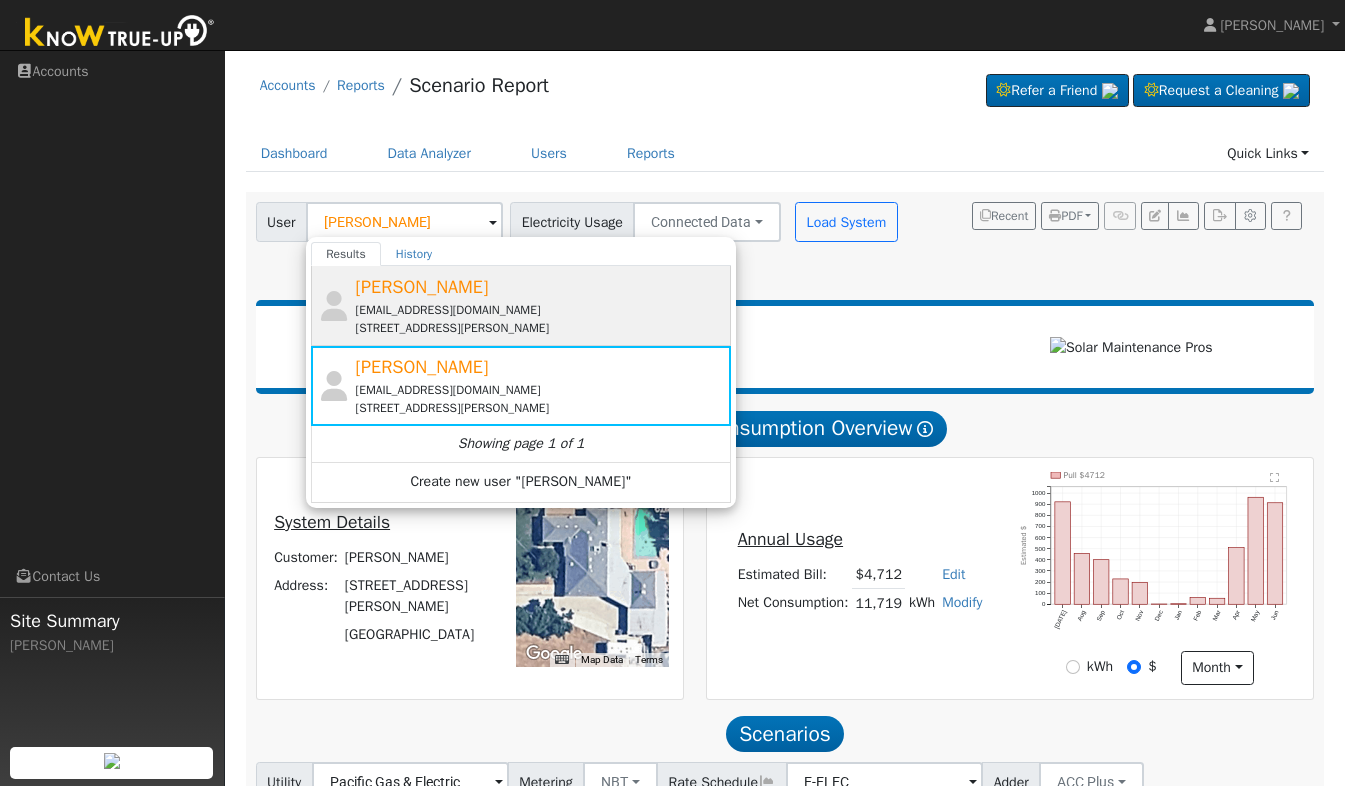 click on "[EMAIL_ADDRESS][DOMAIN_NAME]" at bounding box center [541, 310] 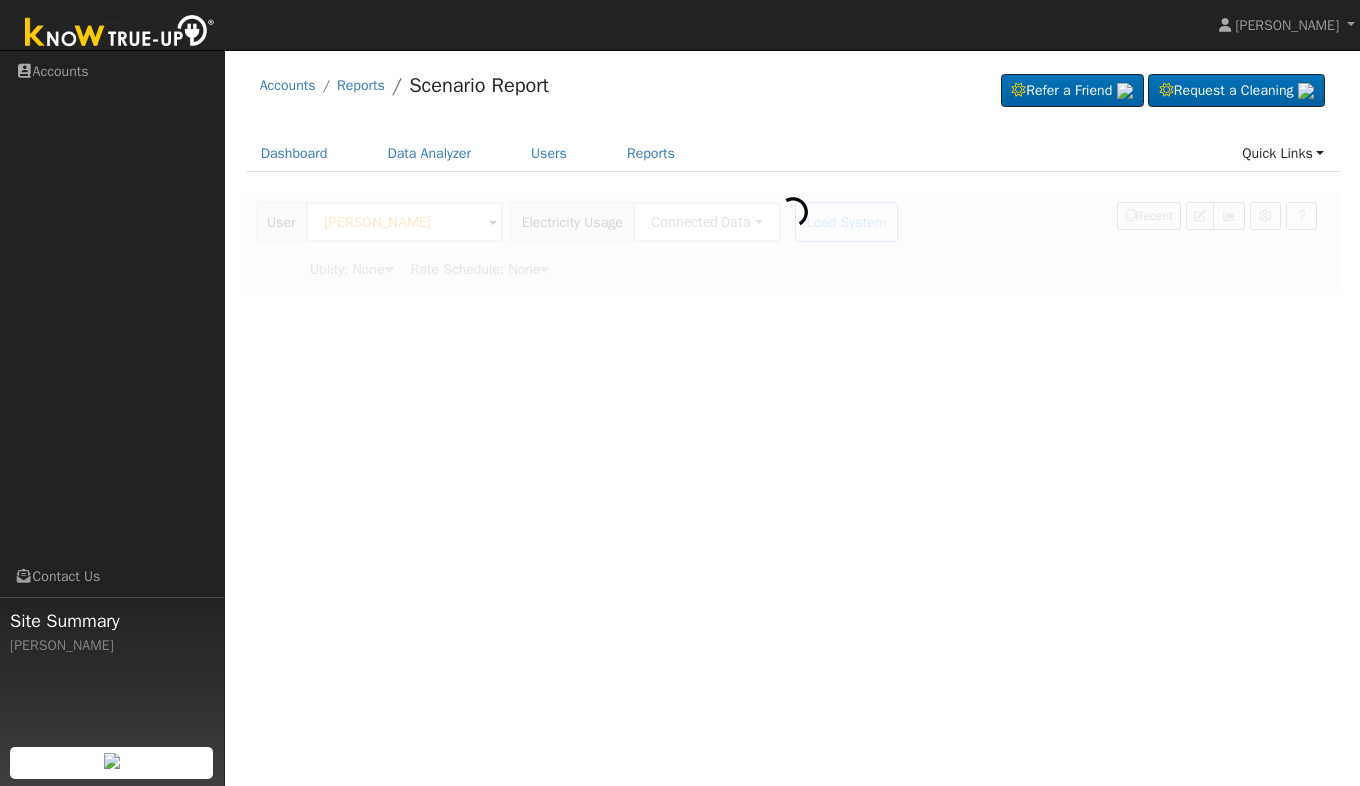 type on "Pacific Gas & Electric" 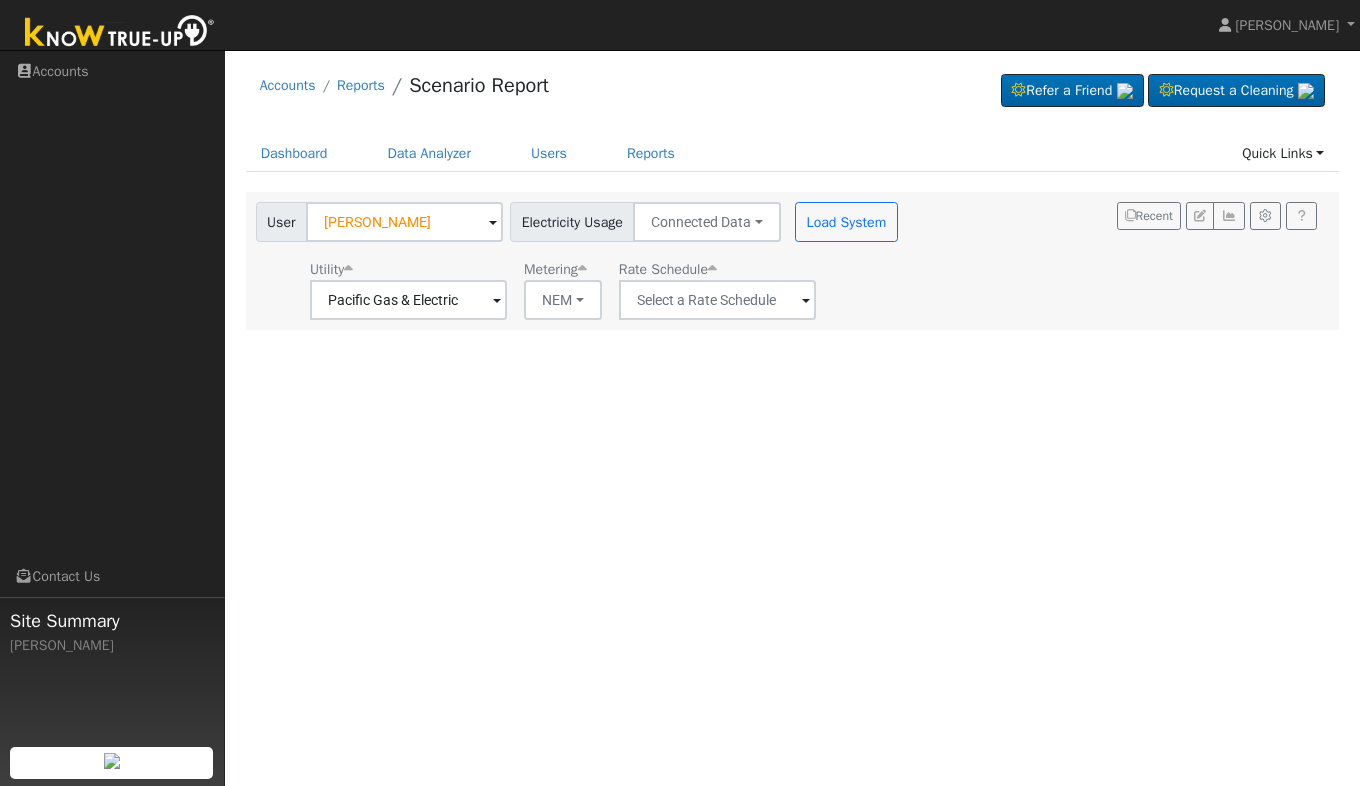 click at bounding box center [497, 301] 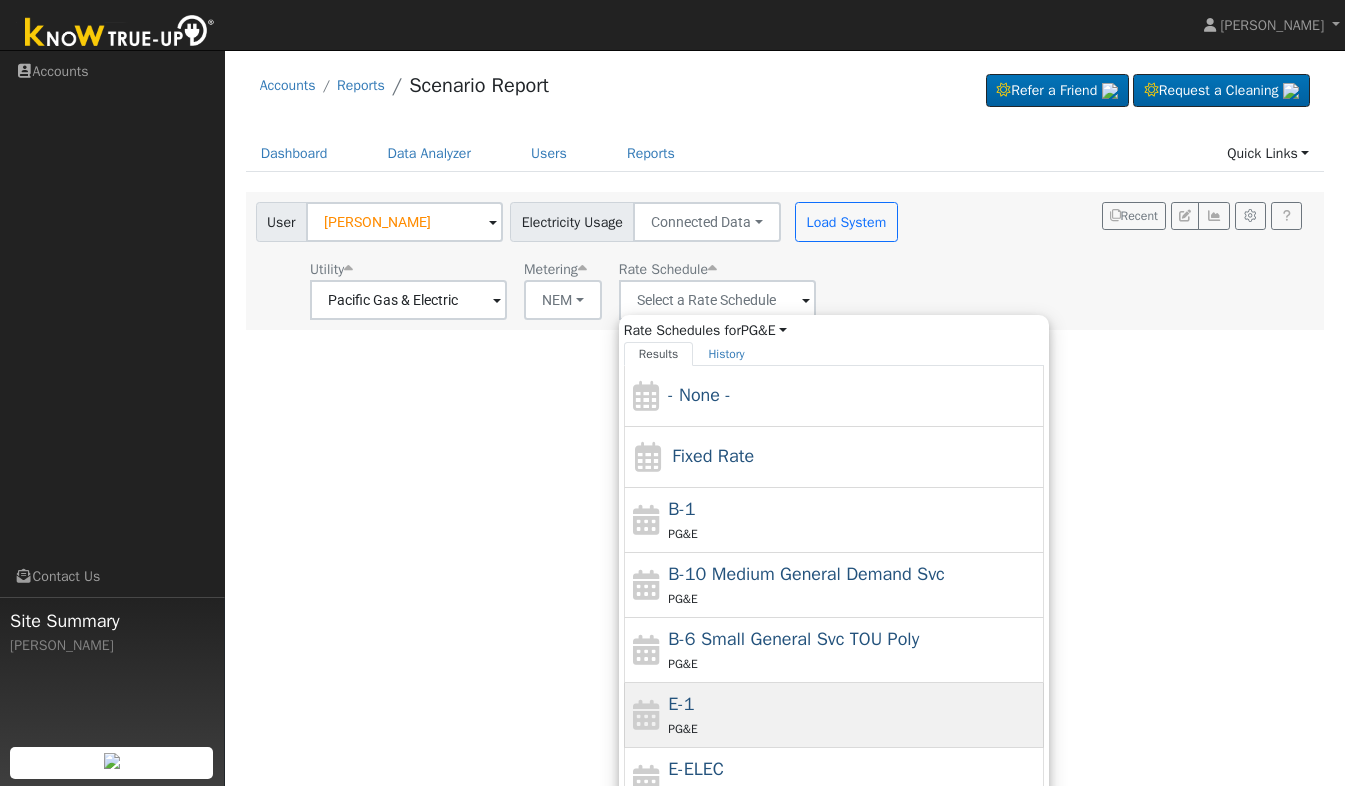 click on "E-1 PG&E" at bounding box center [853, 715] 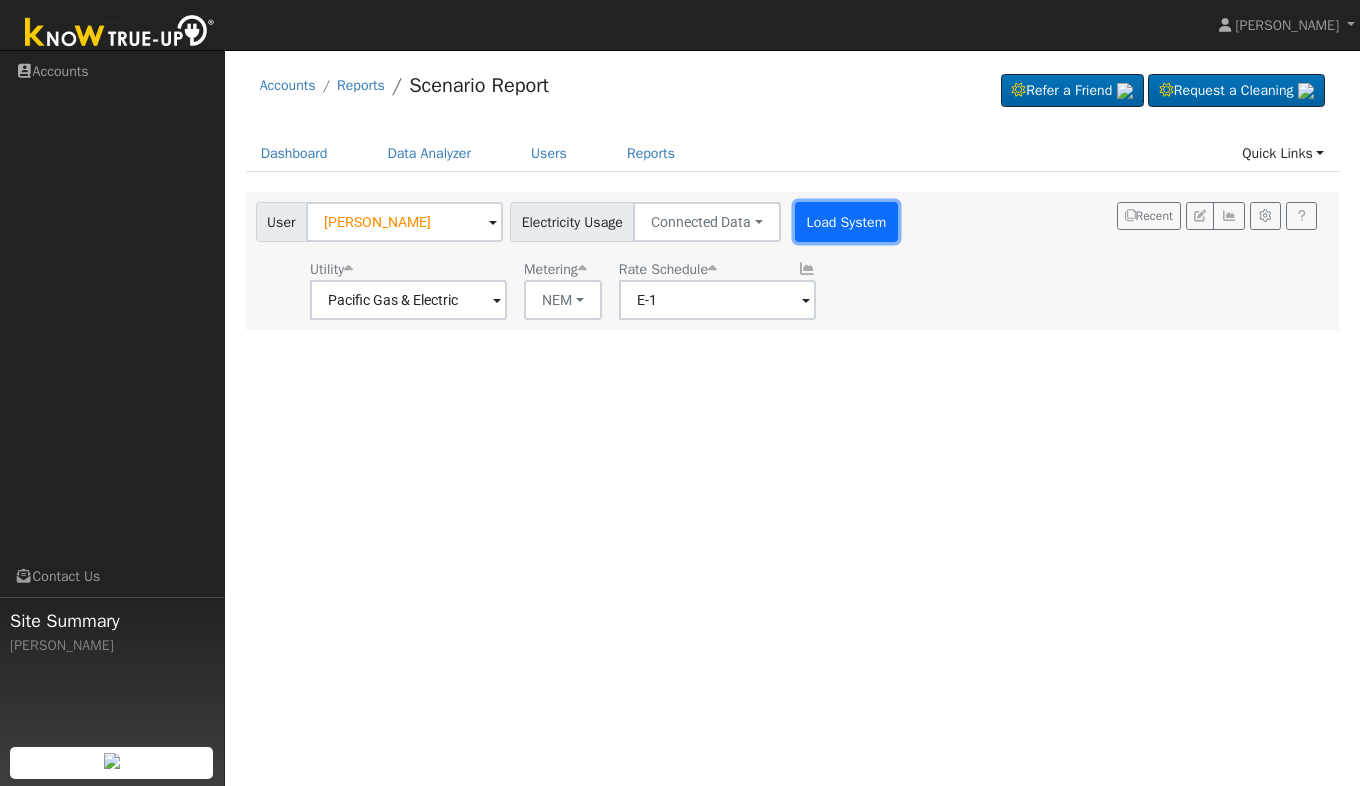 click on "Load System" at bounding box center (846, 222) 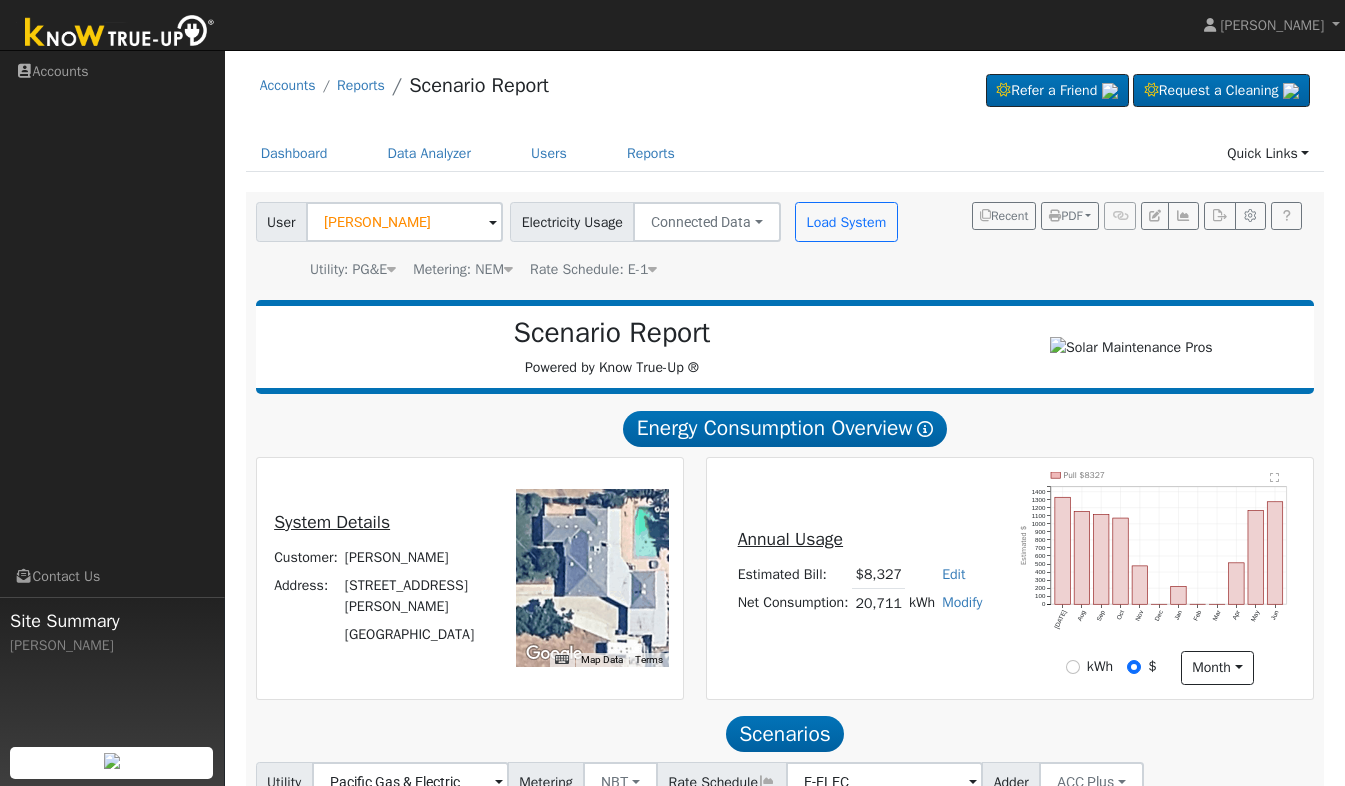 click at bounding box center (493, 223) 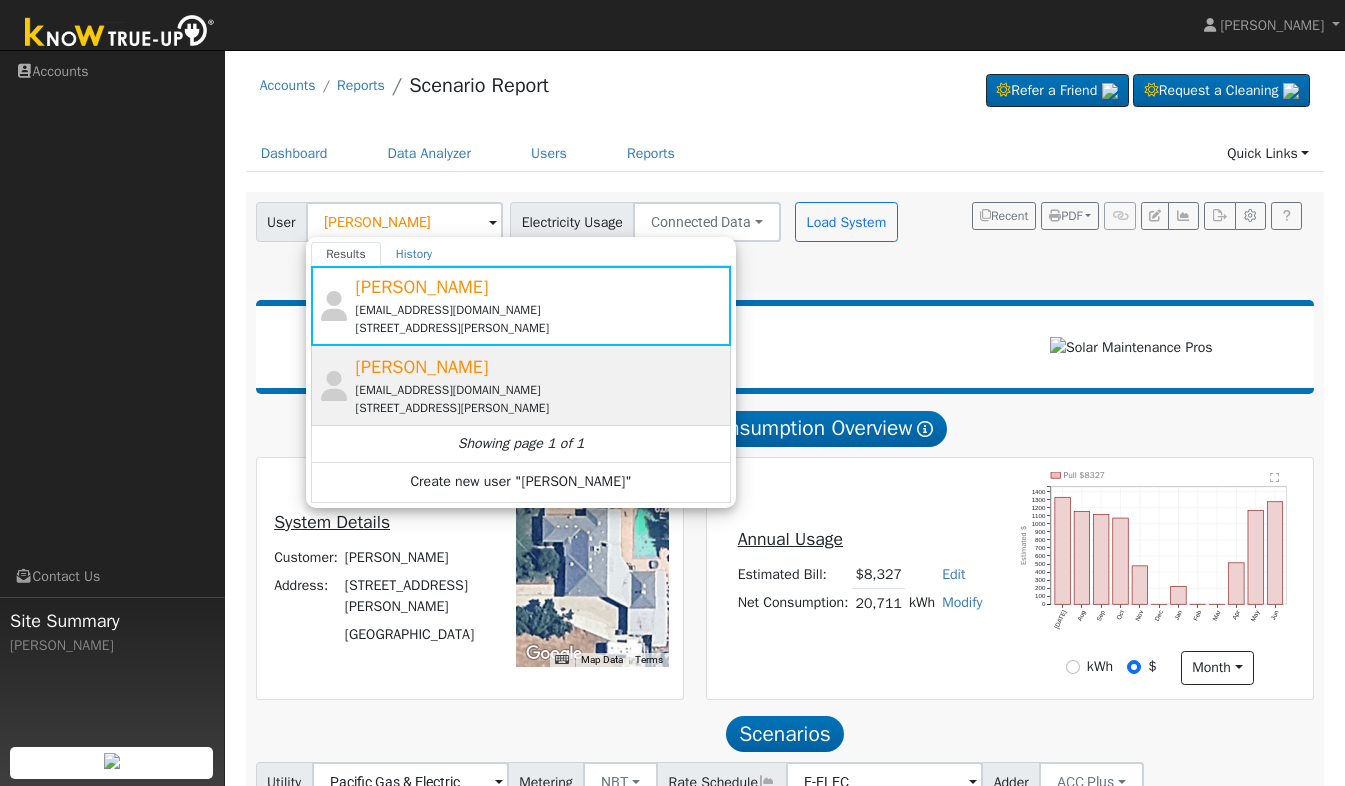 click on "[EMAIL_ADDRESS][DOMAIN_NAME]" at bounding box center [541, 390] 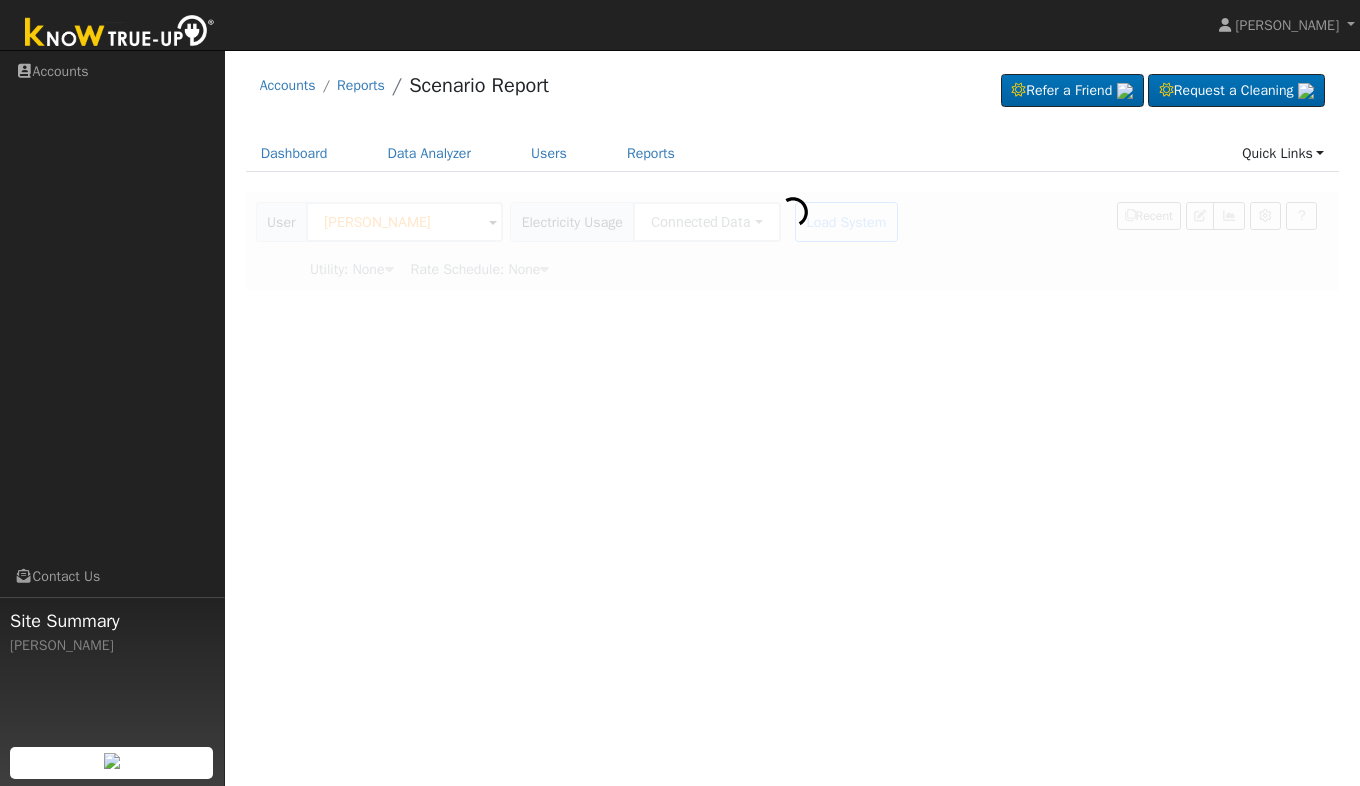 type on "Pacific Gas & Electric" 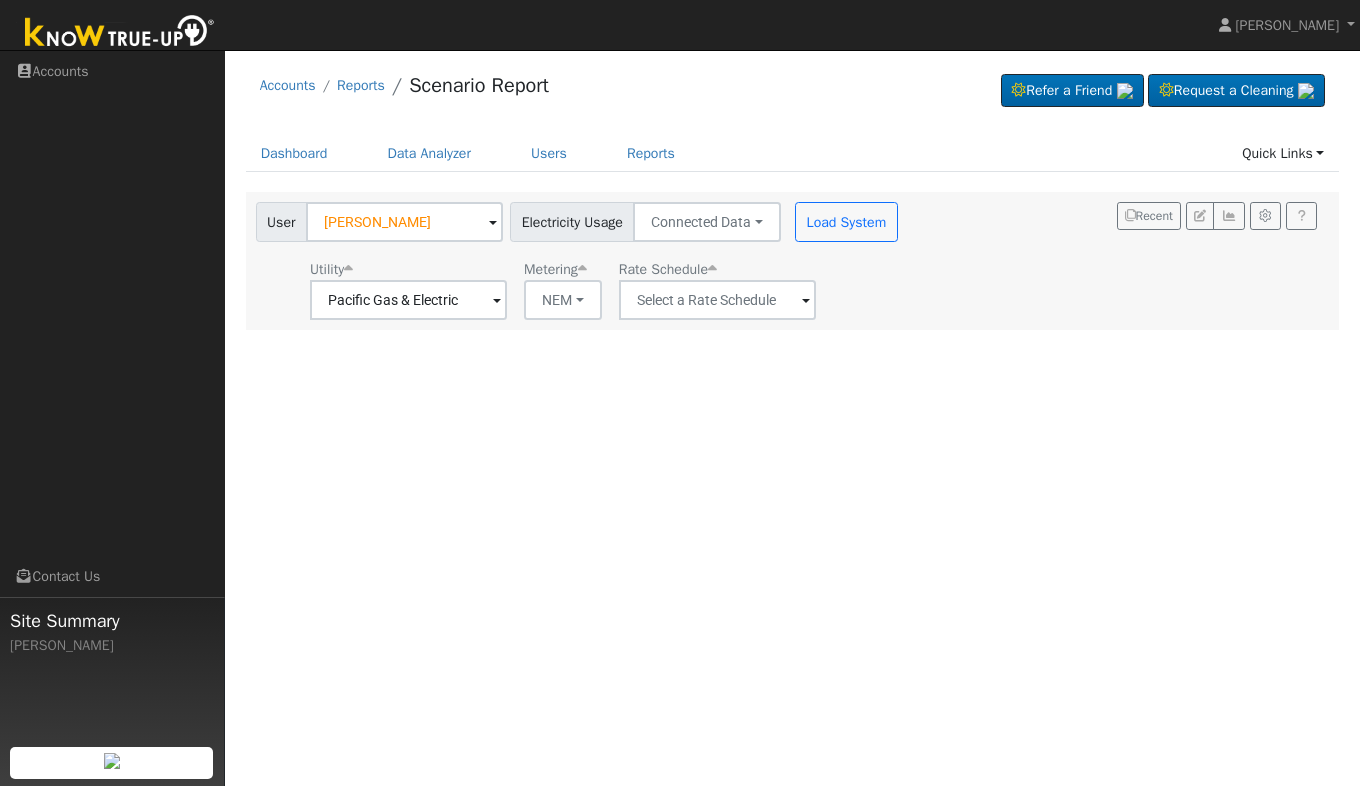 click at bounding box center (497, 301) 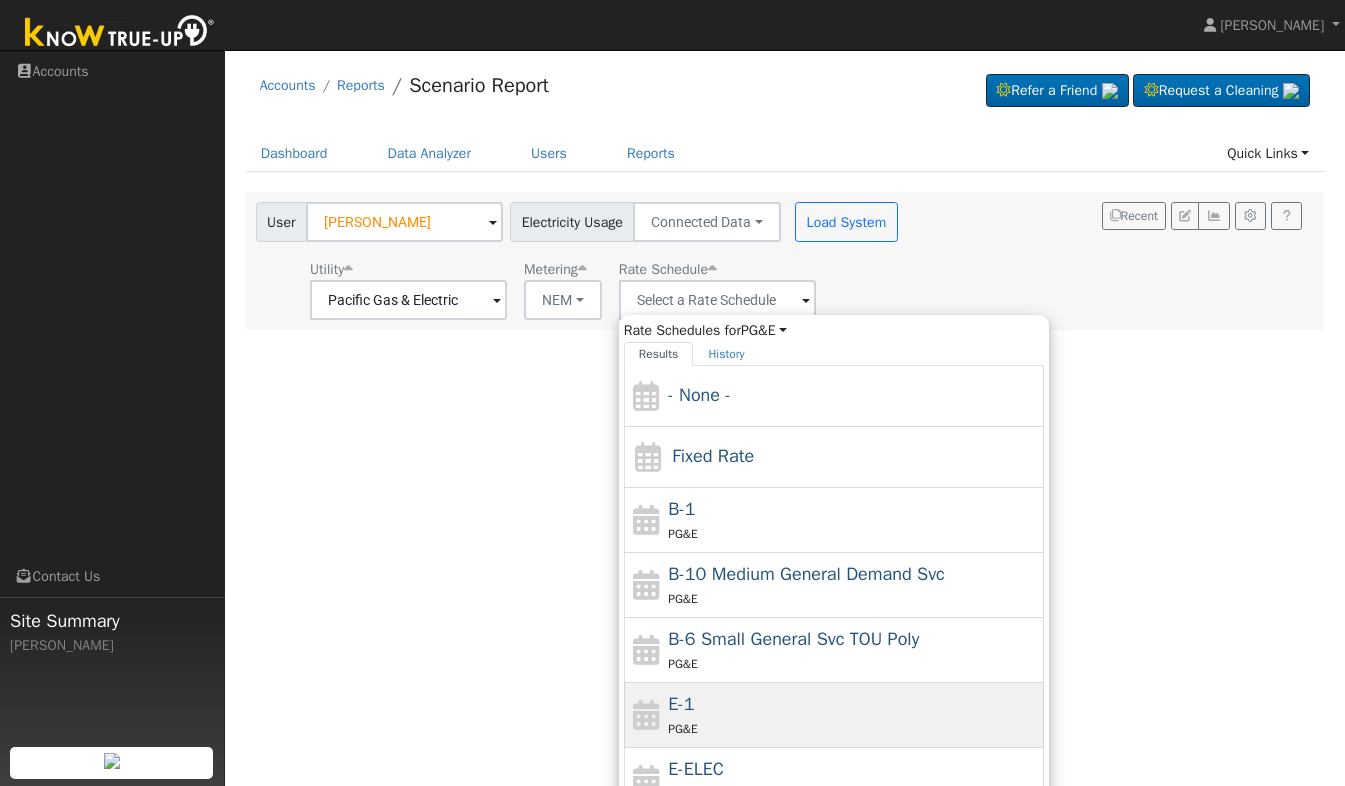 click on "E-1 PG&E" at bounding box center [853, 715] 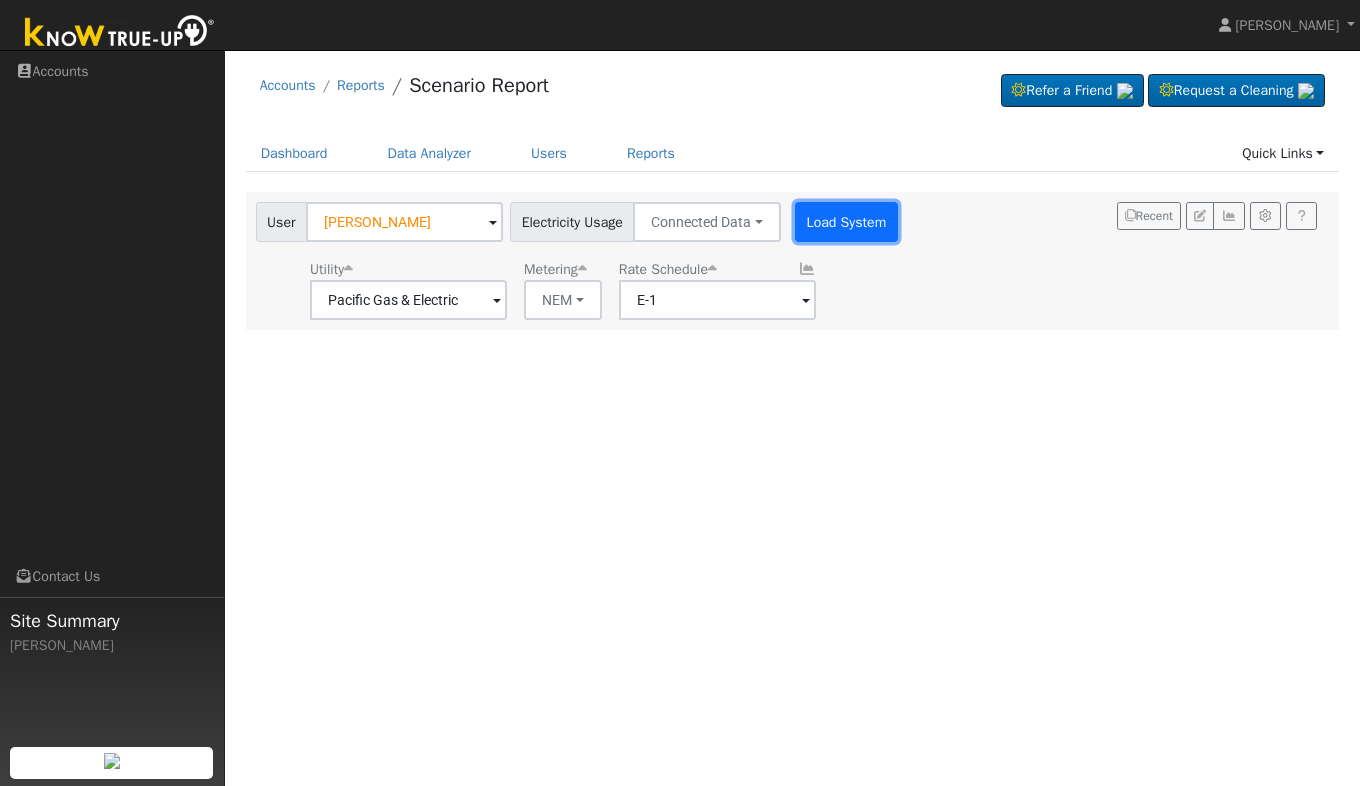click on "Load System" at bounding box center (846, 222) 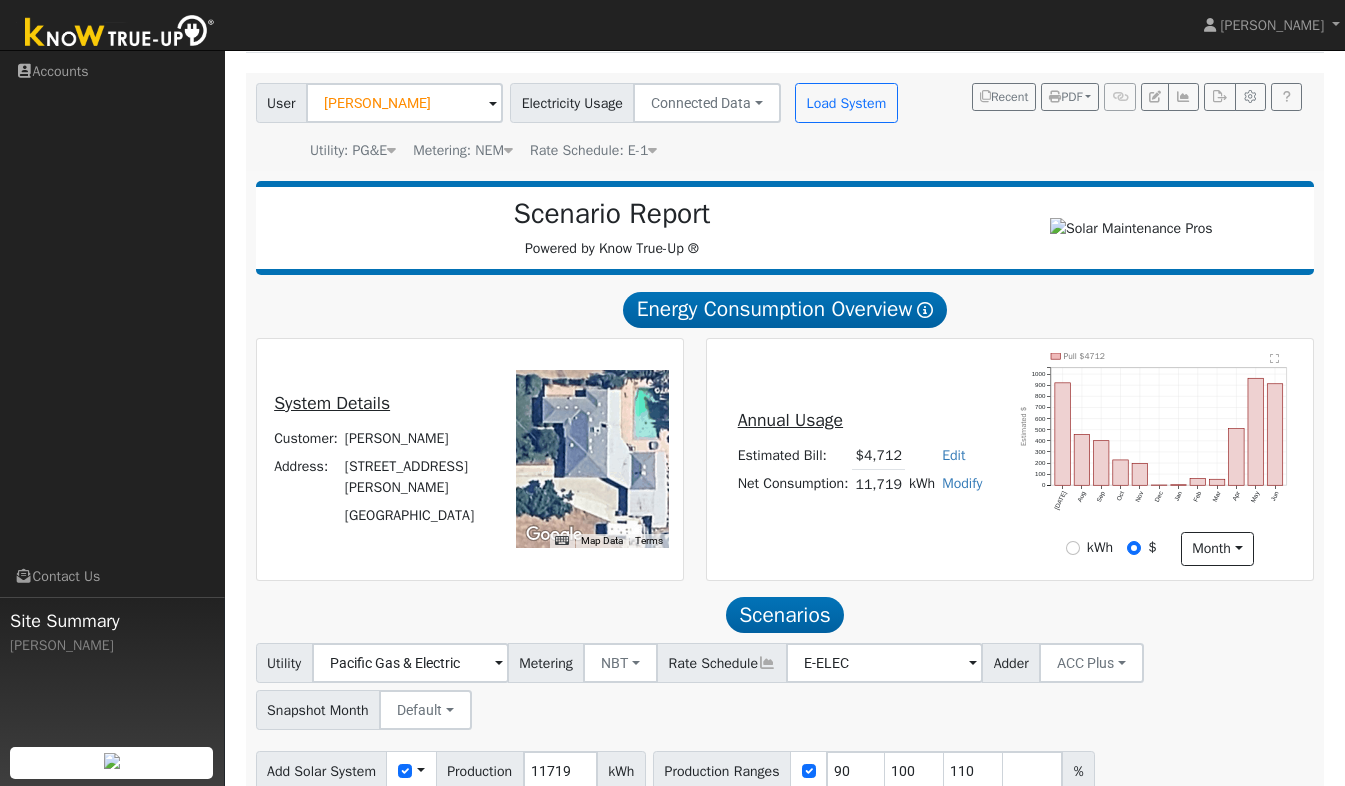 scroll, scrollTop: 96, scrollLeft: 0, axis: vertical 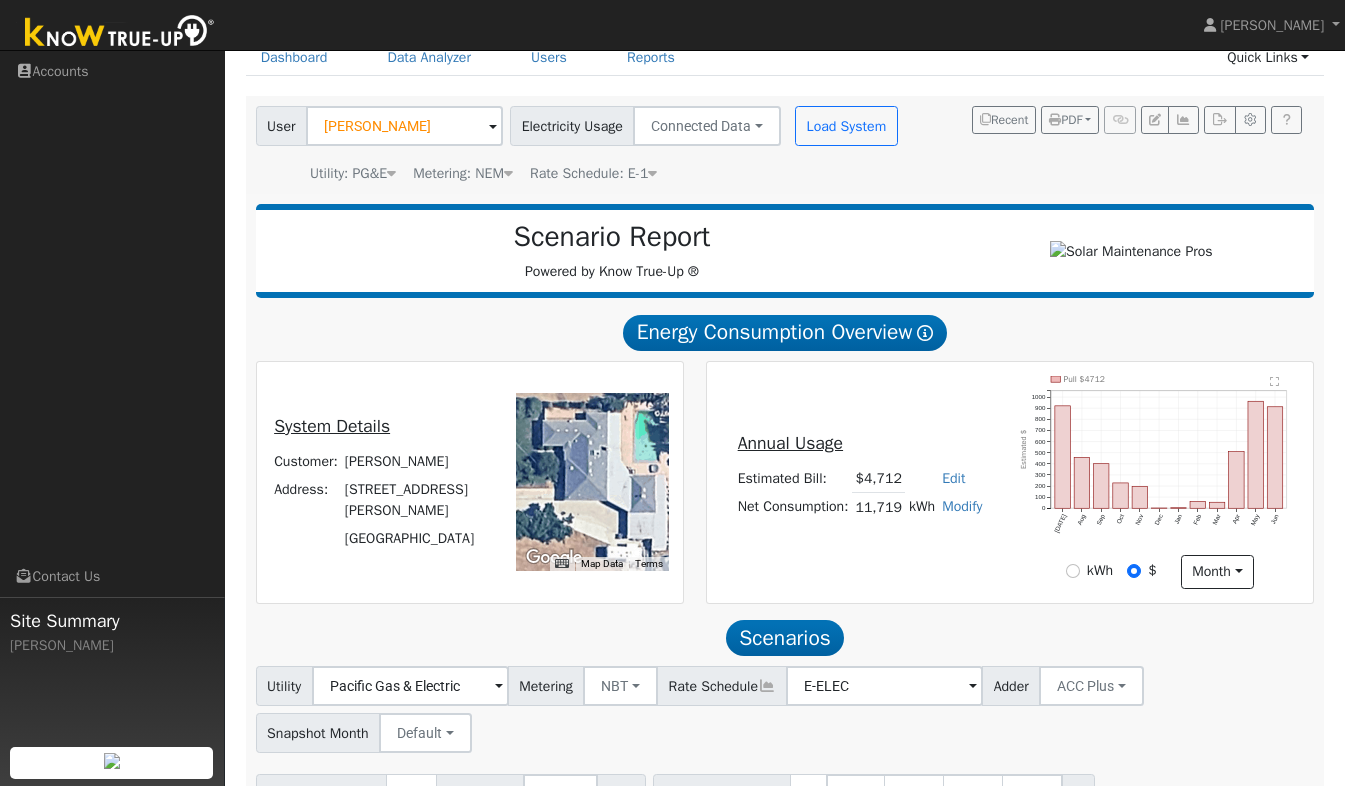 click at bounding box center (493, 127) 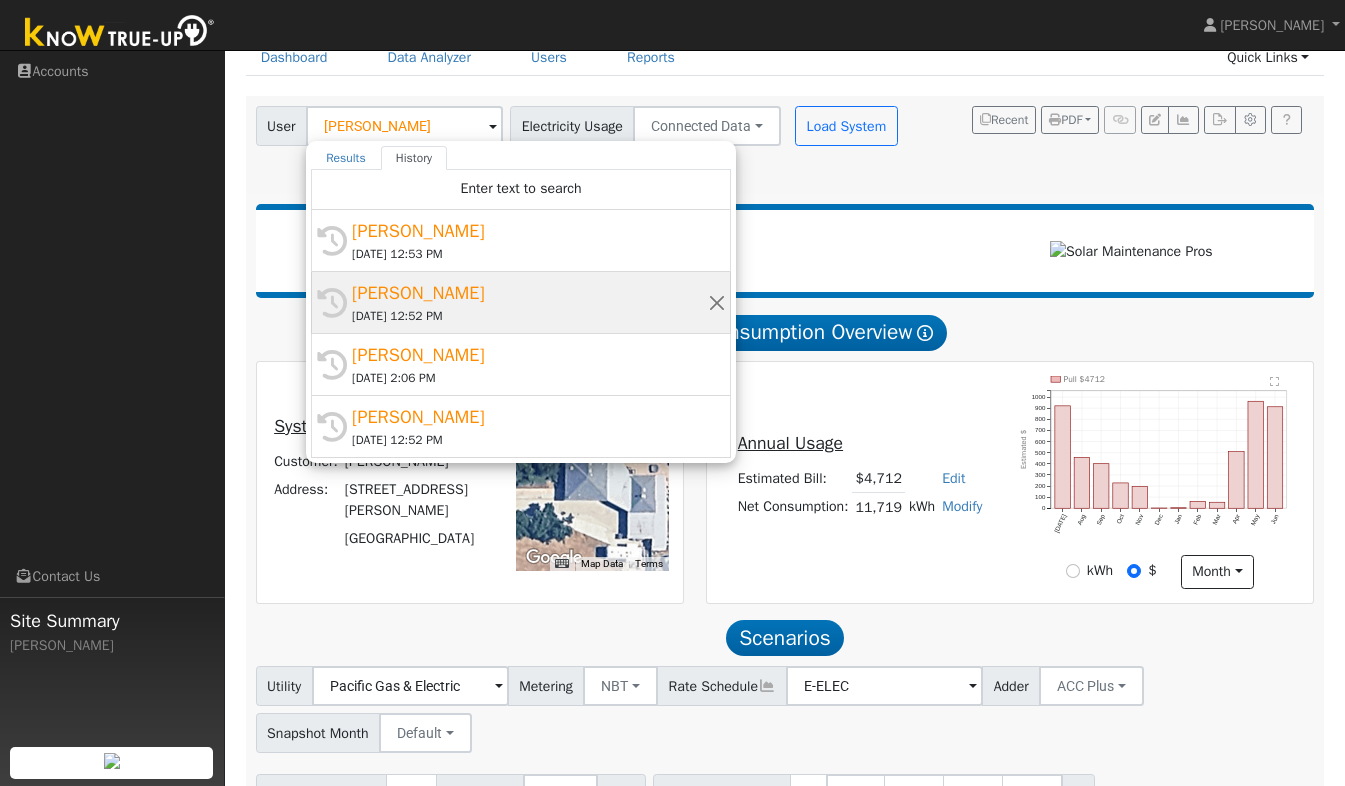 click on "[PERSON_NAME]" at bounding box center (530, 293) 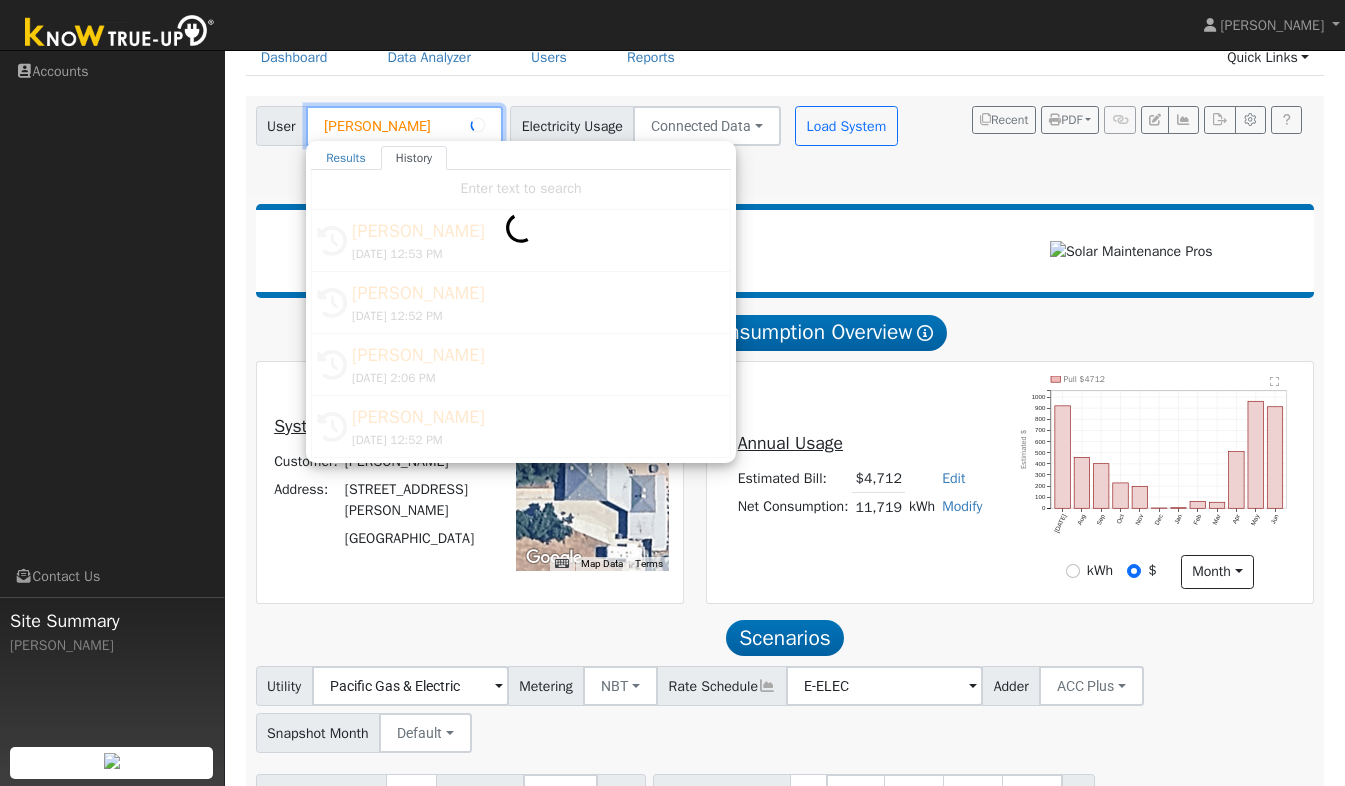 type on "[PERSON_NAME]" 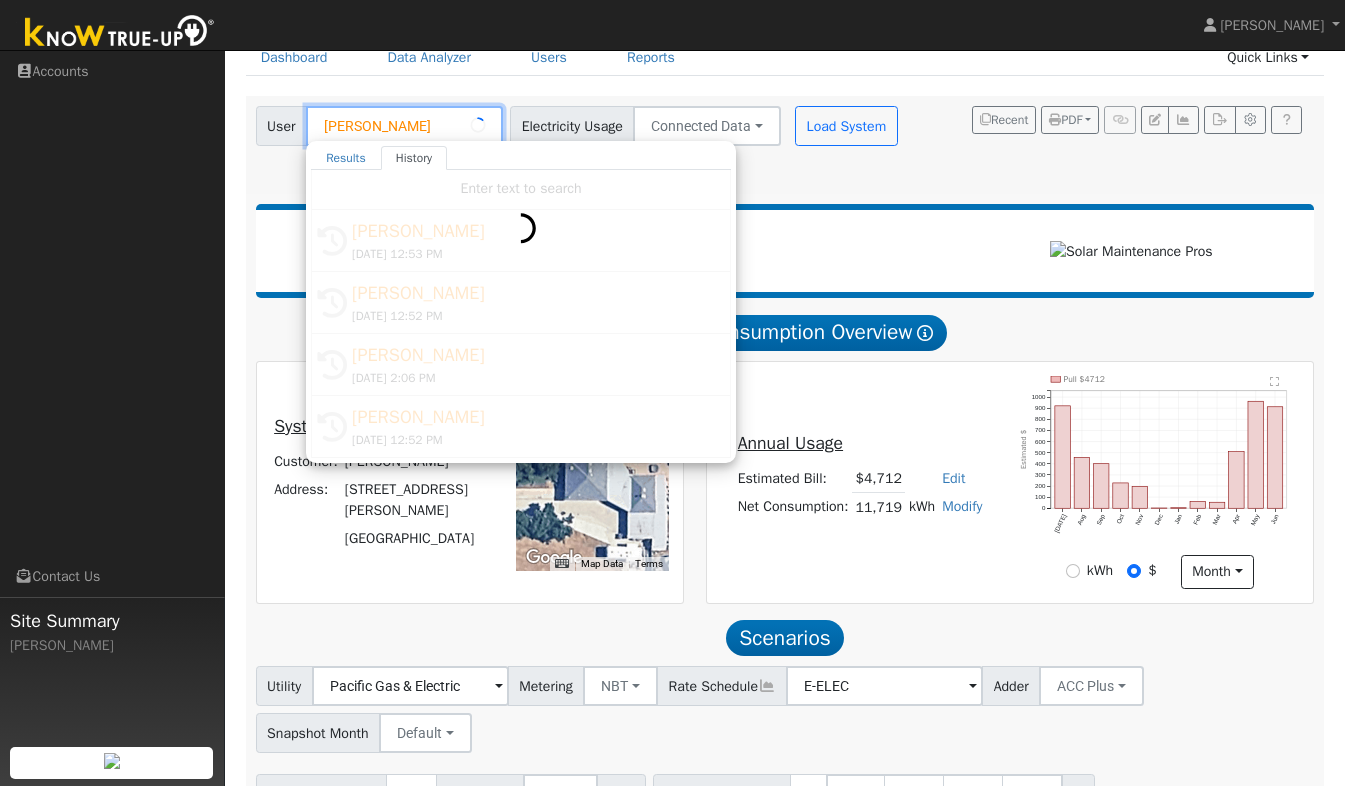 type 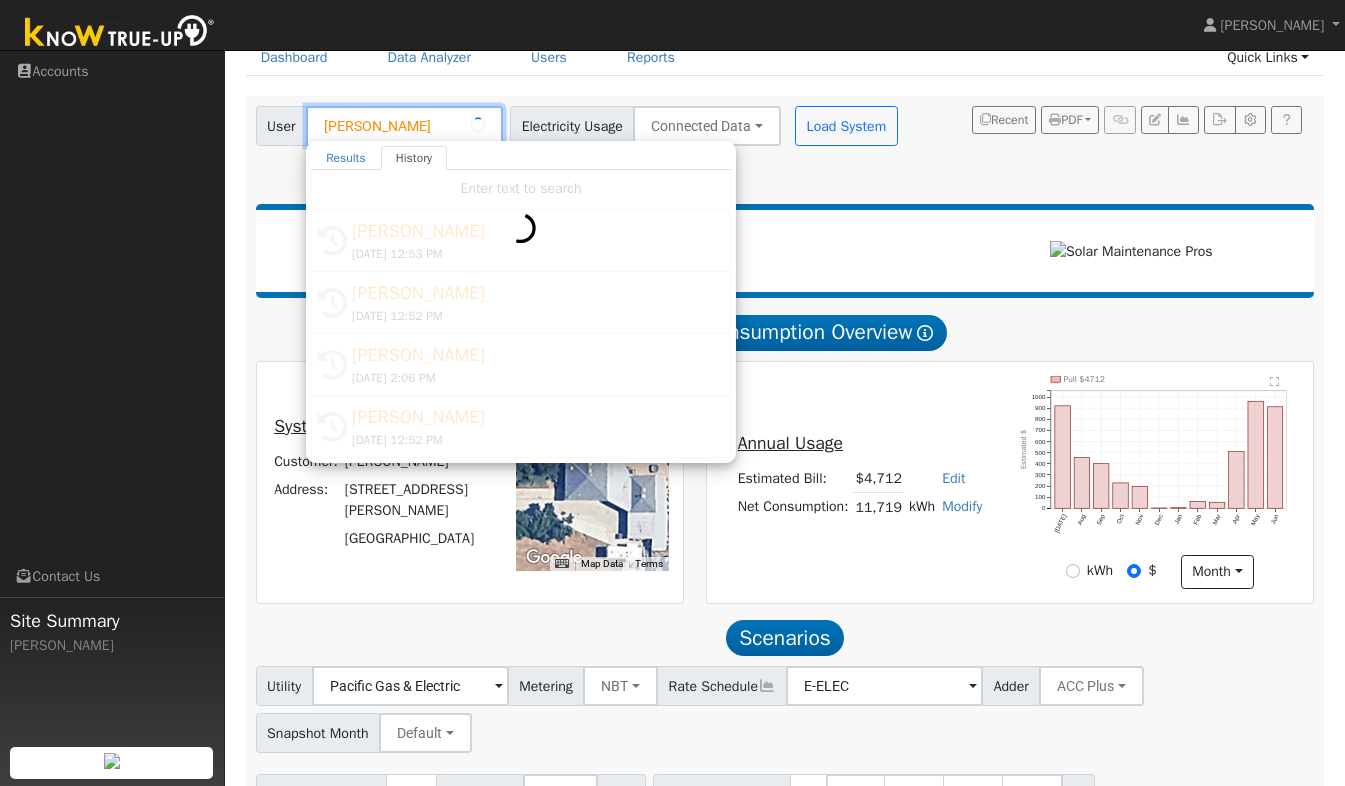 type 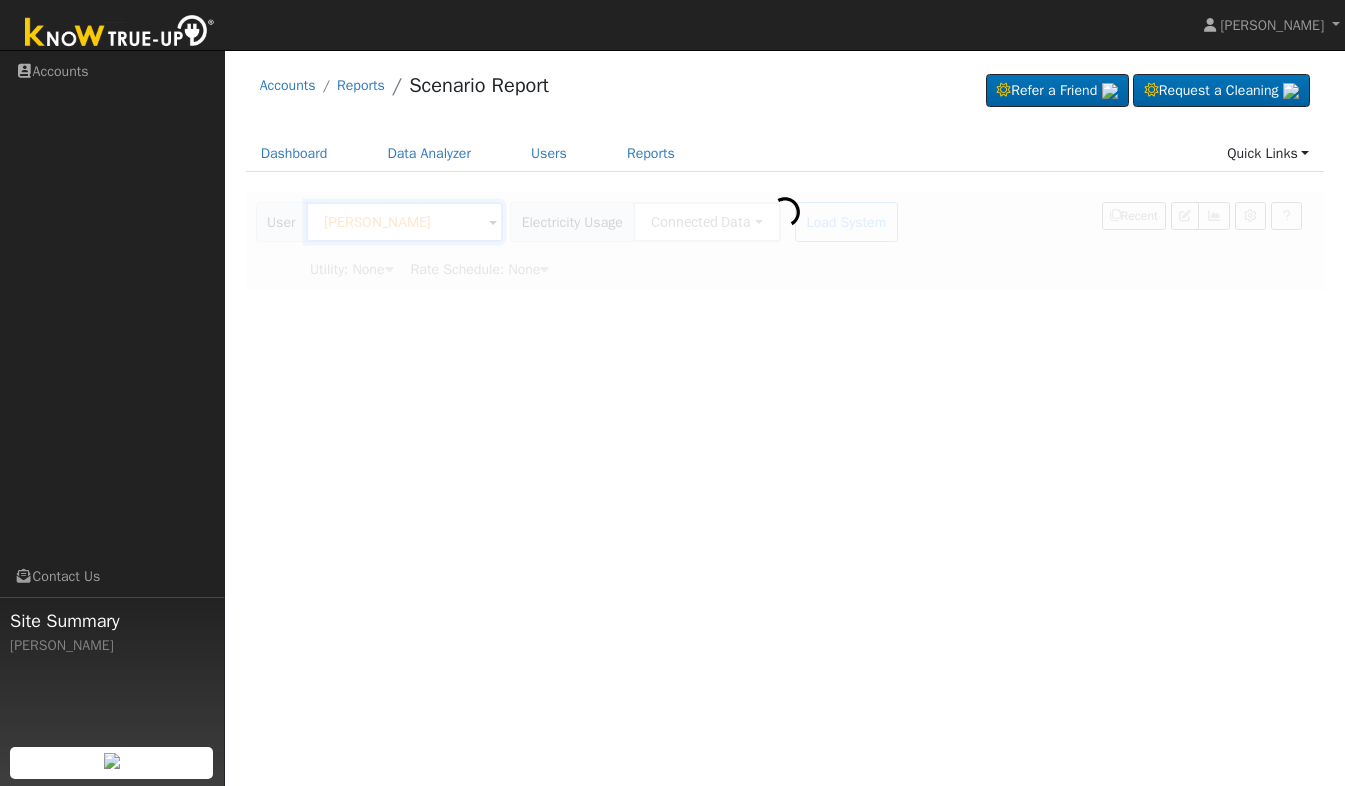 scroll, scrollTop: 0, scrollLeft: 0, axis: both 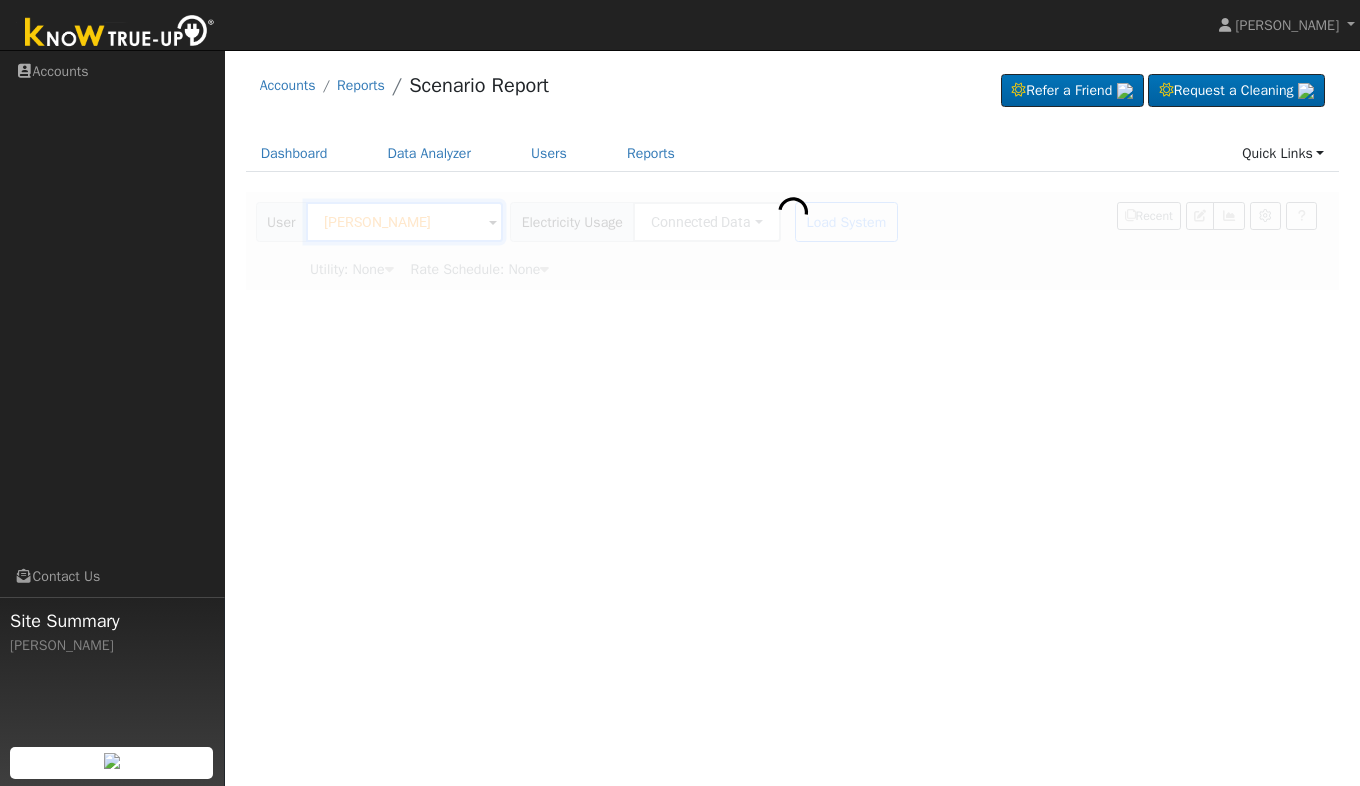 type on "Pacific Gas & Electric" 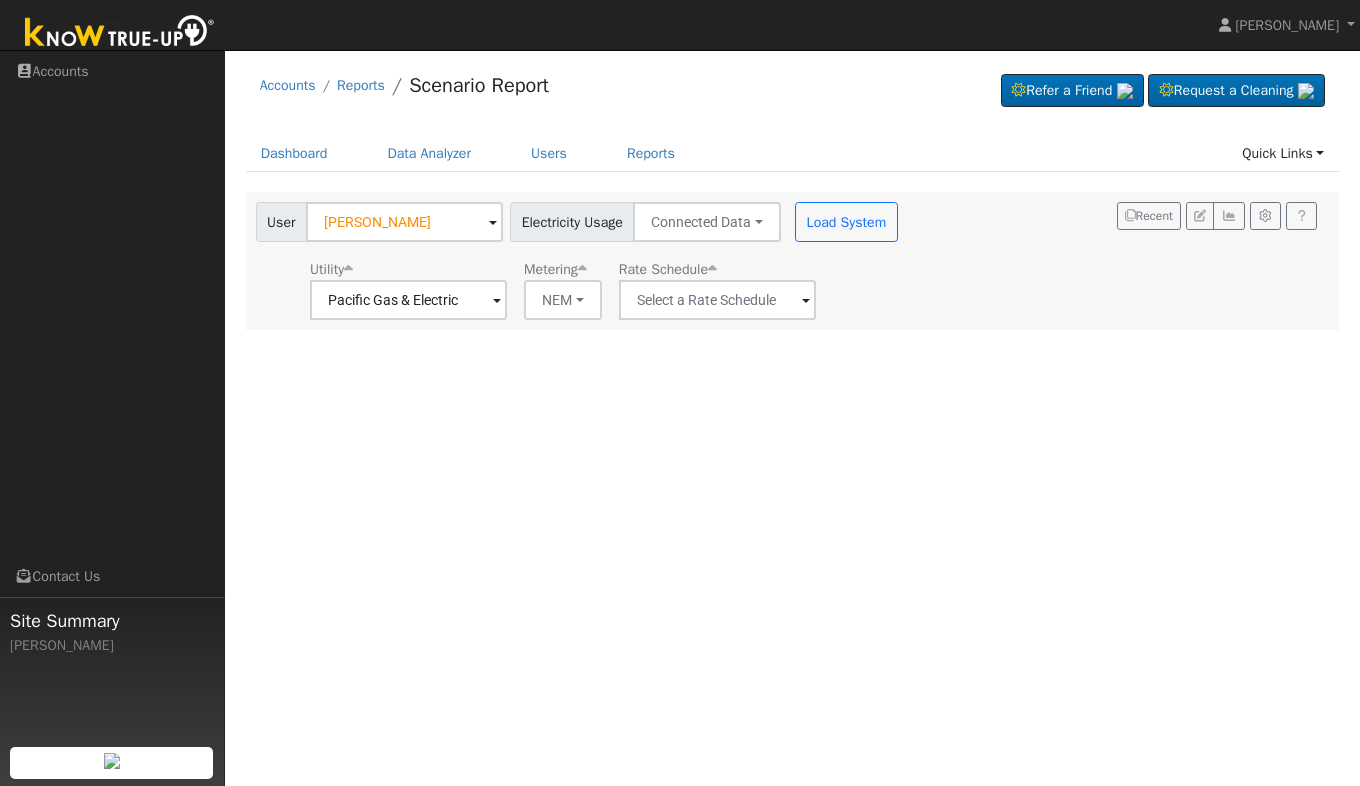 click at bounding box center (497, 301) 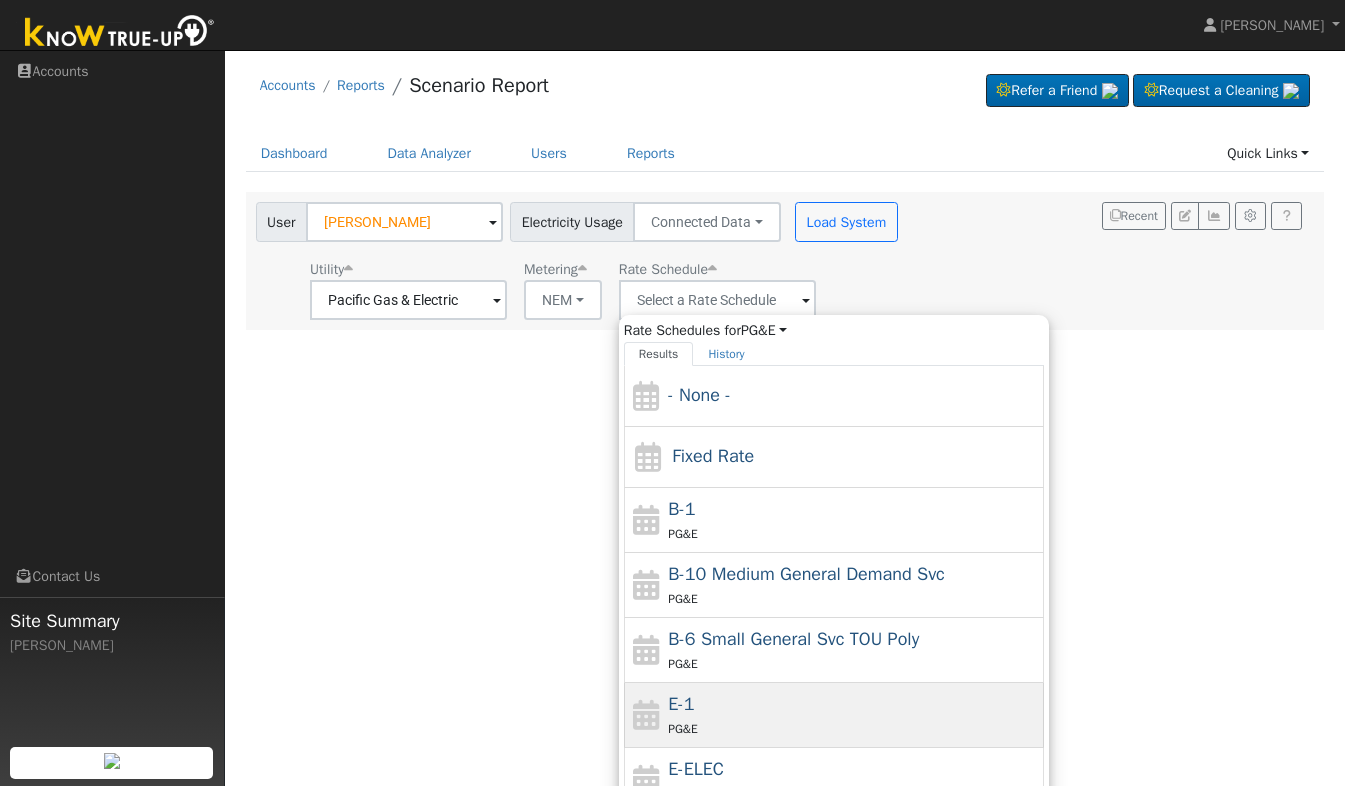 click on "E-1 PG&E" at bounding box center (853, 715) 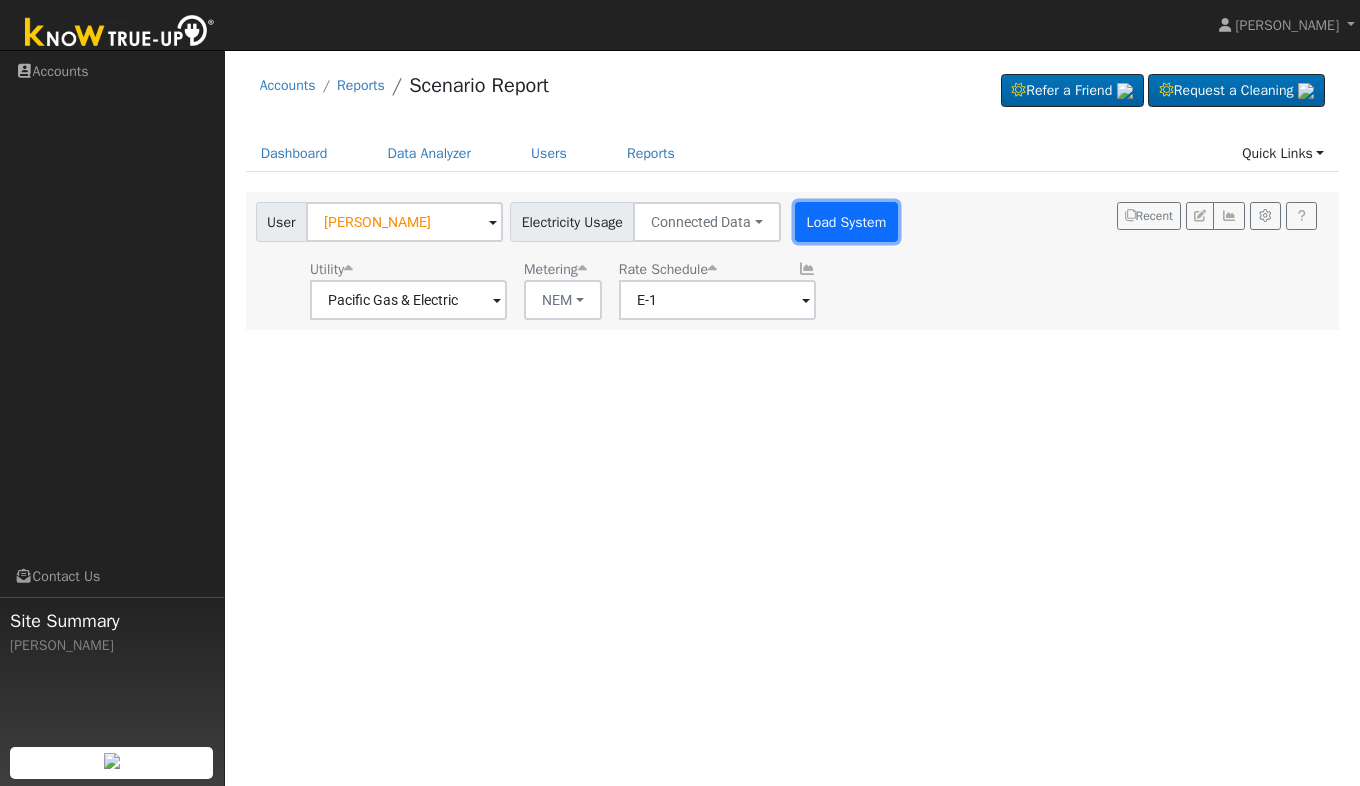 click on "Load System" at bounding box center [846, 222] 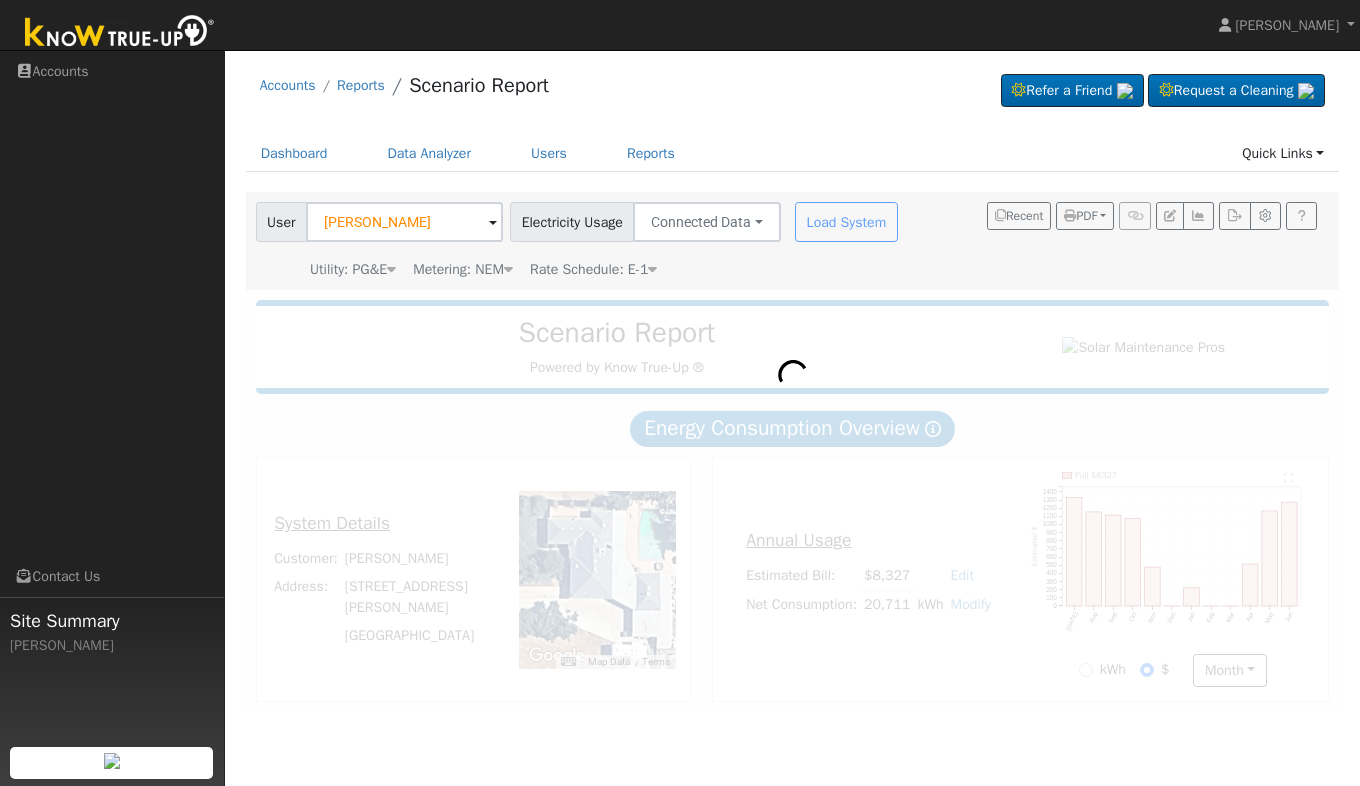 click at bounding box center [793, 501] 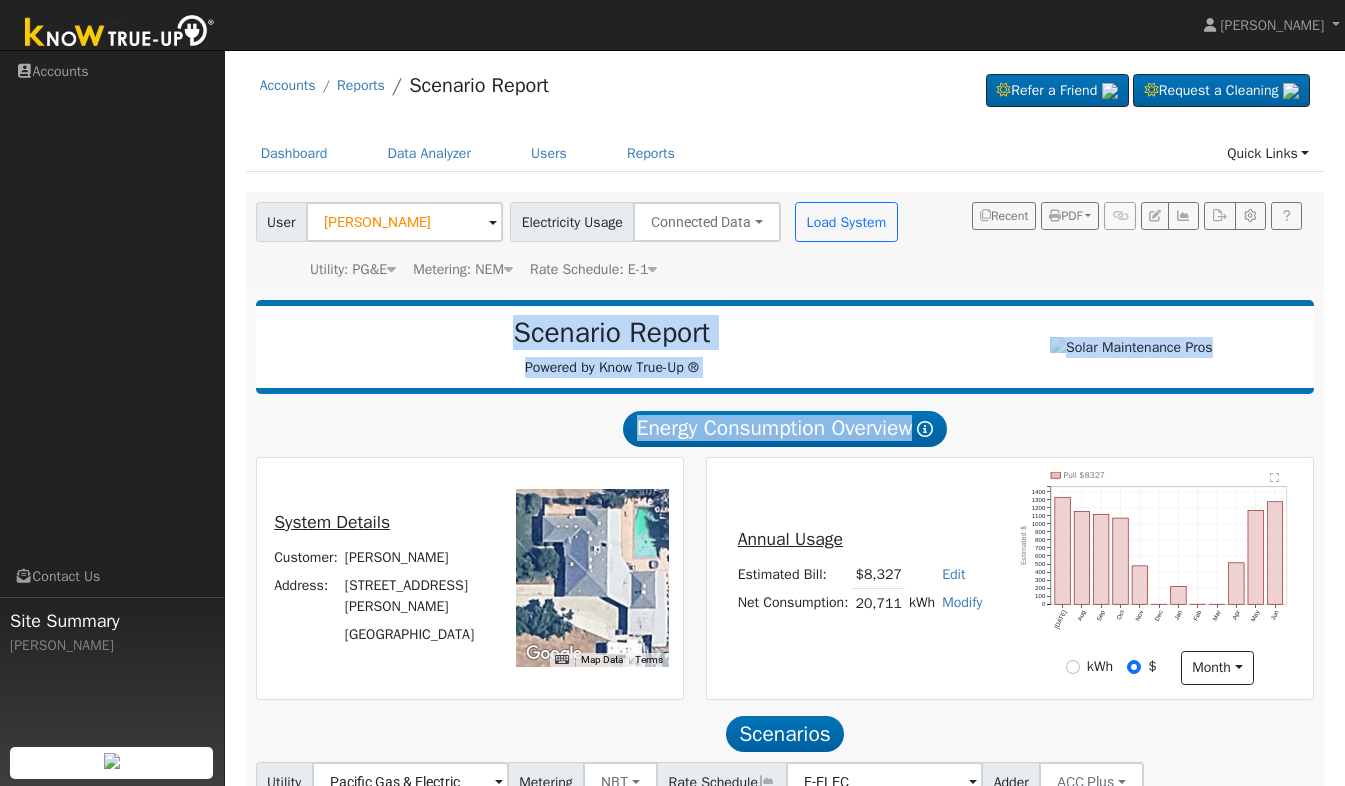 drag, startPoint x: 546, startPoint y: 627, endPoint x: 358, endPoint y: 449, distance: 258.89767 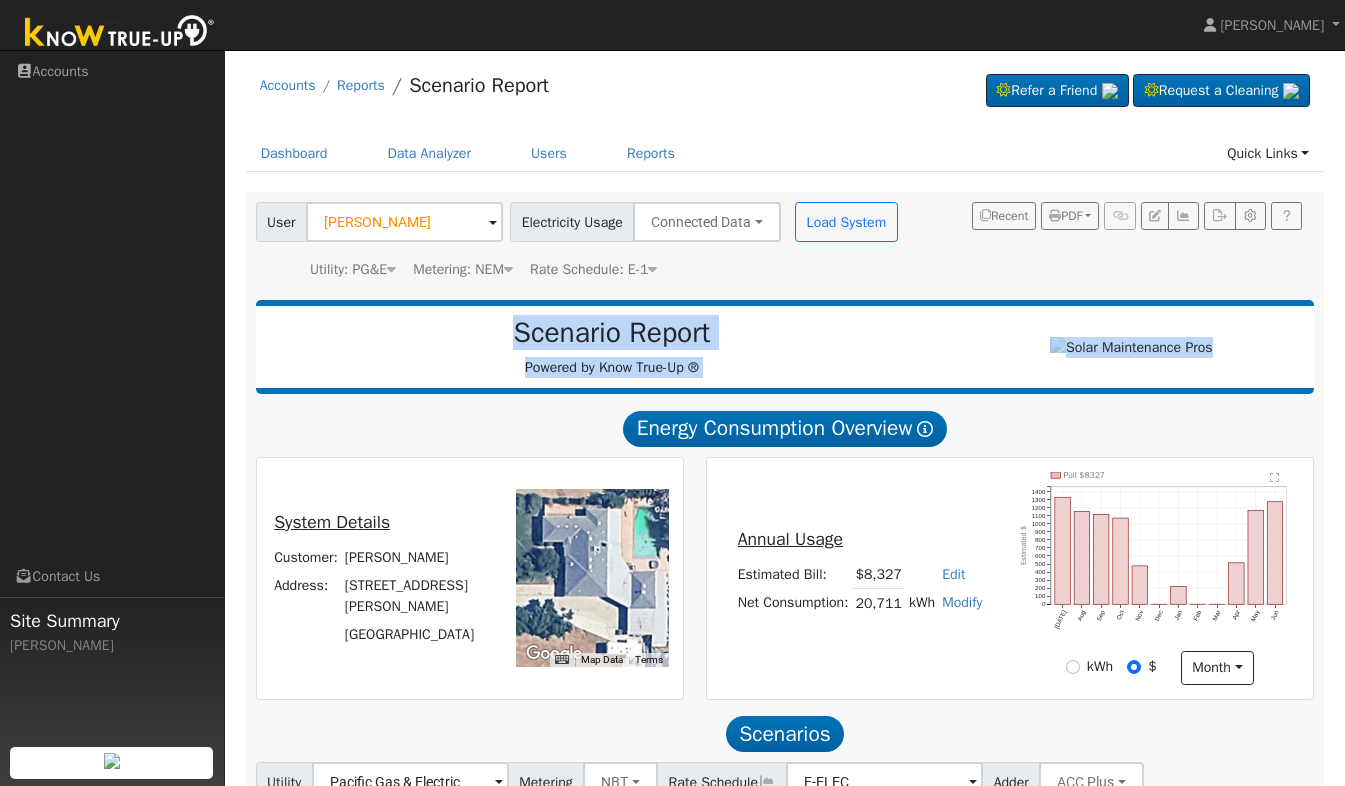 click on "Energy Consumption Overview  Show Help" at bounding box center [785, 428] 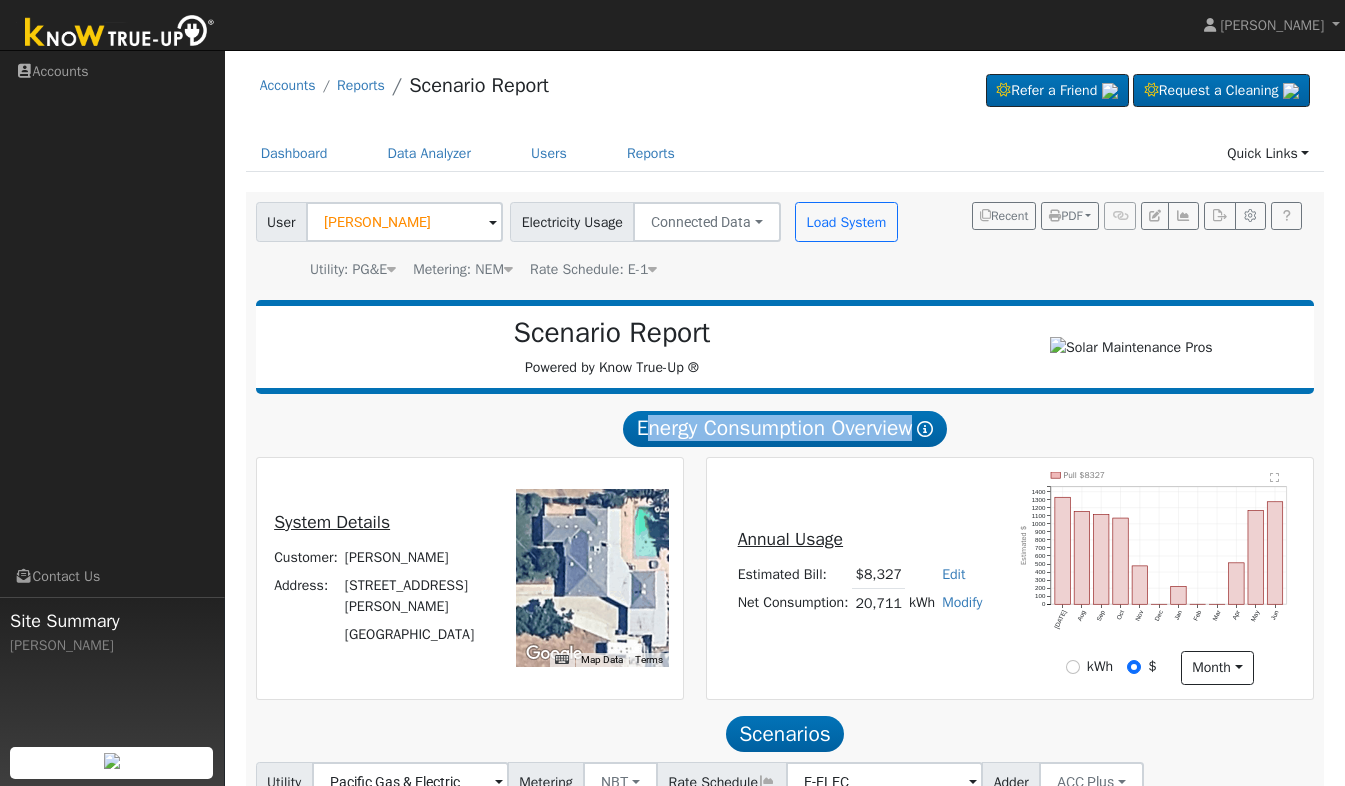 click on "Energy Consumption Overview  Show Help" at bounding box center [785, 428] 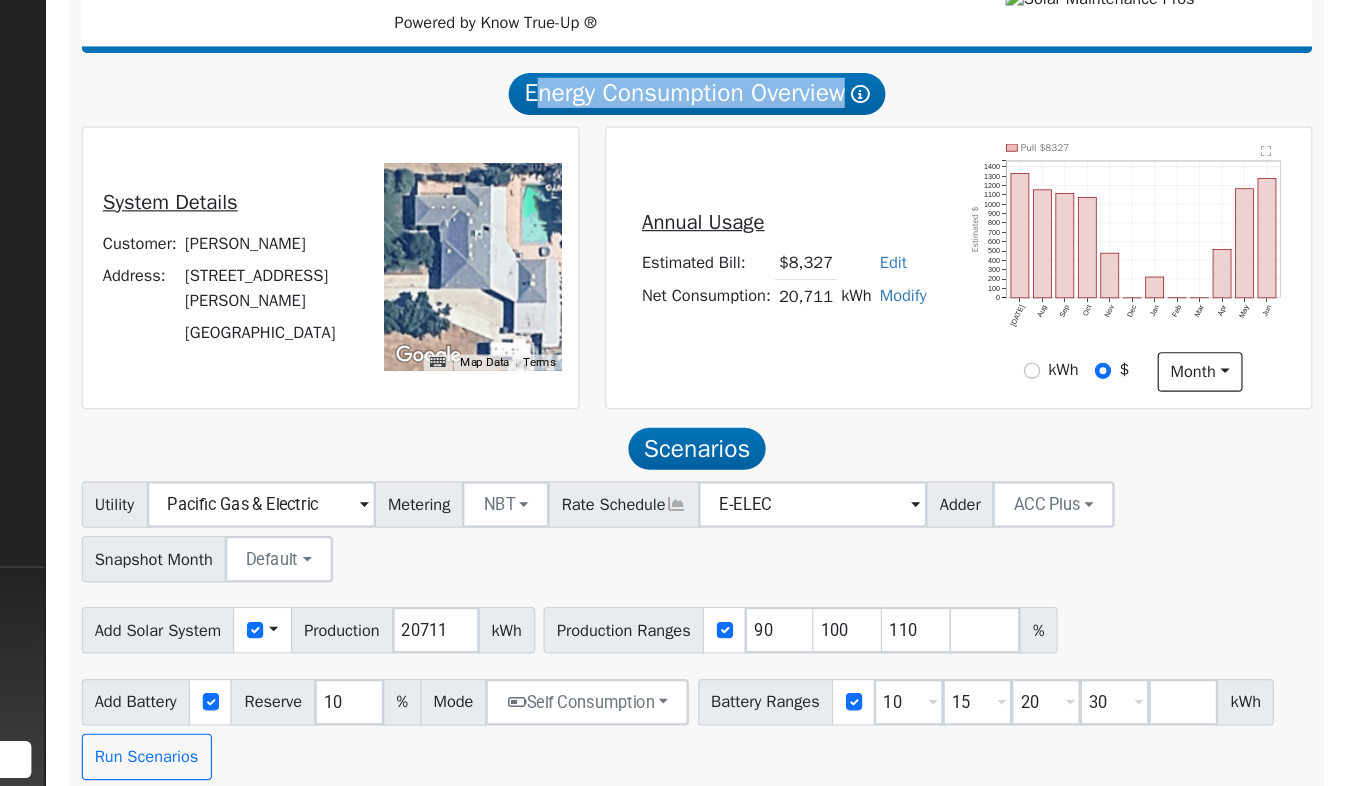 scroll, scrollTop: 0, scrollLeft: 0, axis: both 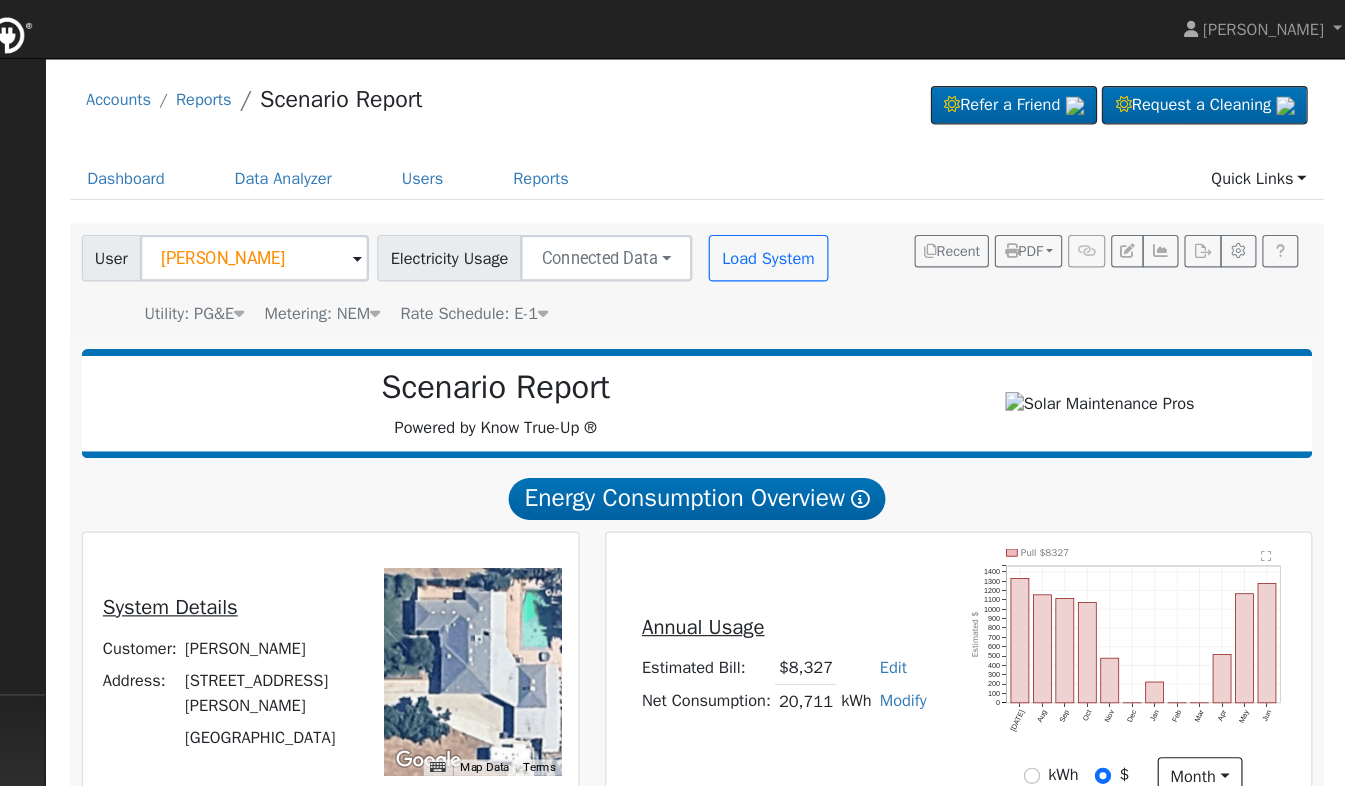 click at bounding box center [493, 223] 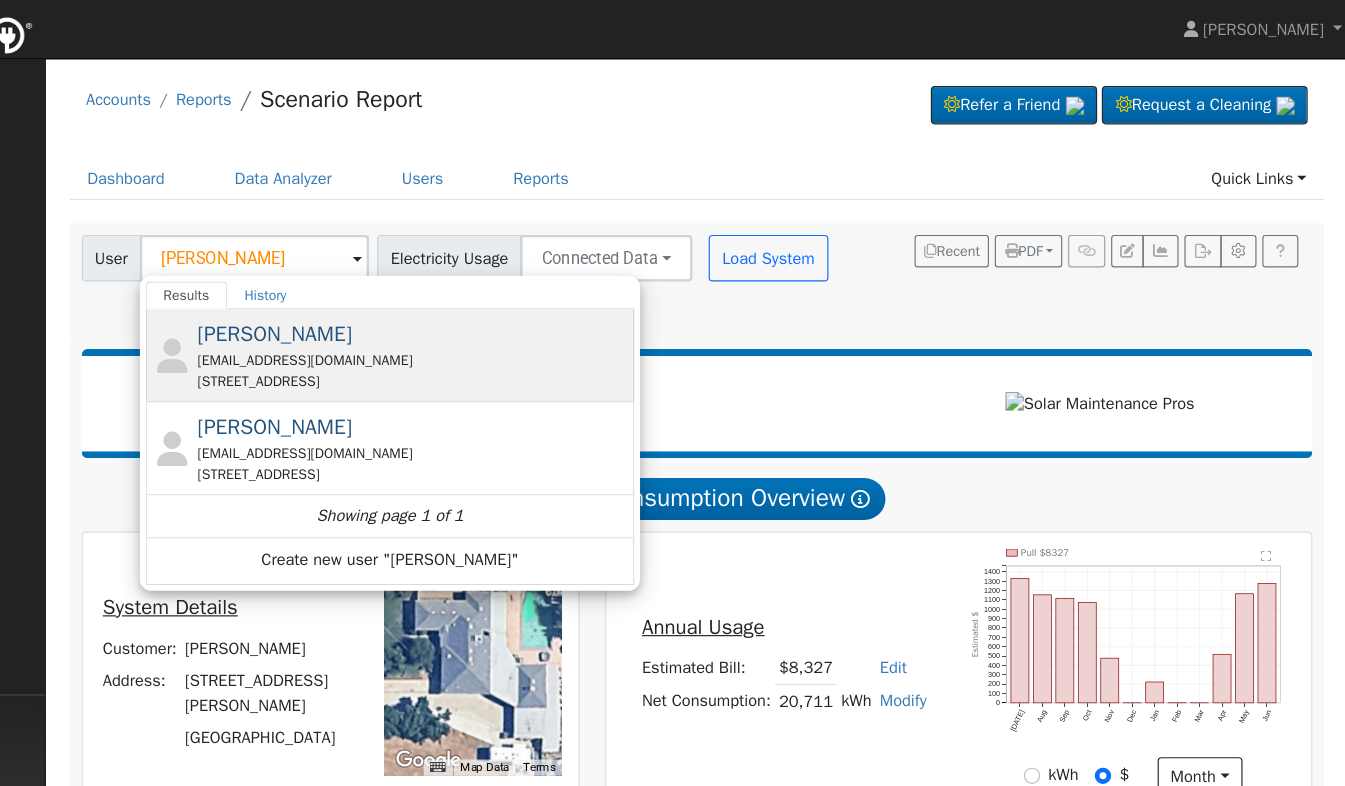 click on "Jill Fields" at bounding box center (422, 287) 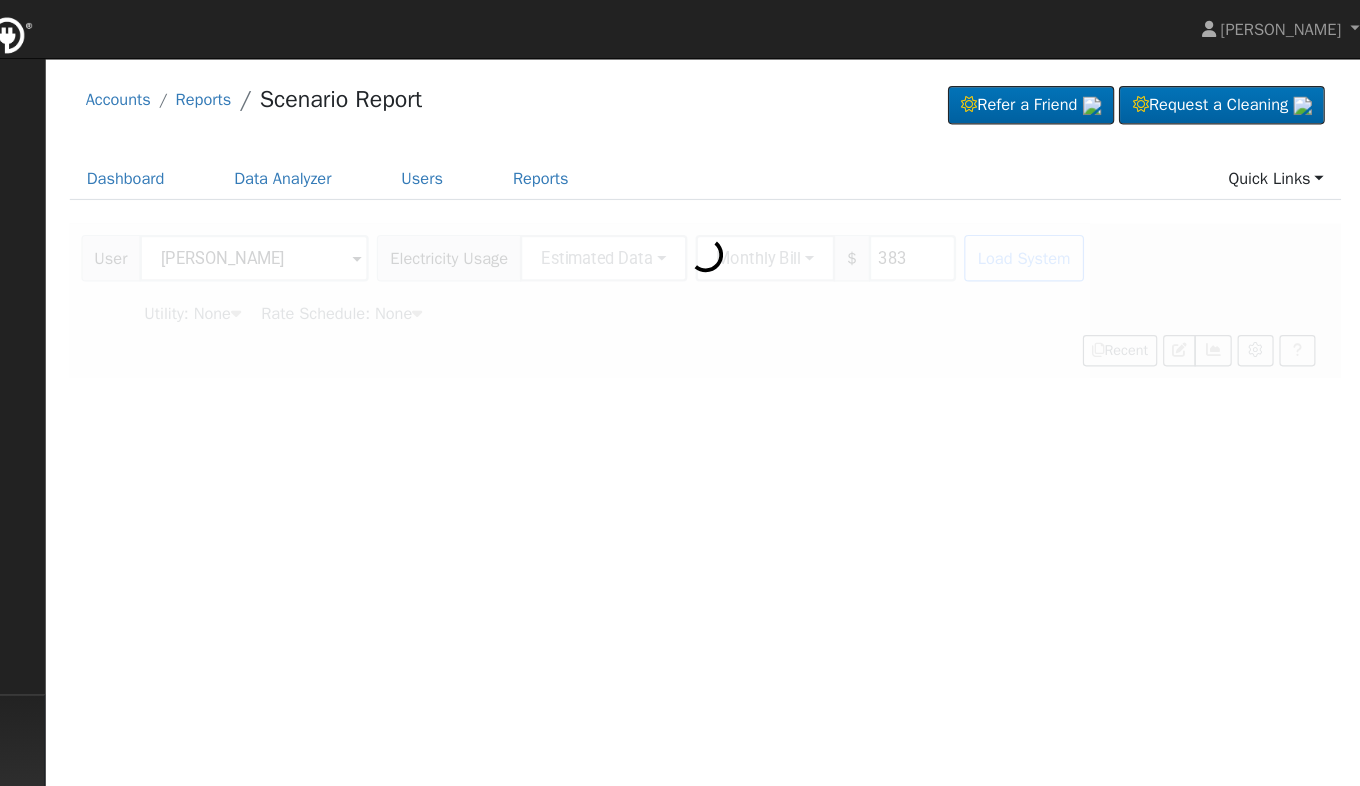 type on "Pacific Gas & Electric" 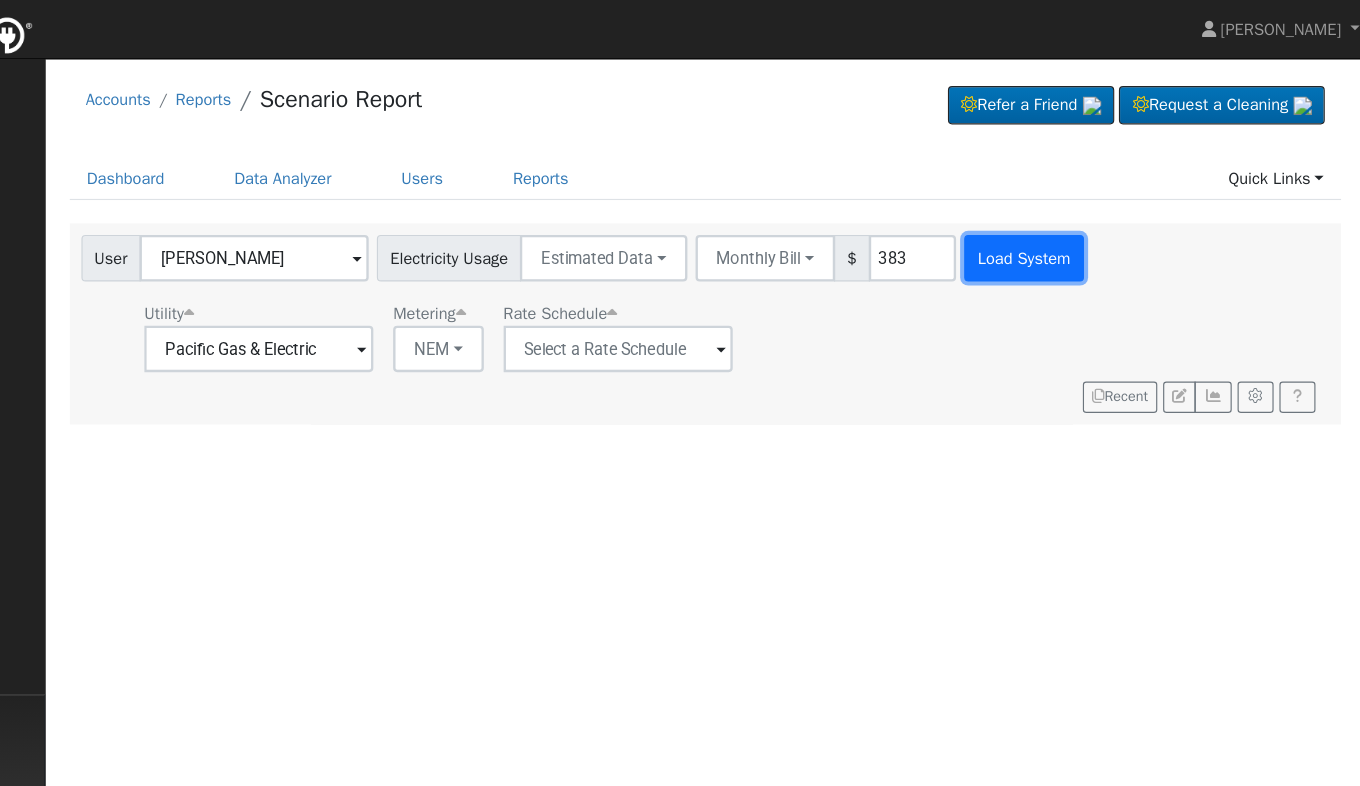 click on "Load System" at bounding box center (1066, 222) 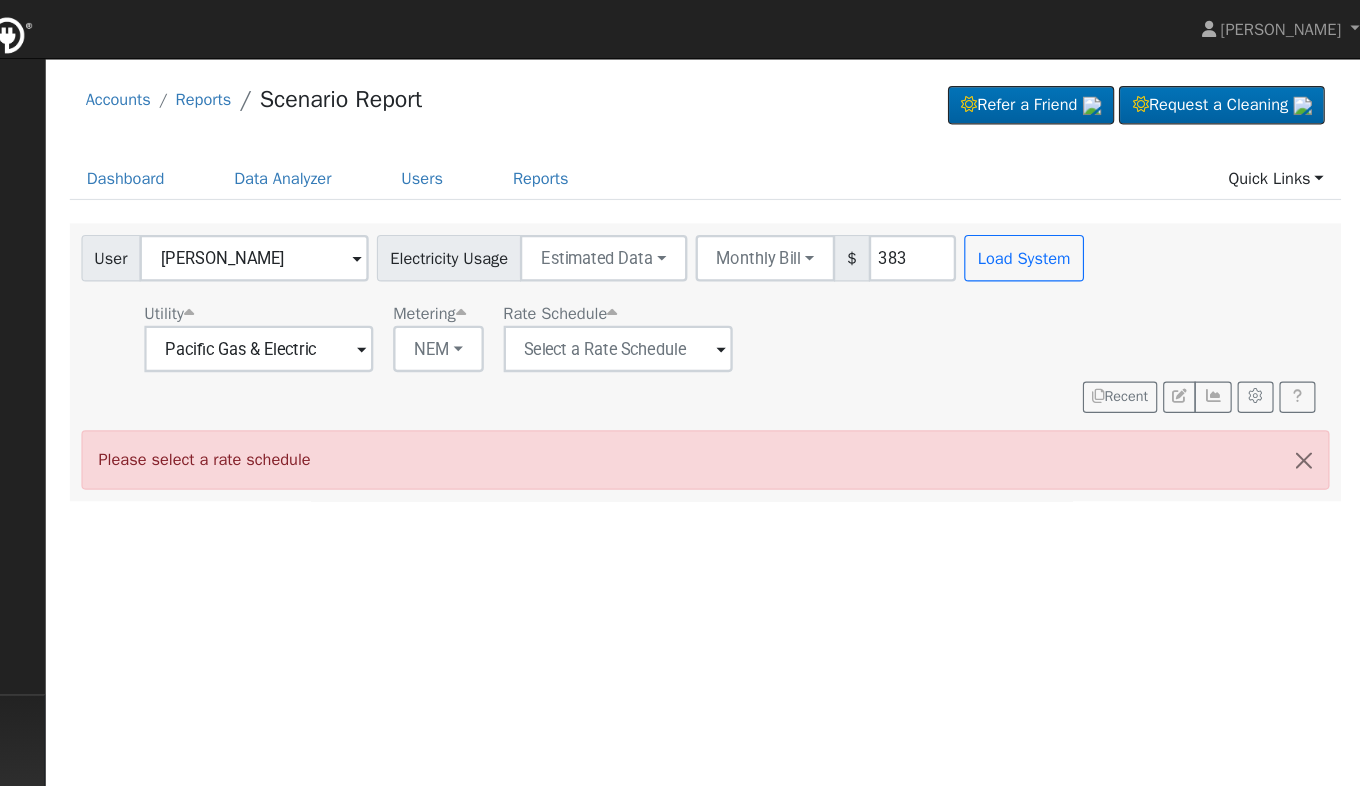 click at bounding box center (493, 223) 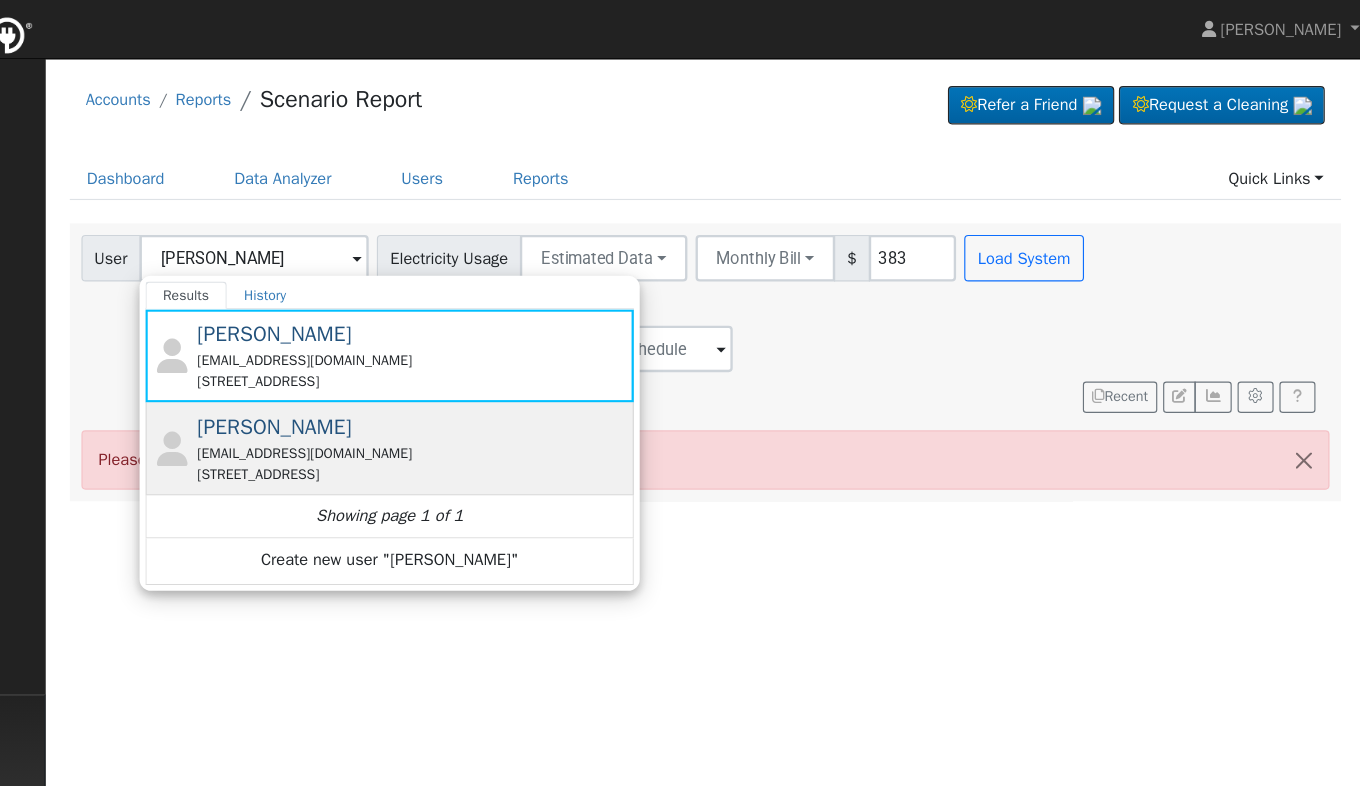 click on "muyvalienteuno@sbcglobal.net" at bounding box center (541, 390) 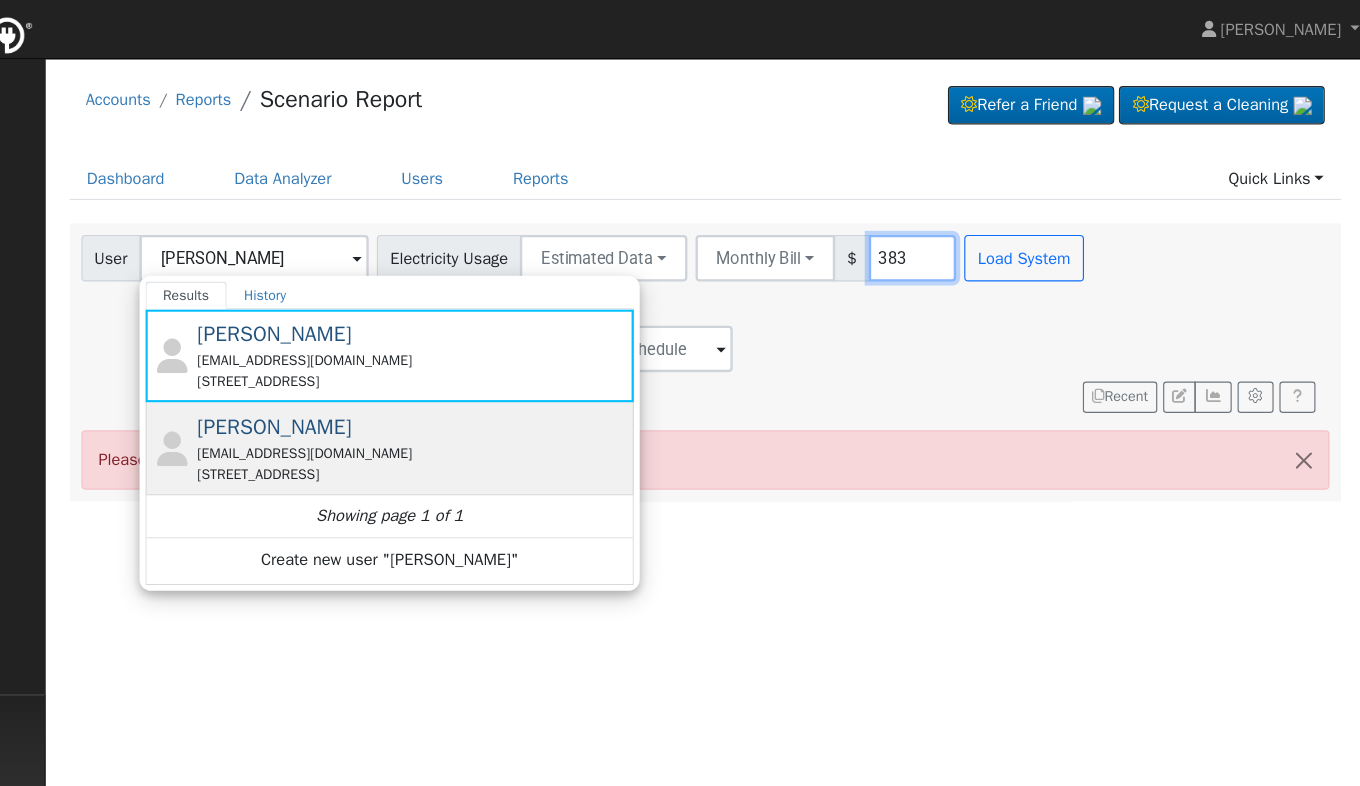 type on "Pacific Gas & Electric" 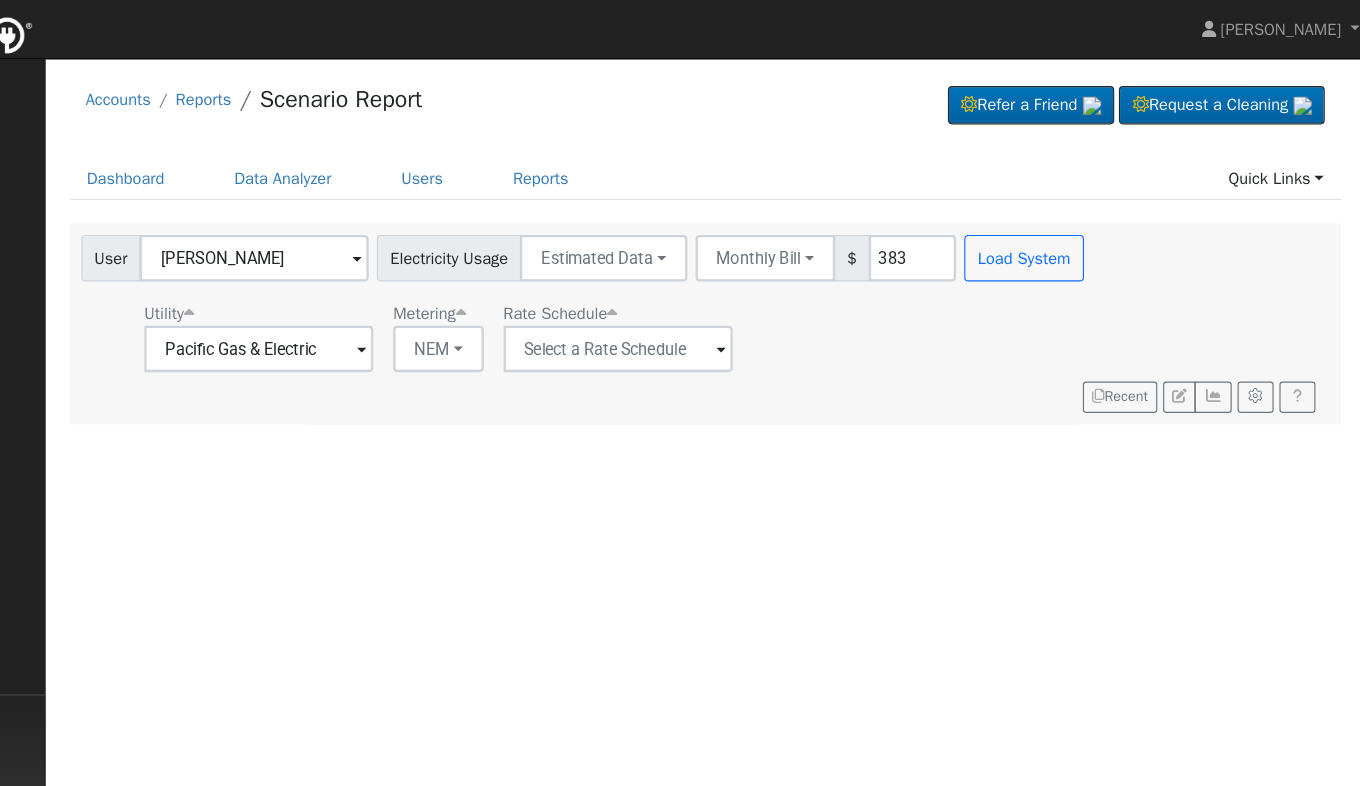 click on "Utility  Pacific Gas & Electric  Metering  NEM NEM NBT  Rate Schedule" at bounding box center (689, 286) 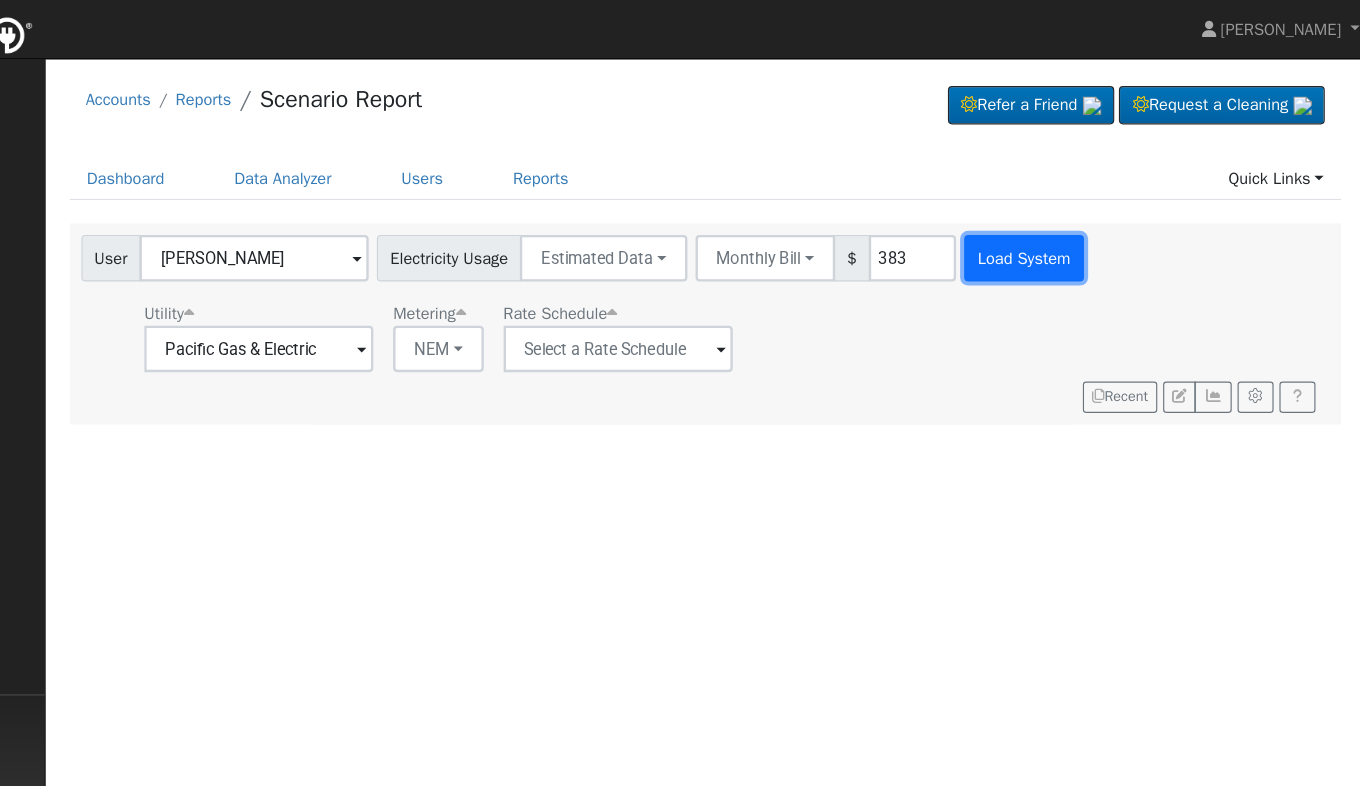 click on "Load System" at bounding box center [1066, 222] 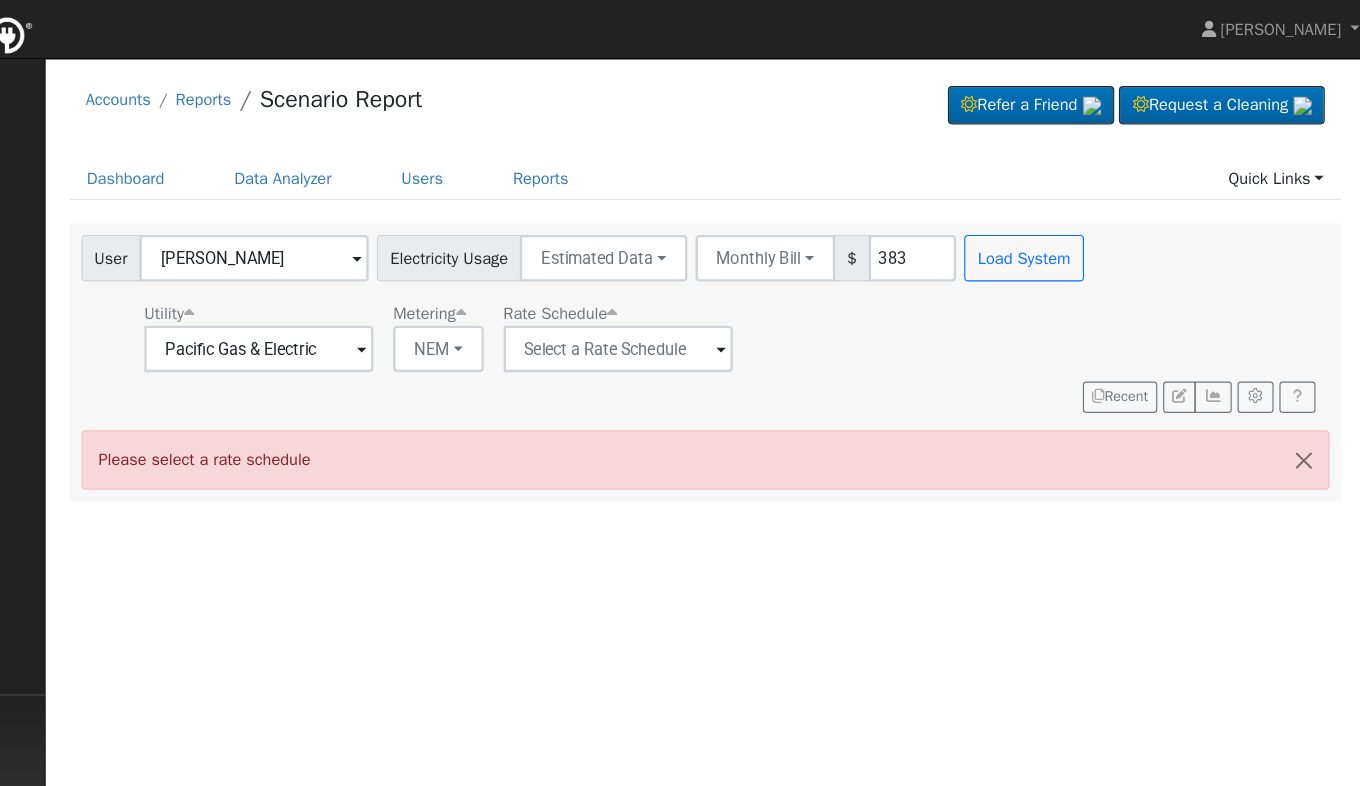 click at bounding box center [497, 301] 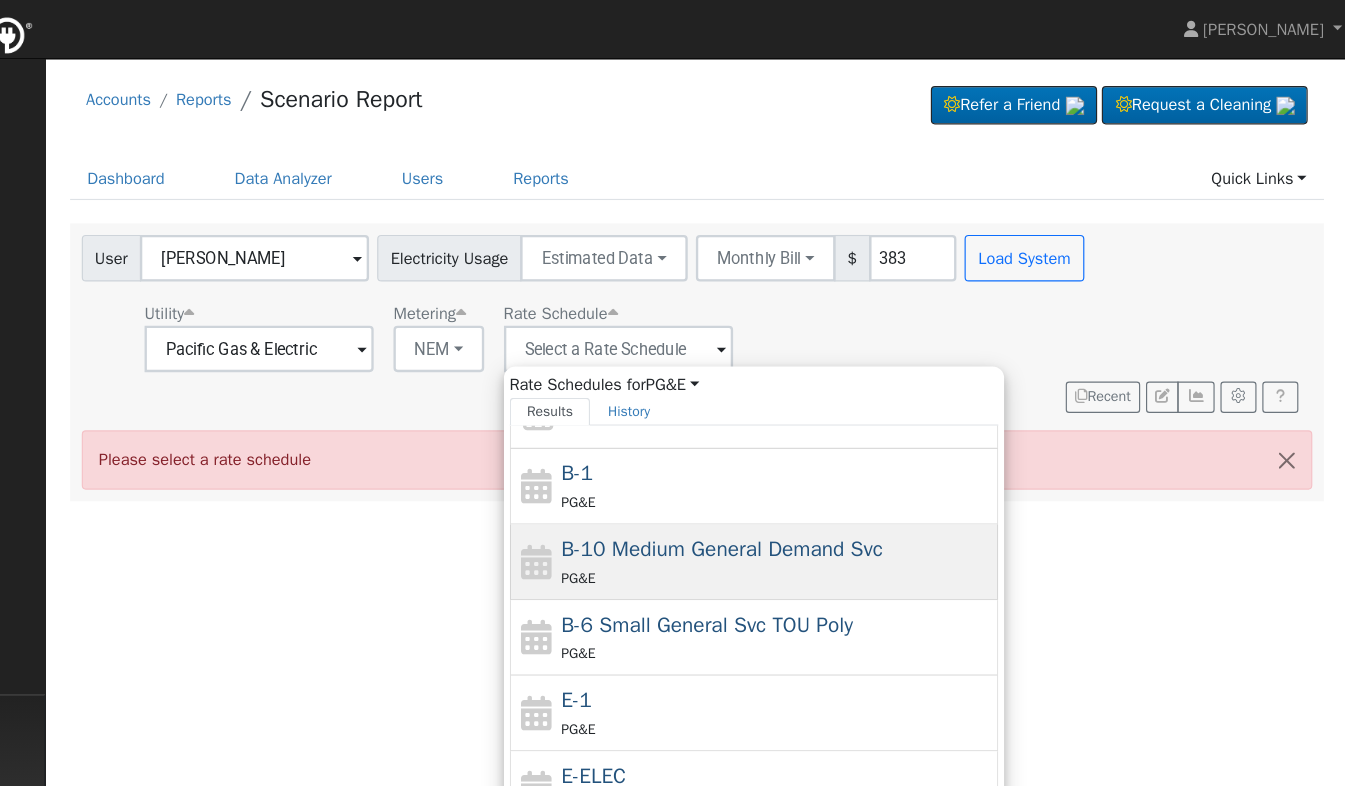 scroll, scrollTop: 103, scrollLeft: 0, axis: vertical 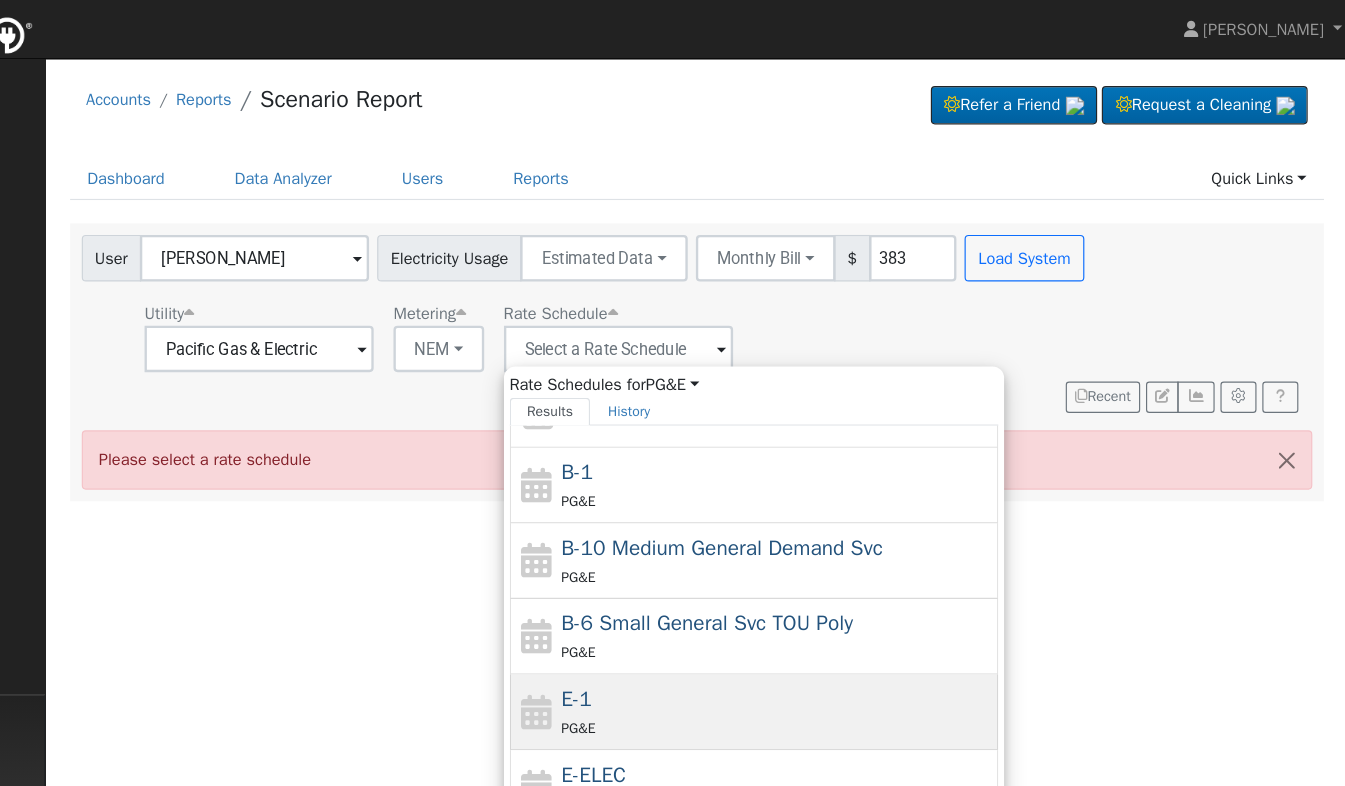 click on "PG&E" at bounding box center [853, 625] 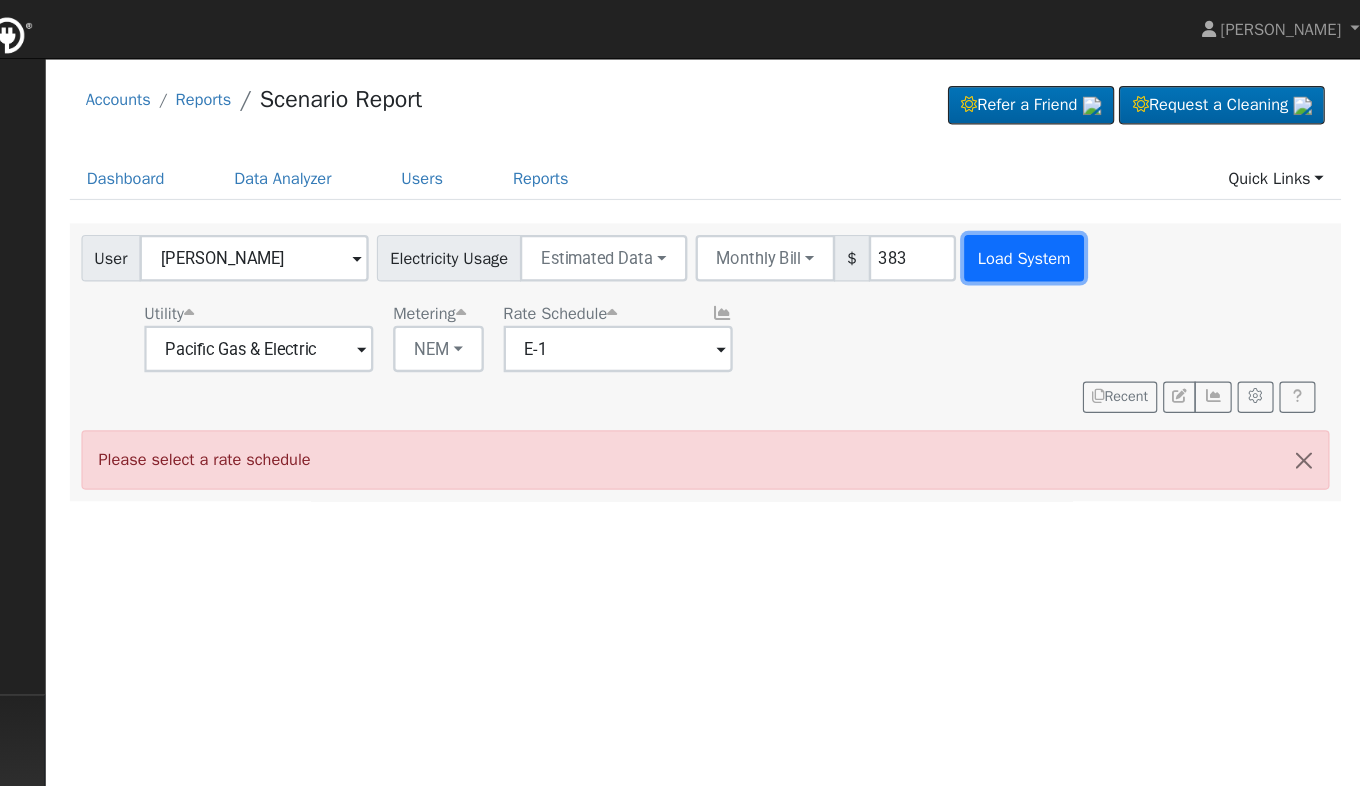 click on "Load System" at bounding box center [1066, 222] 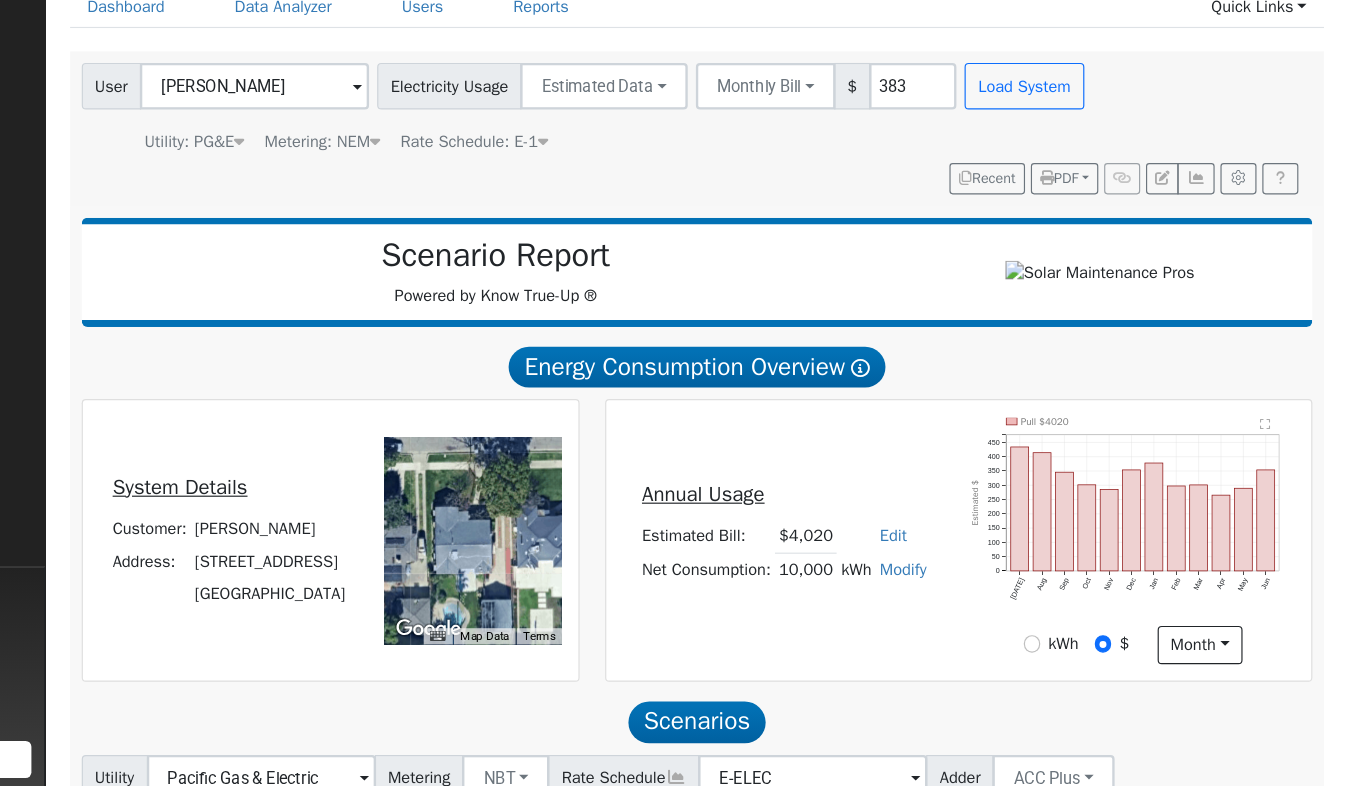 scroll, scrollTop: 39, scrollLeft: 0, axis: vertical 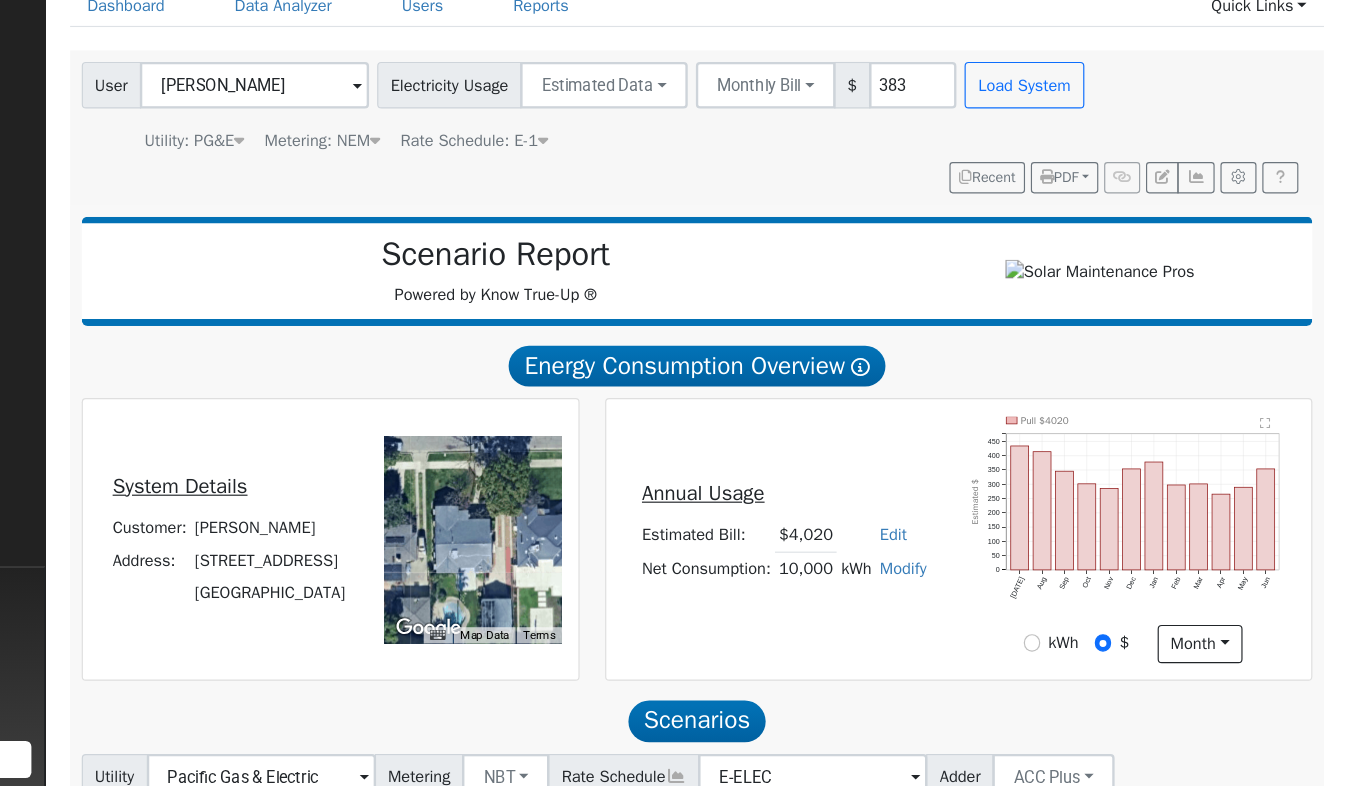 click at bounding box center [493, 184] 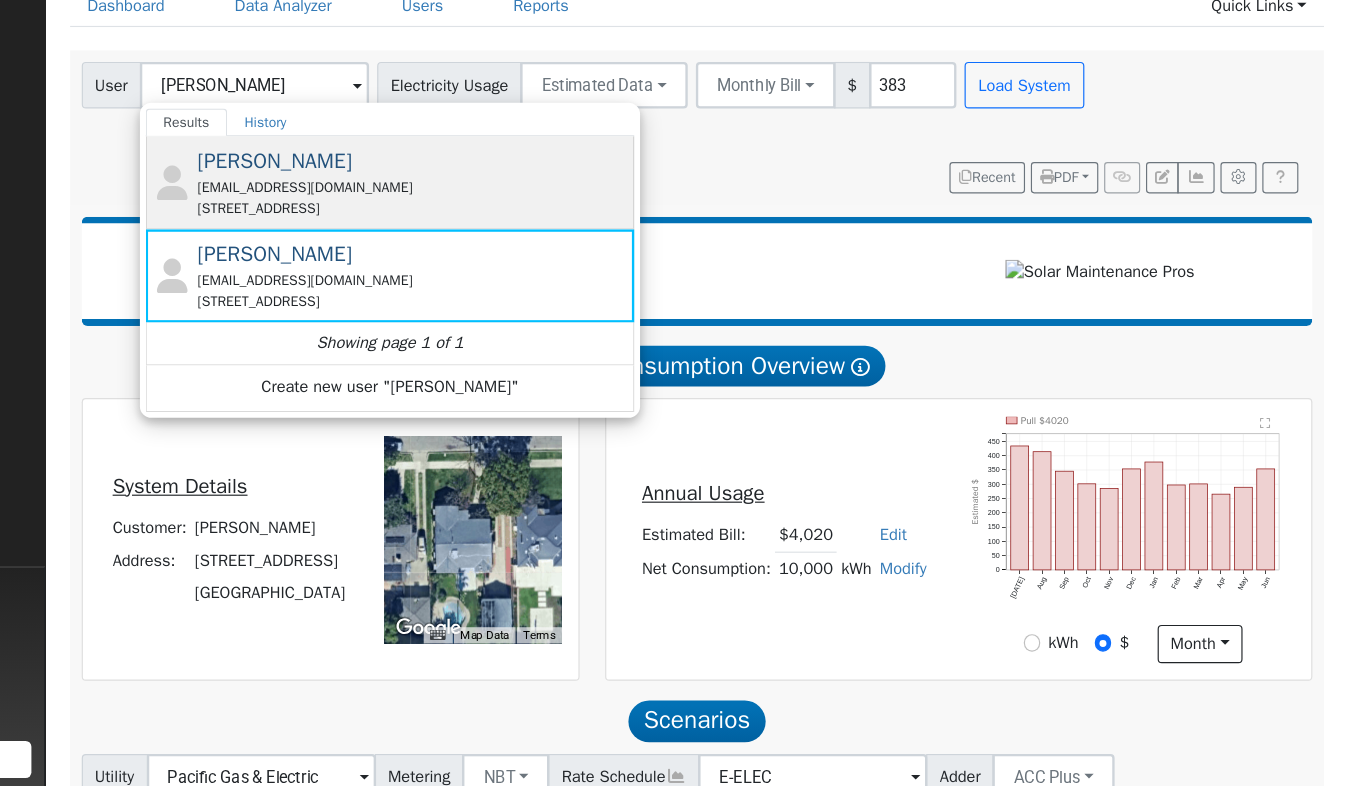 click on "Jill Fields jfields@gmail.com 142 East Cambridge Avenue, Fresno, CA 93704" at bounding box center [541, 266] 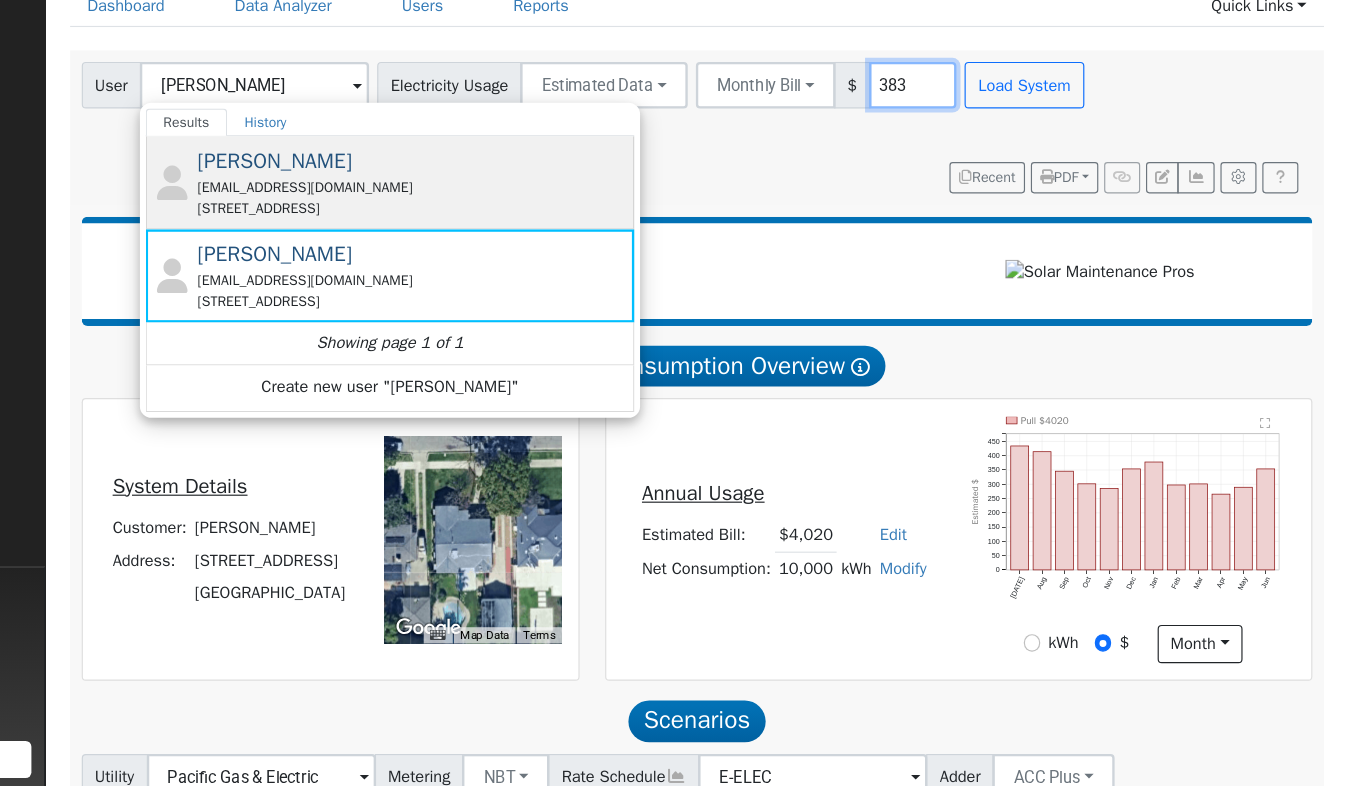 type 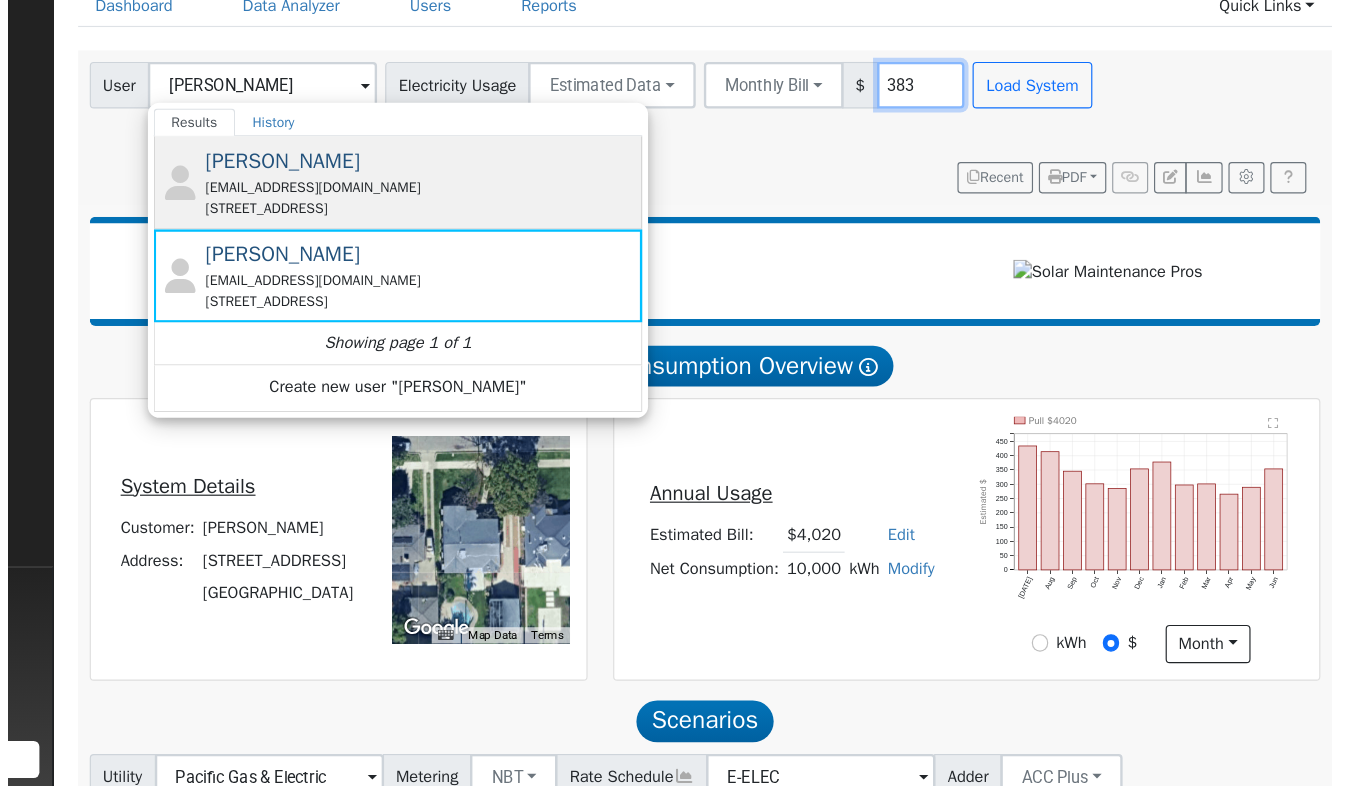 type on "Pacific Gas & Electric" 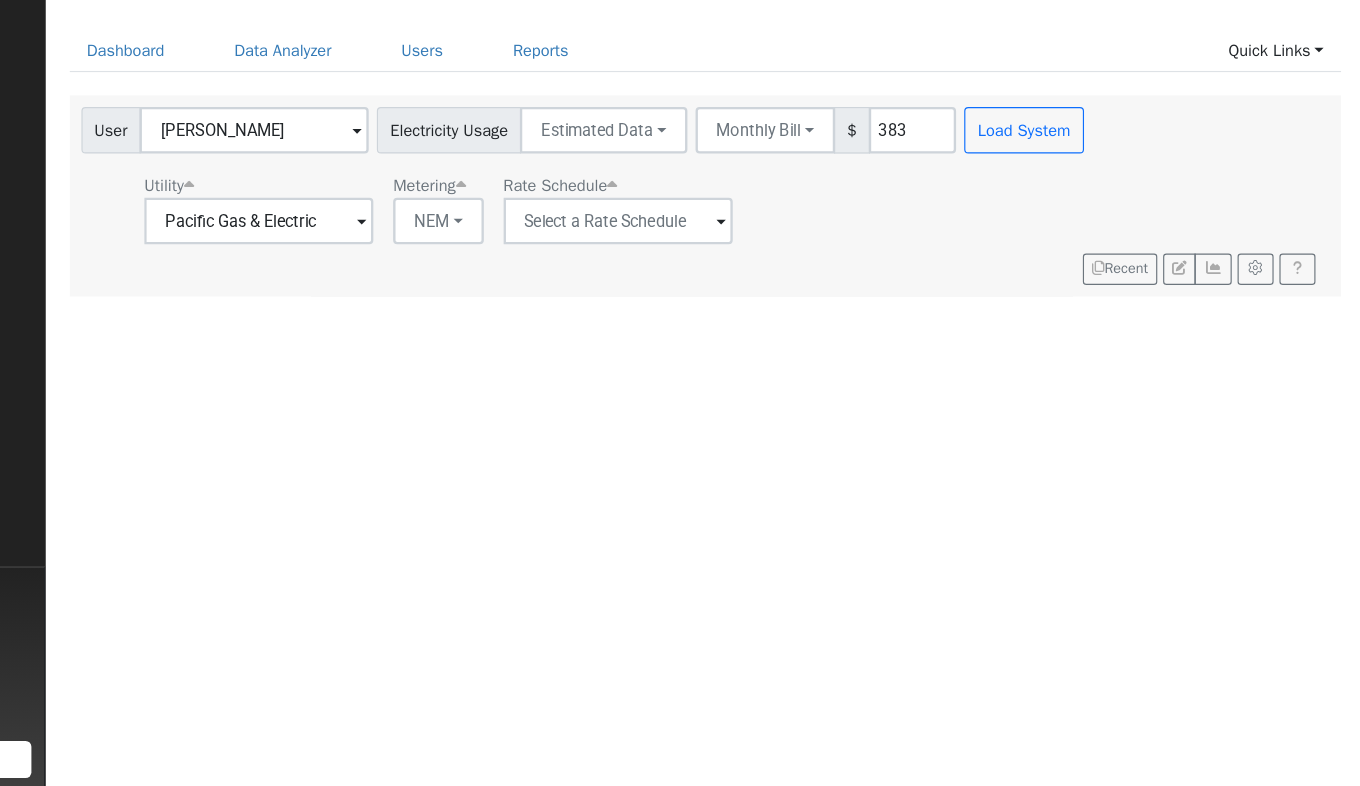 click at bounding box center [497, 301] 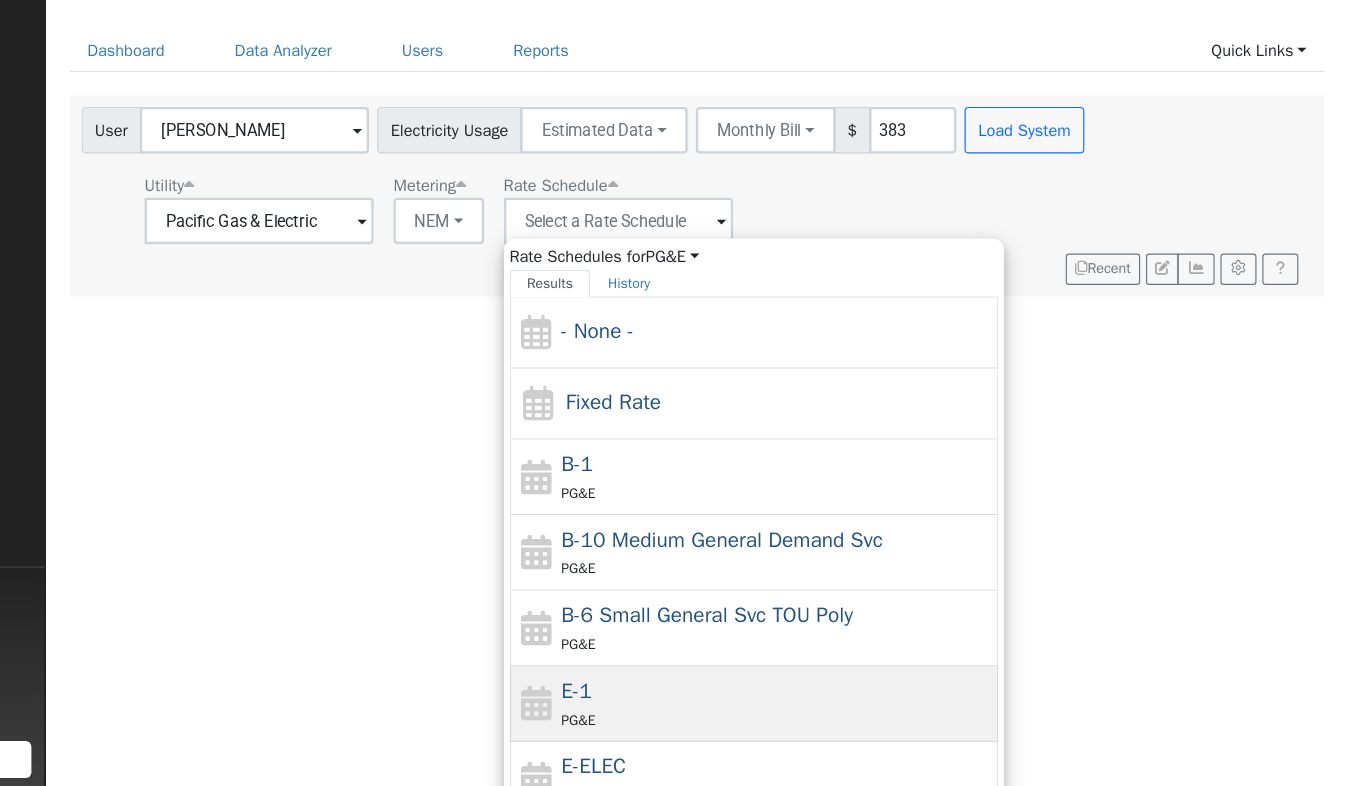 click on "E-1 PG&E" at bounding box center (853, 715) 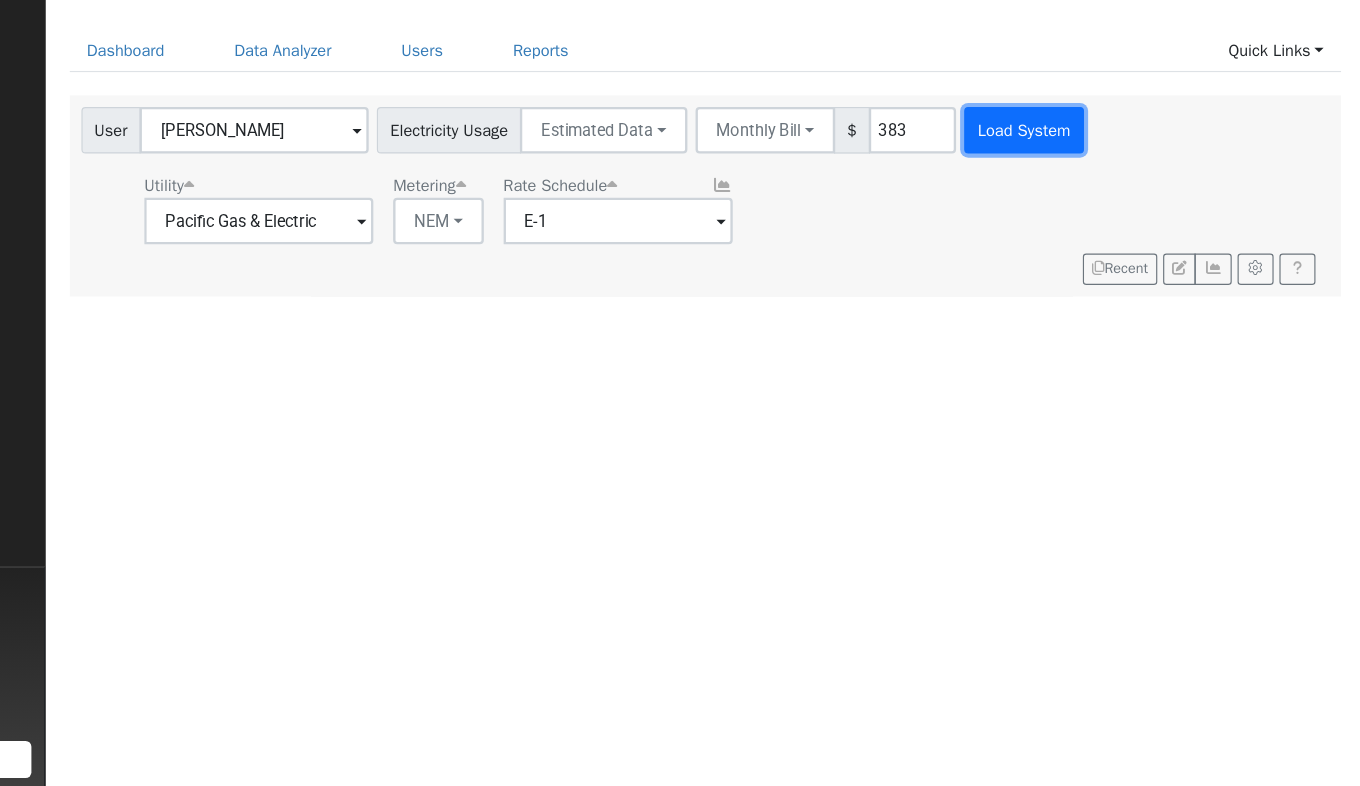 click on "Load System" at bounding box center [1066, 222] 